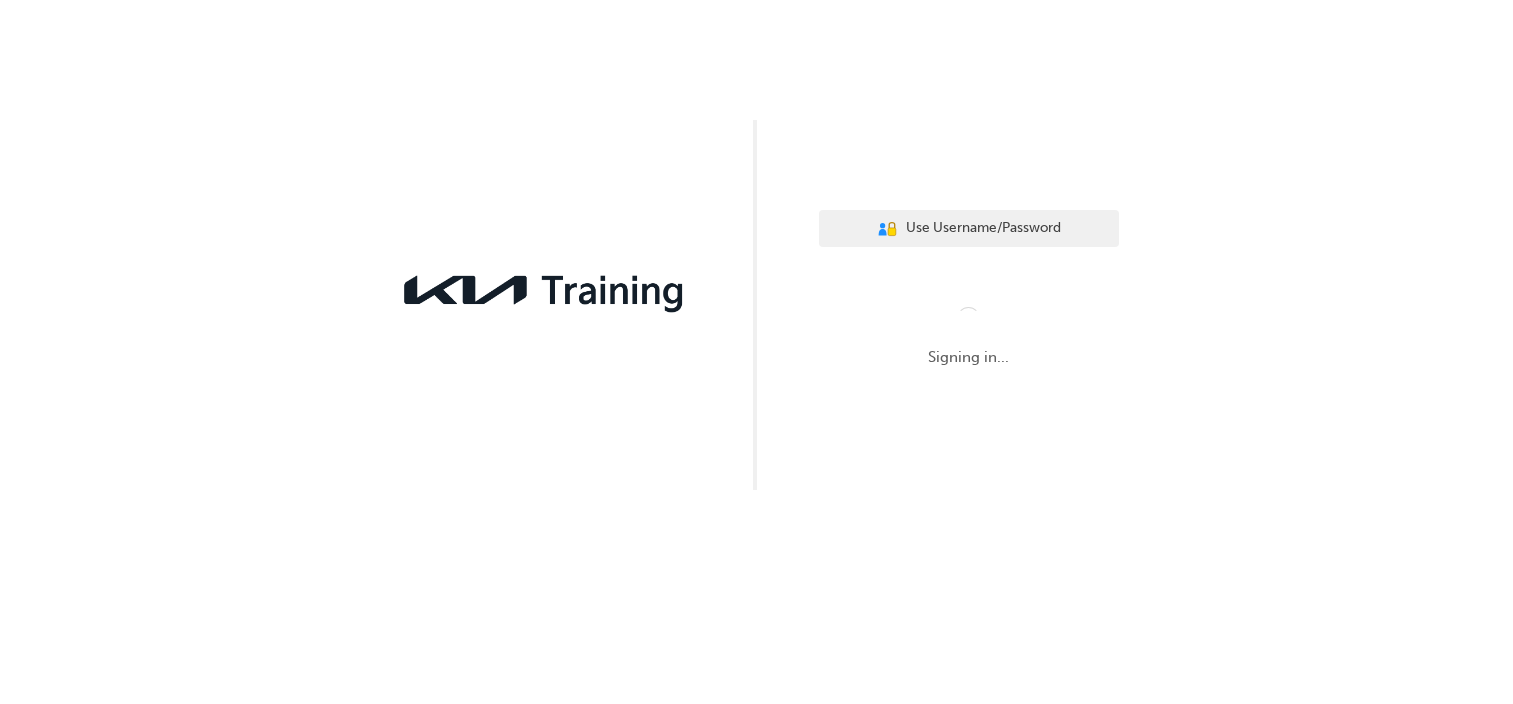 scroll, scrollTop: 0, scrollLeft: 0, axis: both 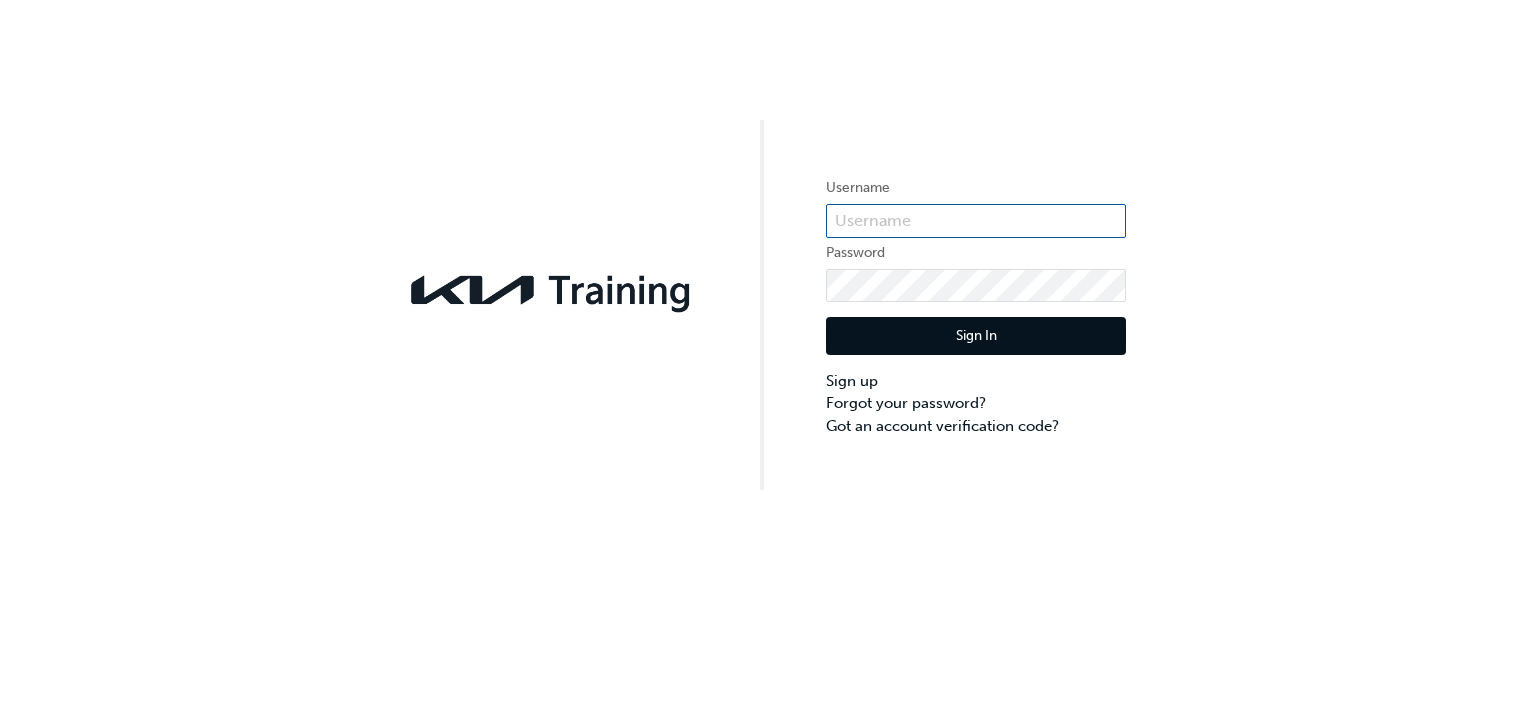 type on "KAU82120G2" 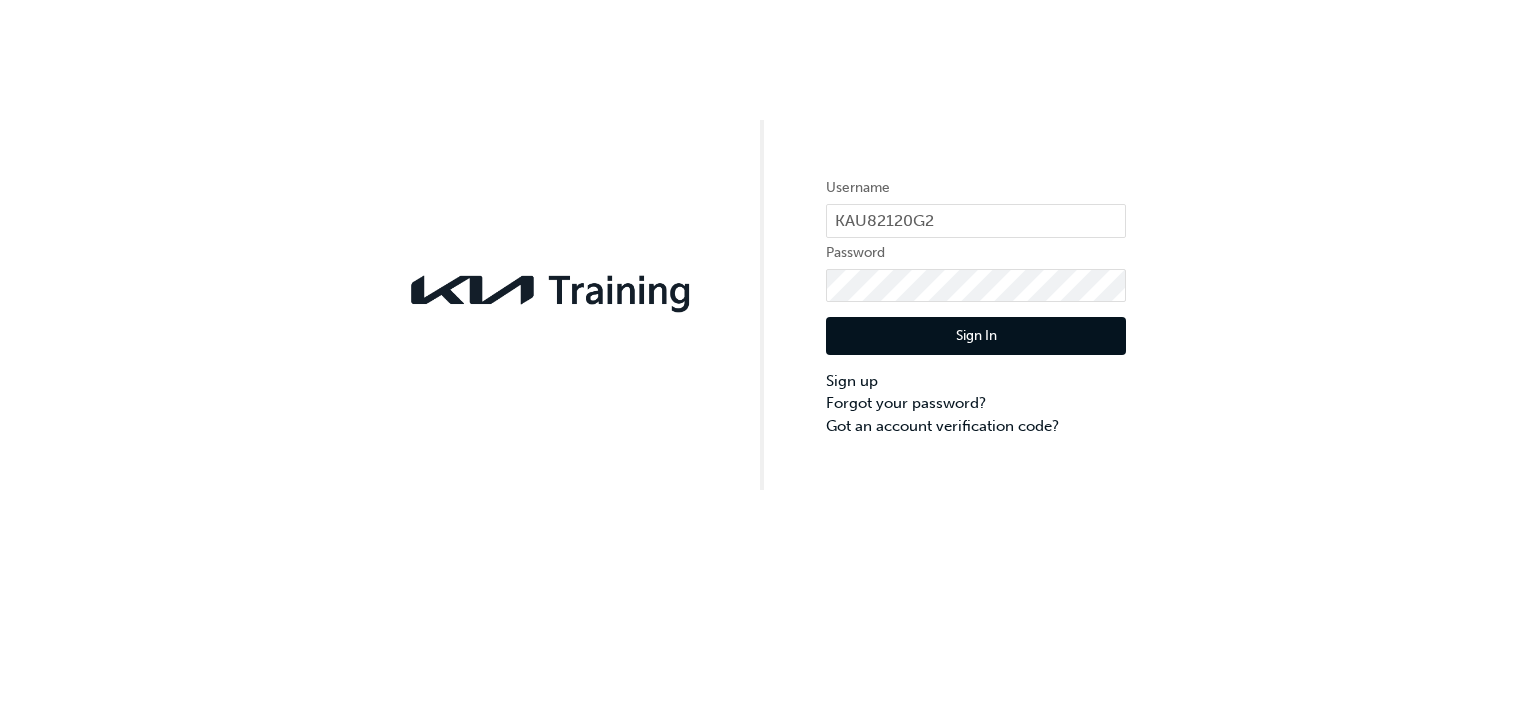 click on "Sign In" at bounding box center (976, 336) 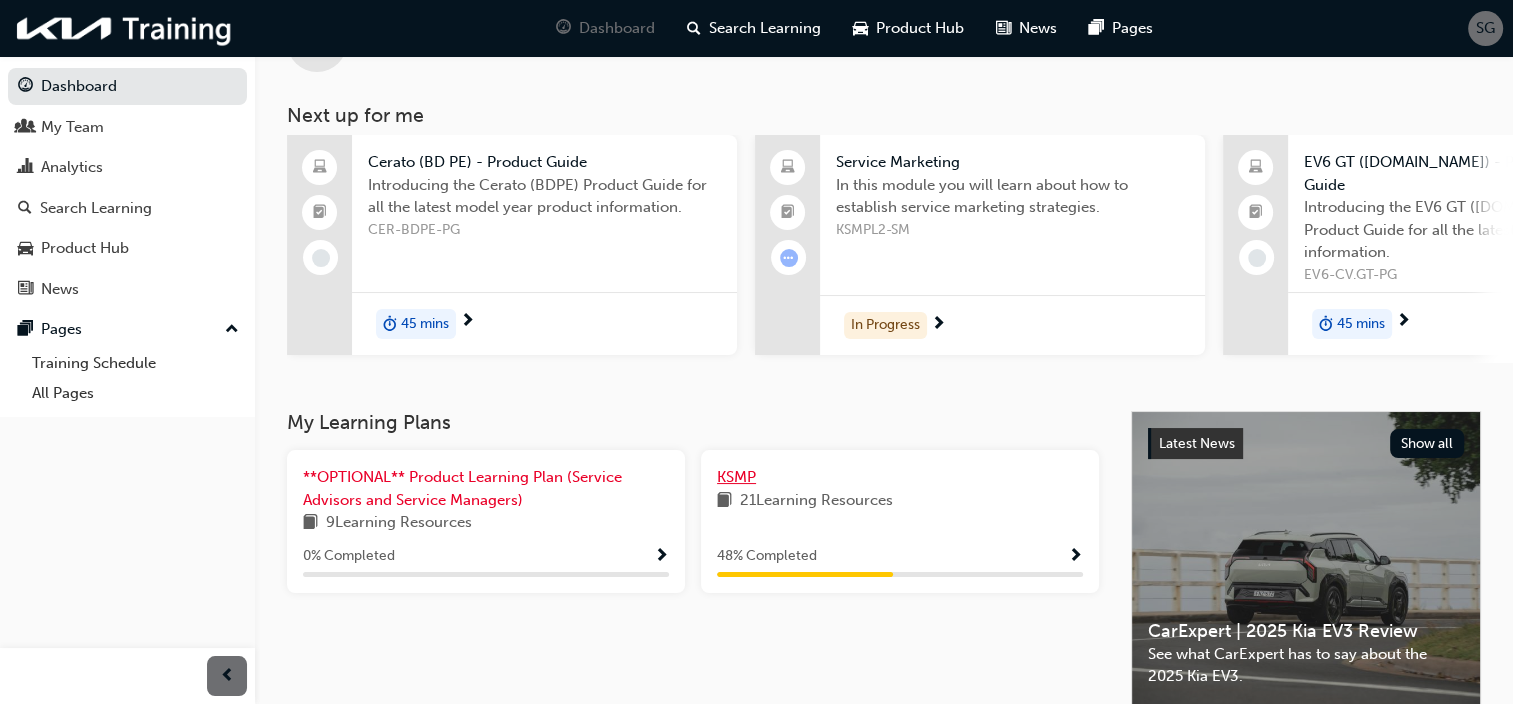 scroll, scrollTop: 48, scrollLeft: 0, axis: vertical 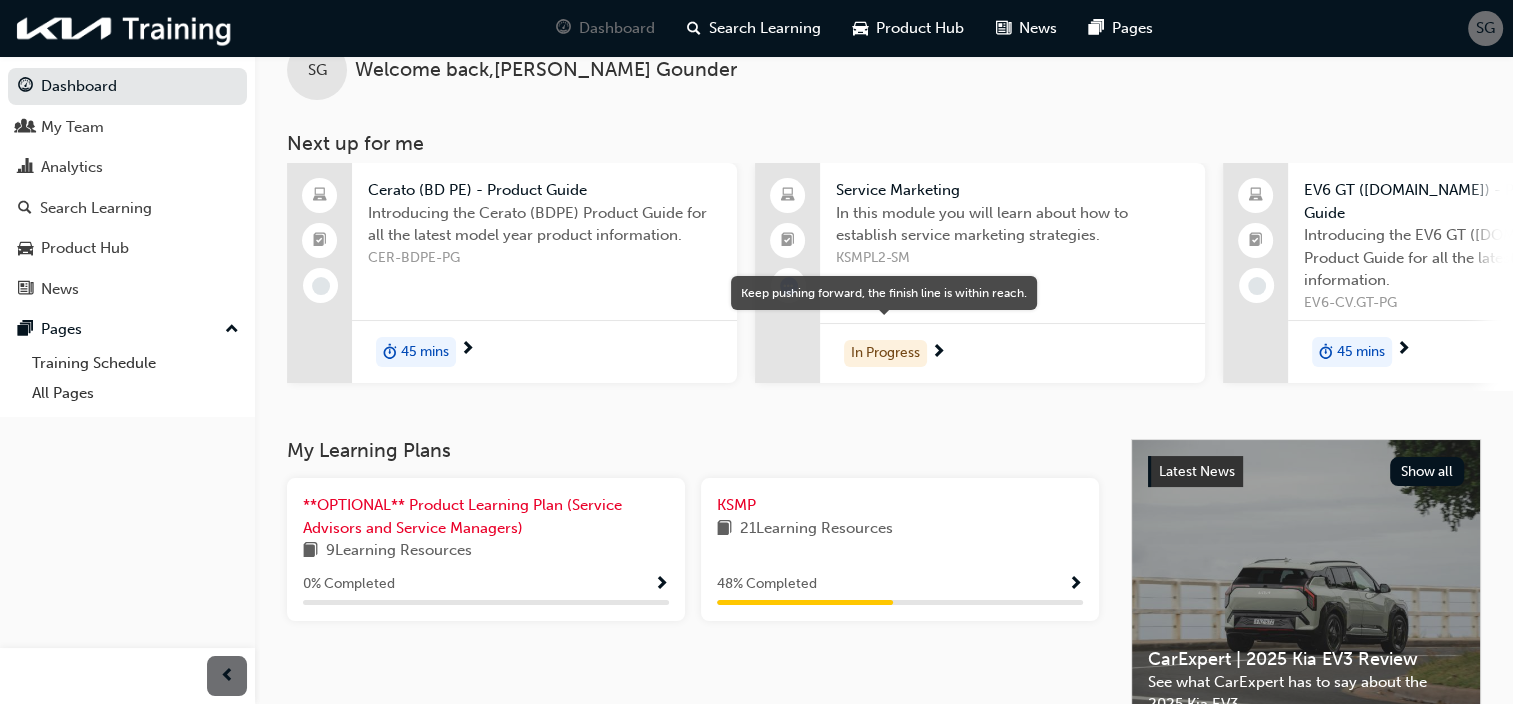 click on "In Progress" at bounding box center (885, 353) 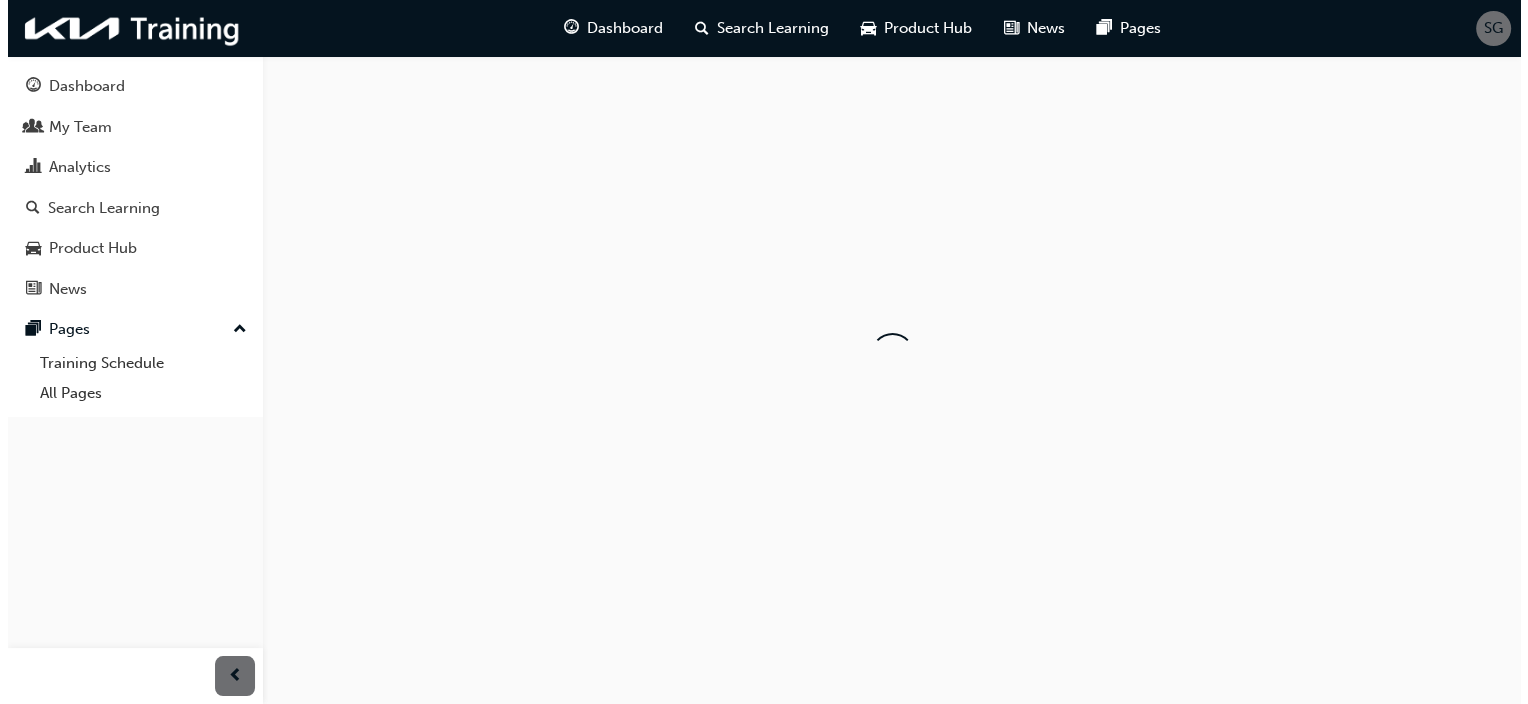scroll, scrollTop: 0, scrollLeft: 0, axis: both 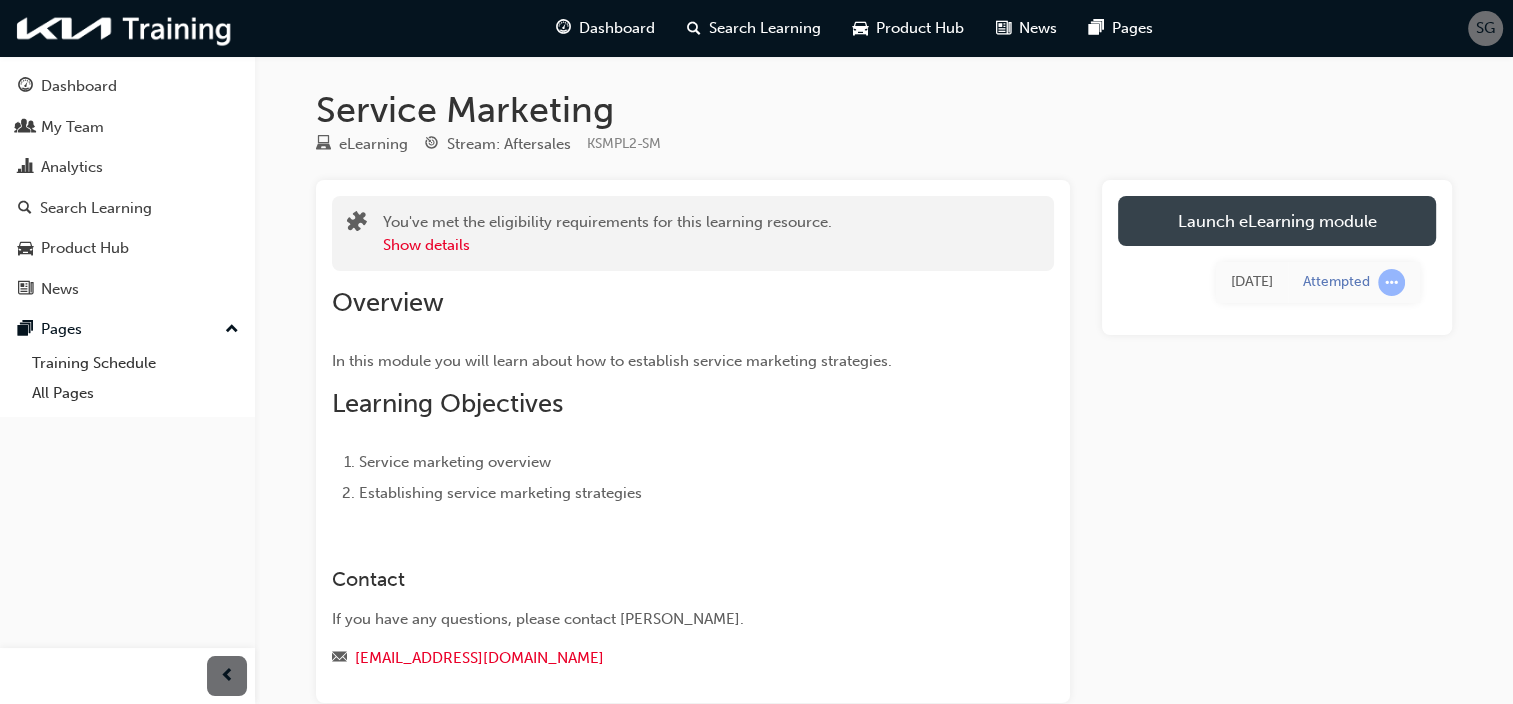 click on "Launch eLearning module" at bounding box center [1277, 221] 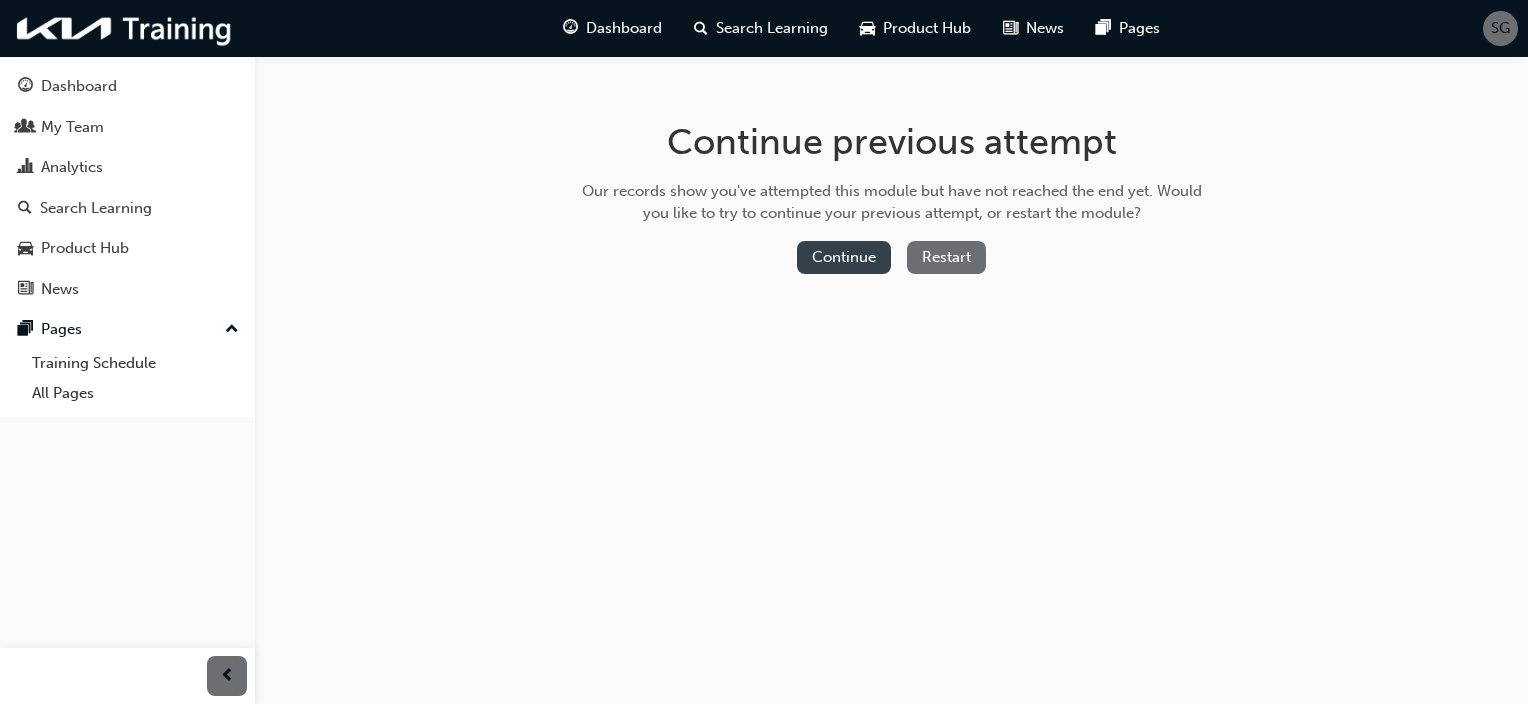 click on "Continue" at bounding box center [844, 257] 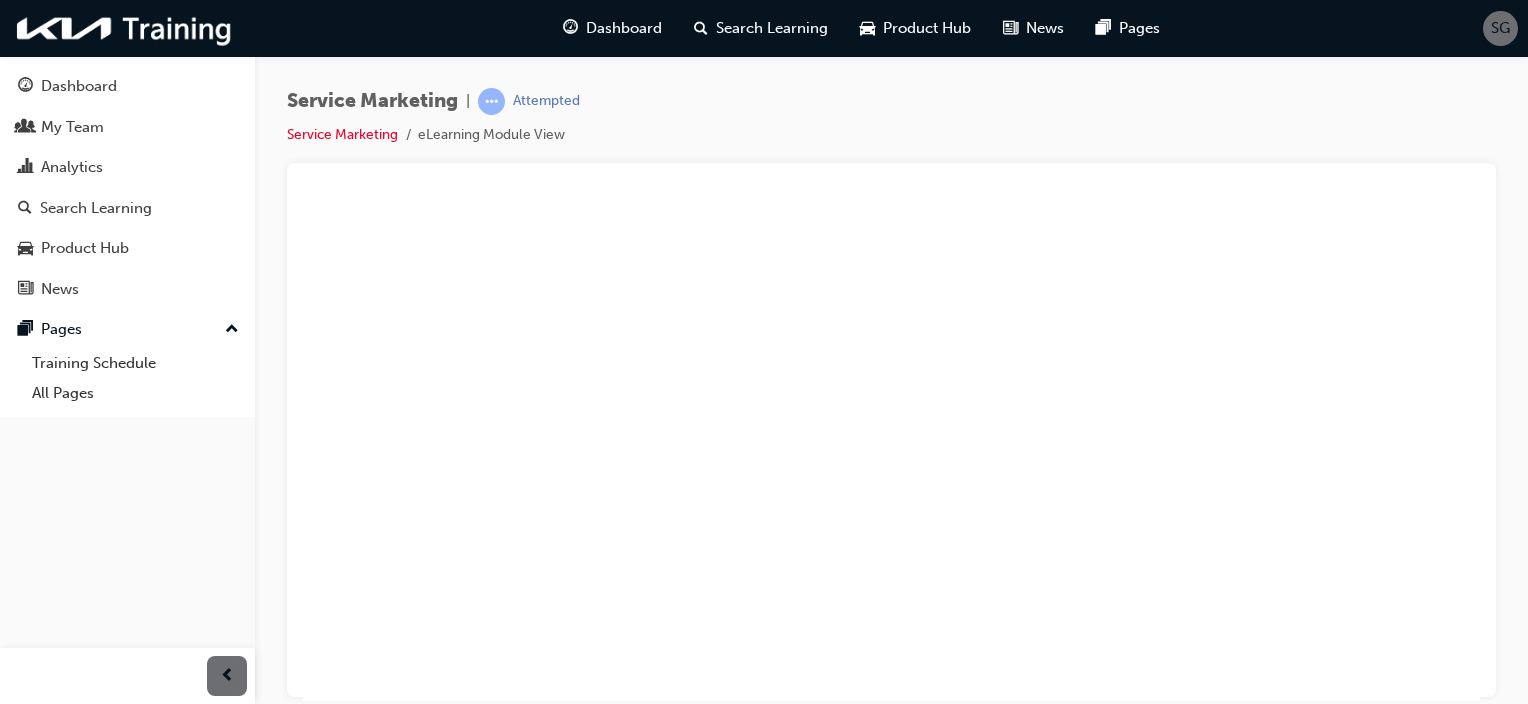 scroll, scrollTop: 0, scrollLeft: 0, axis: both 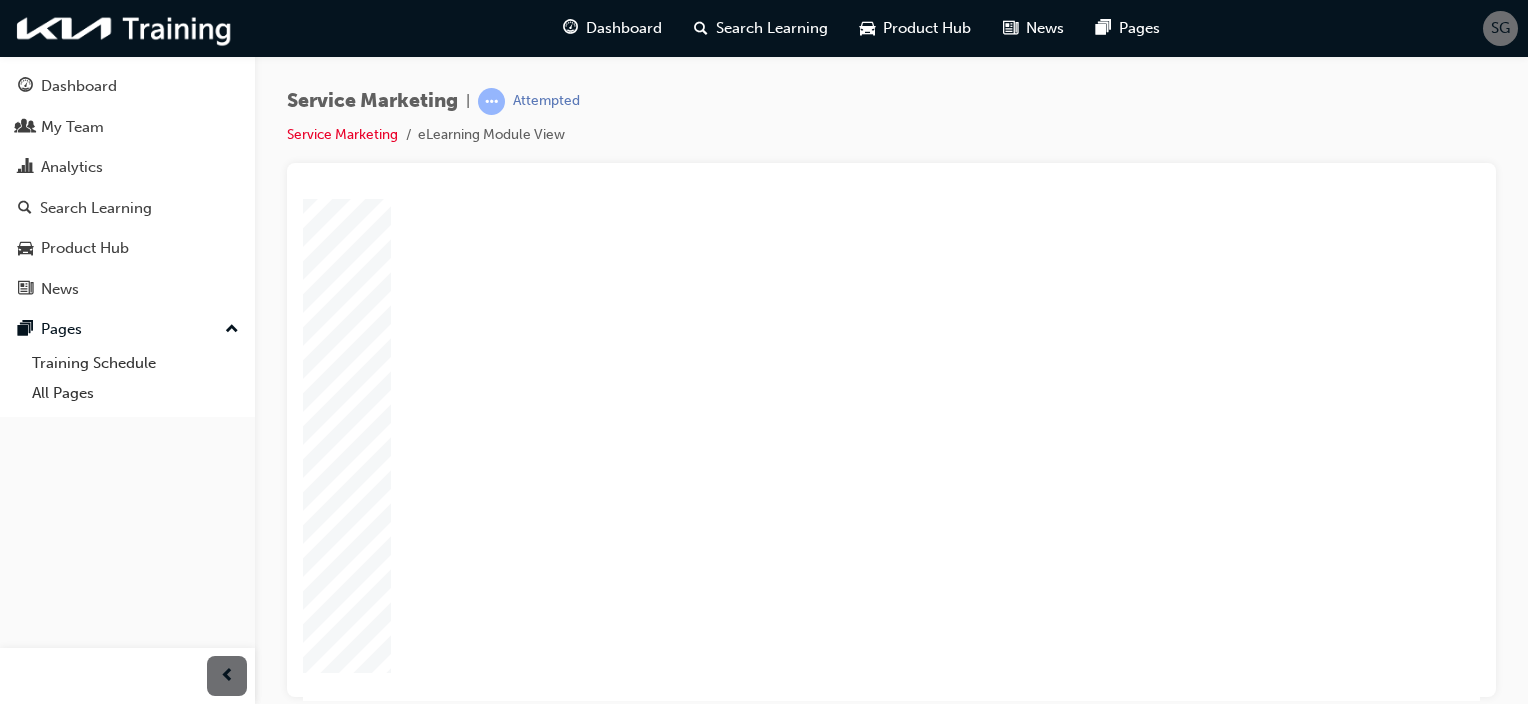 click 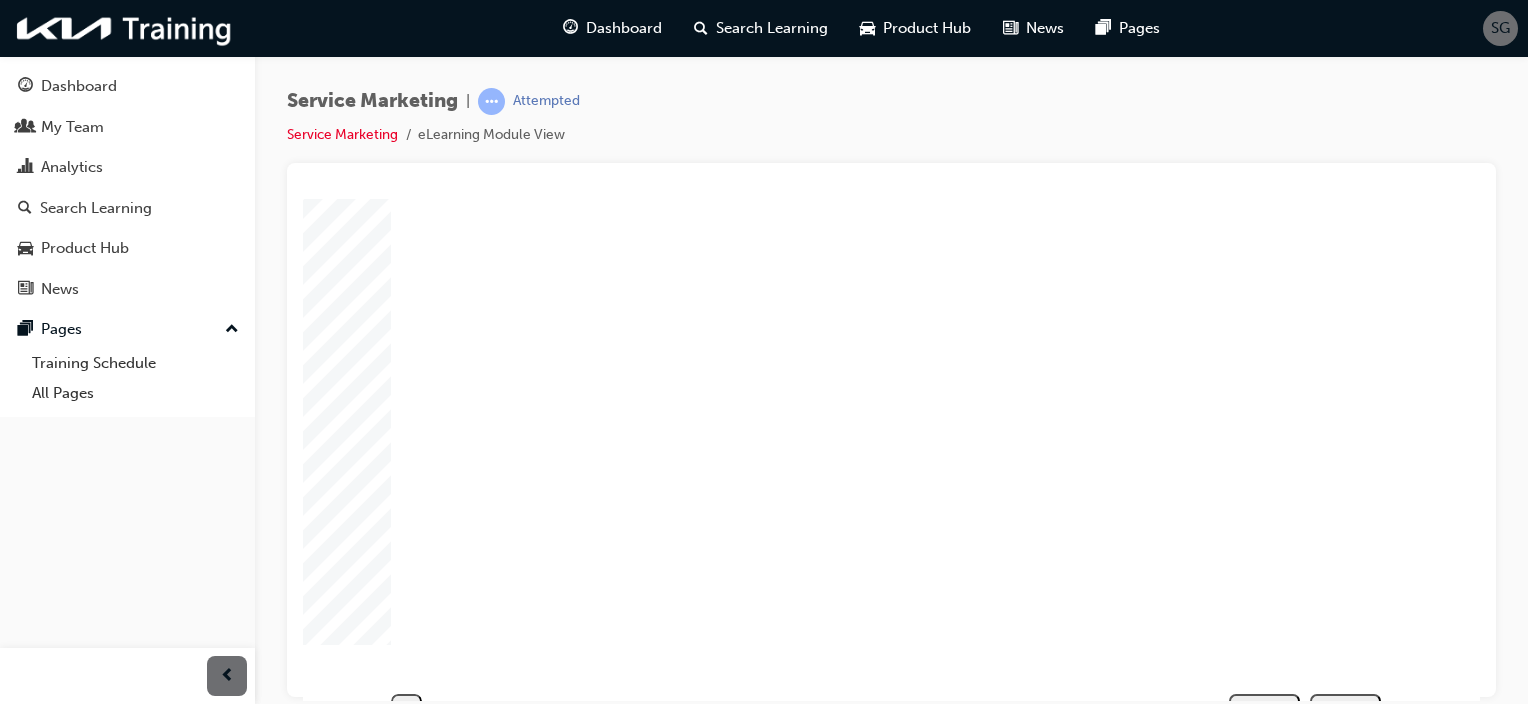 scroll, scrollTop: 217, scrollLeft: 0, axis: vertical 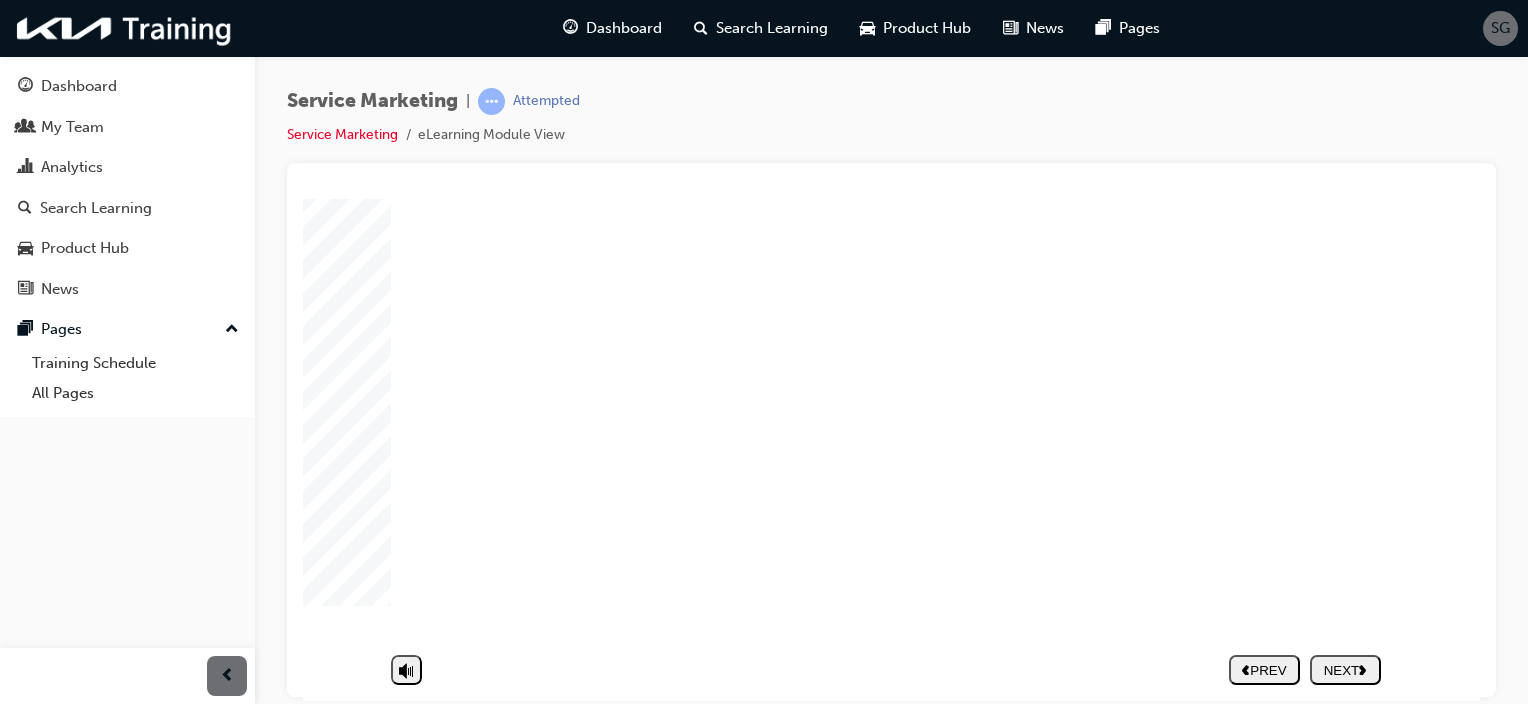 click on "NEXT" at bounding box center (1345, 669) 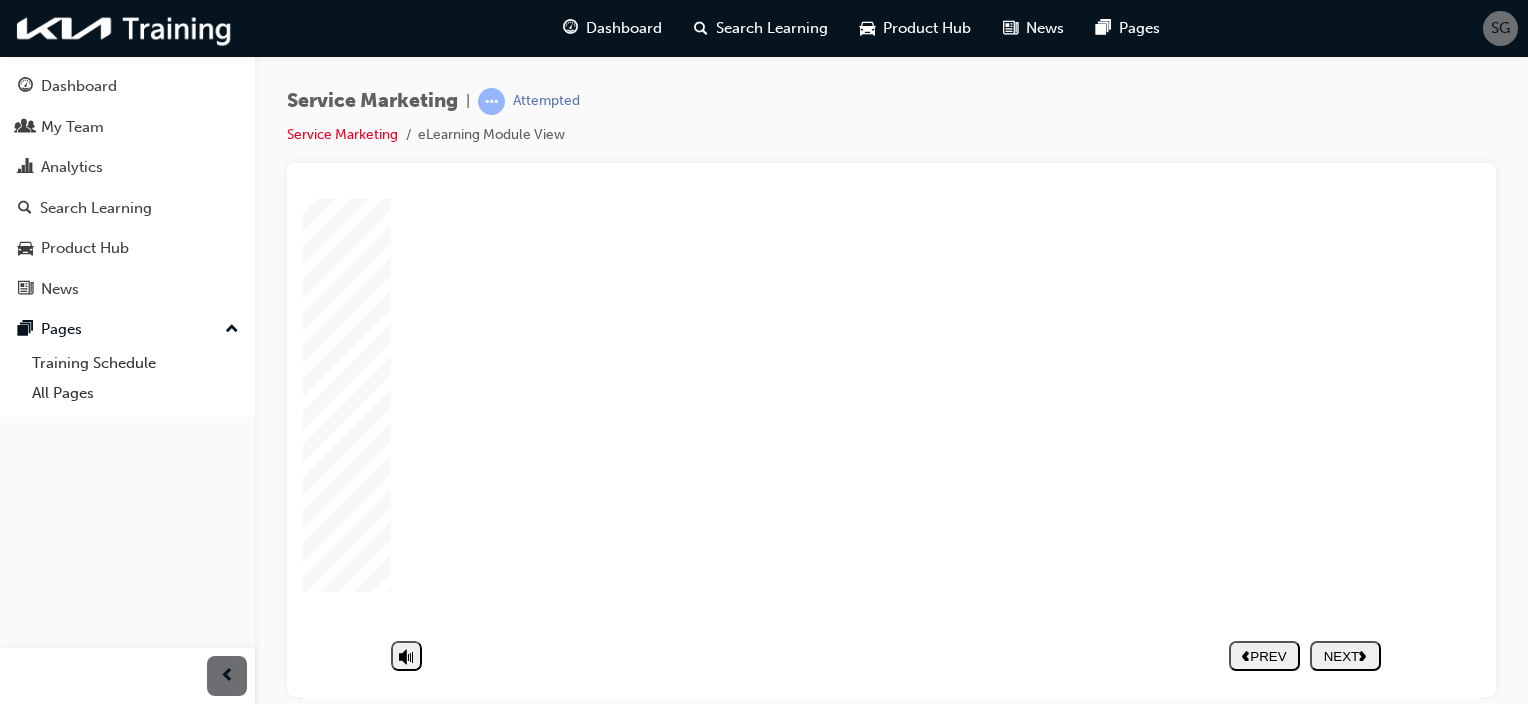 click 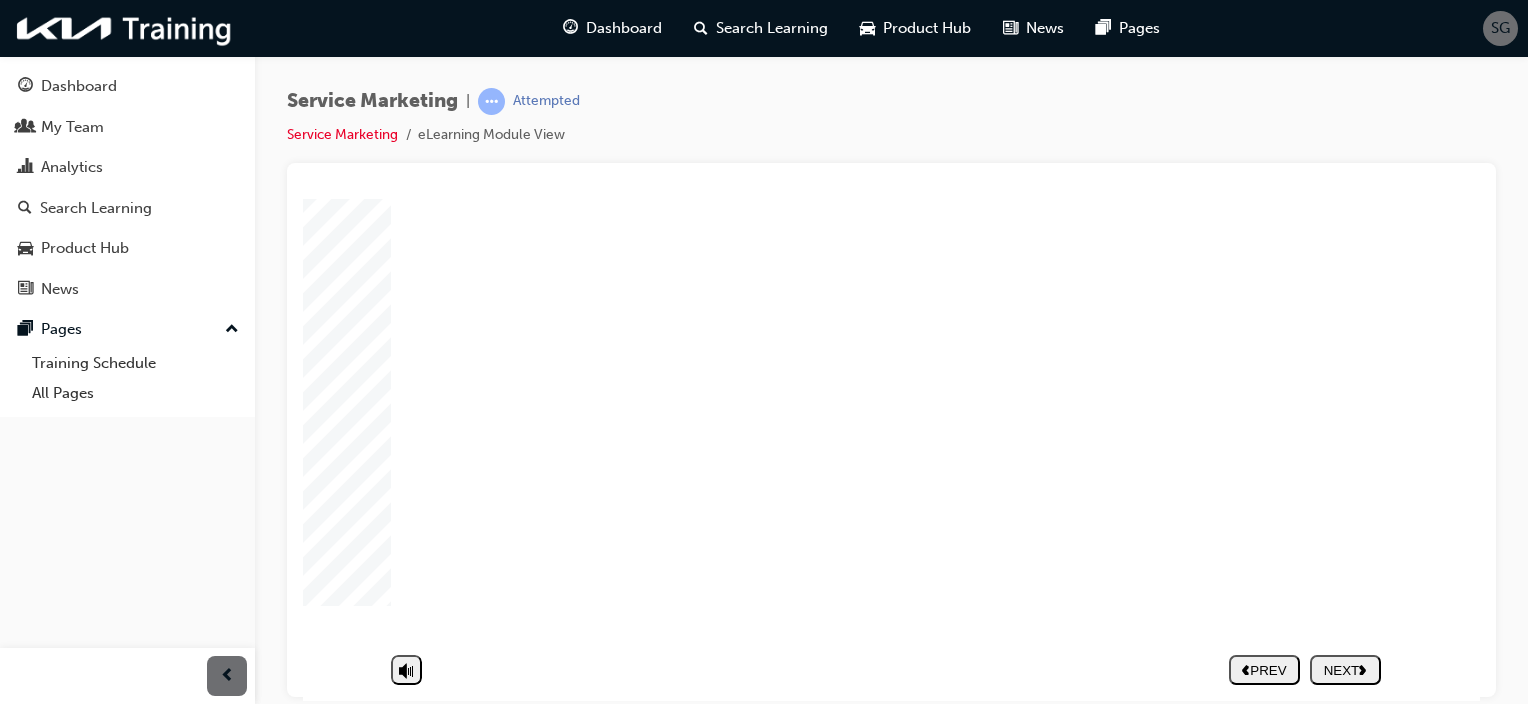 click on "NEXT" at bounding box center (1345, 669) 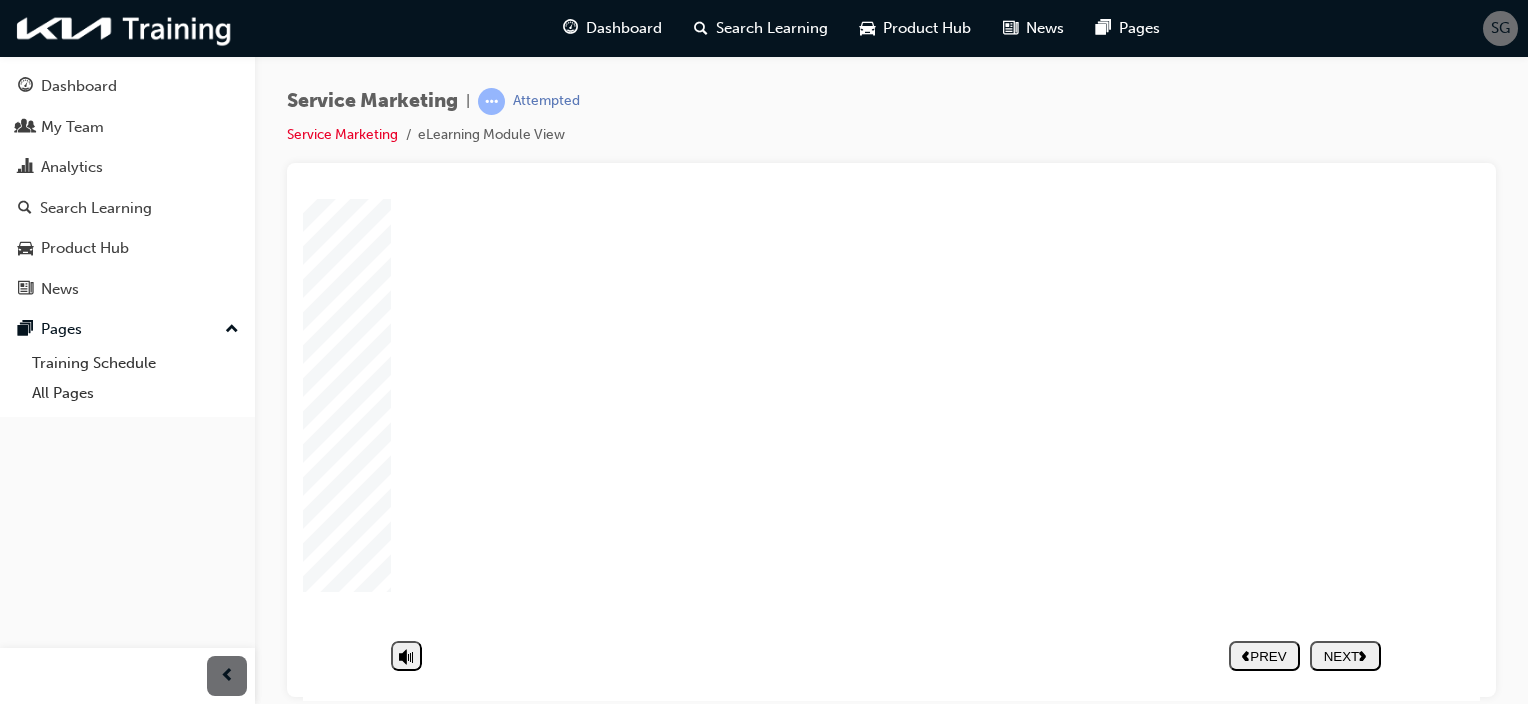 click 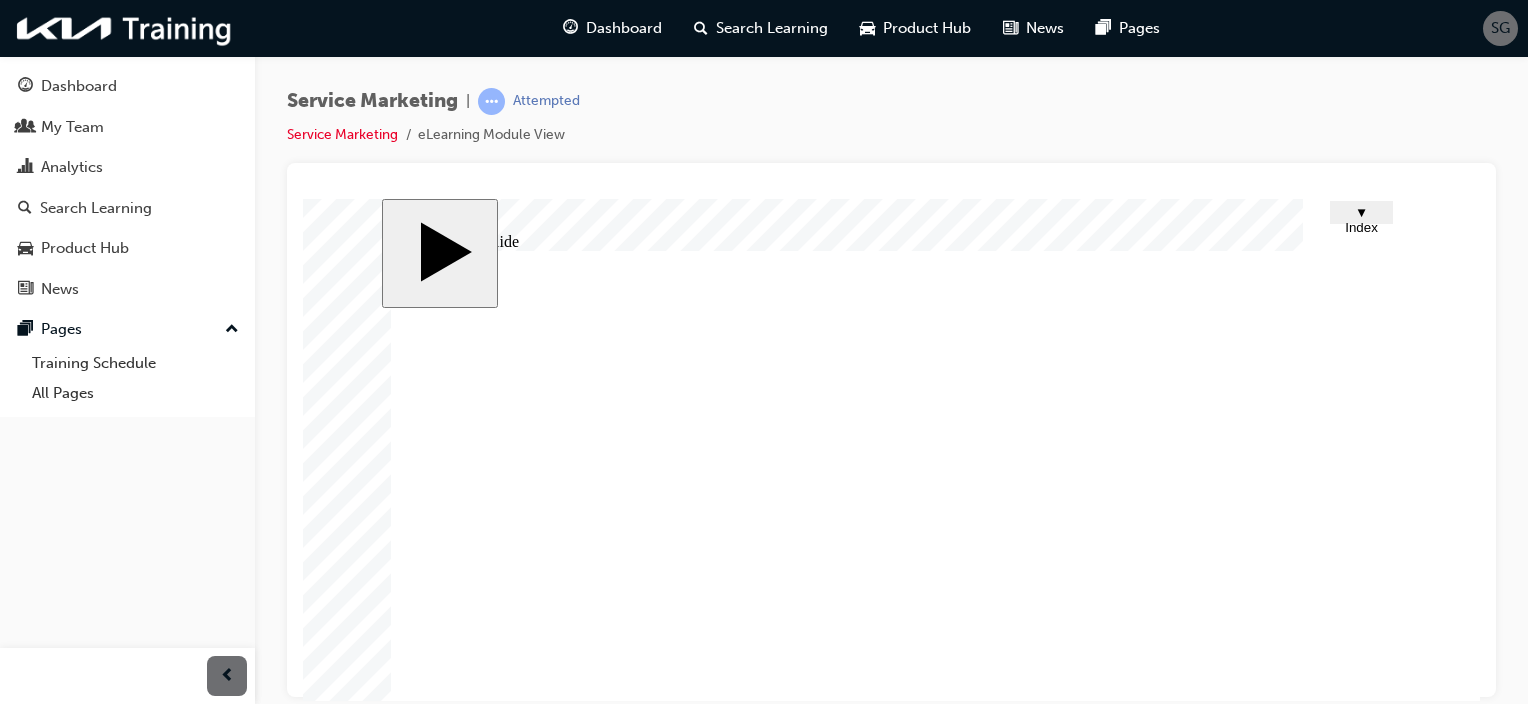 click 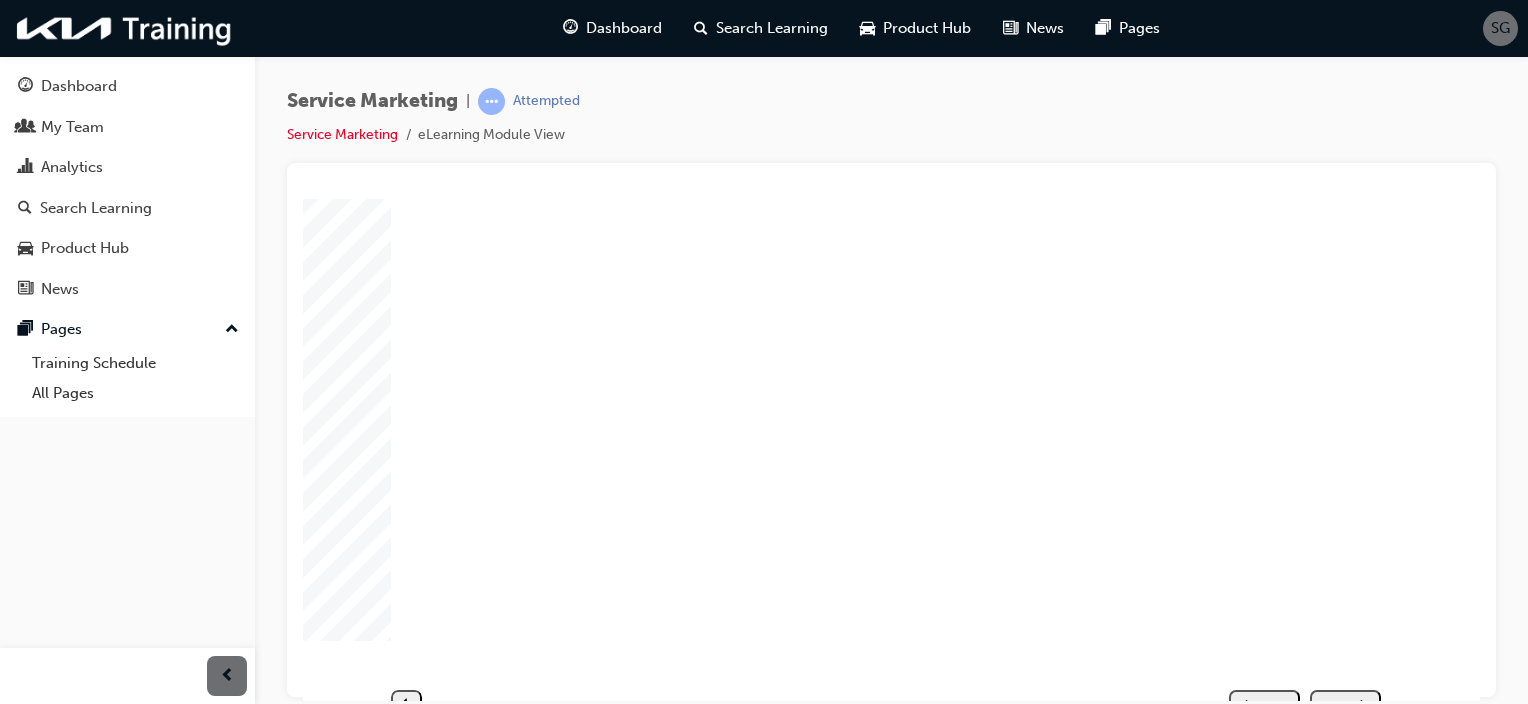 scroll, scrollTop: 217, scrollLeft: 0, axis: vertical 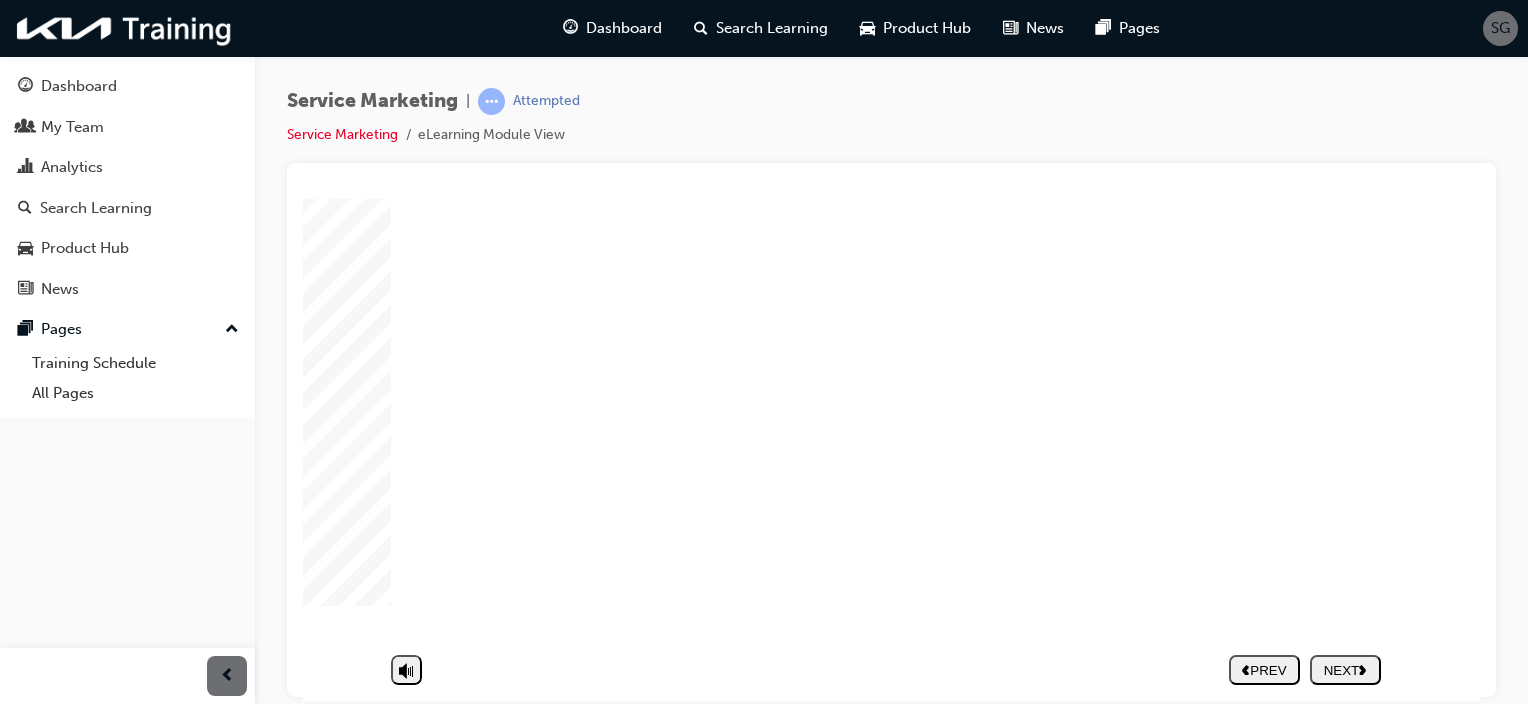 click on "NEXT" at bounding box center [1345, 669] 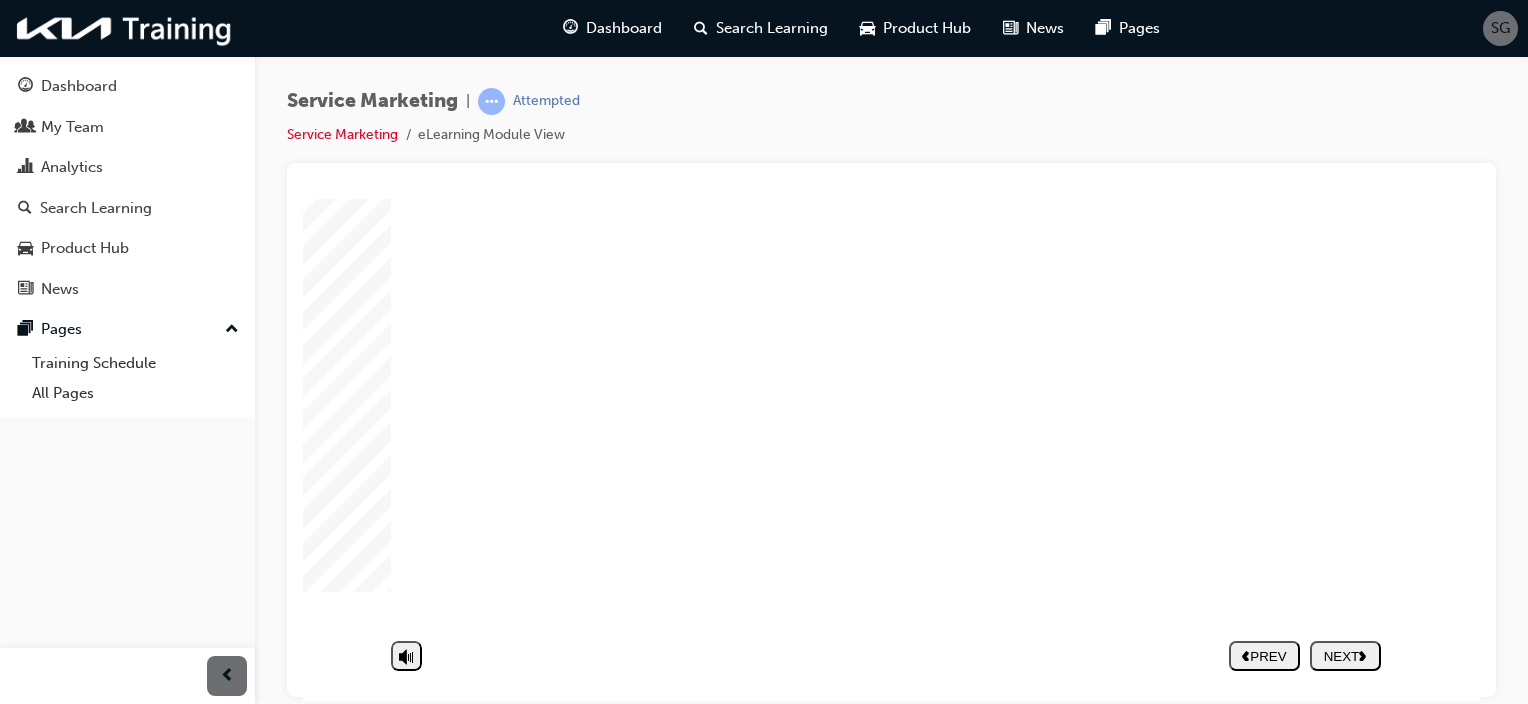 click 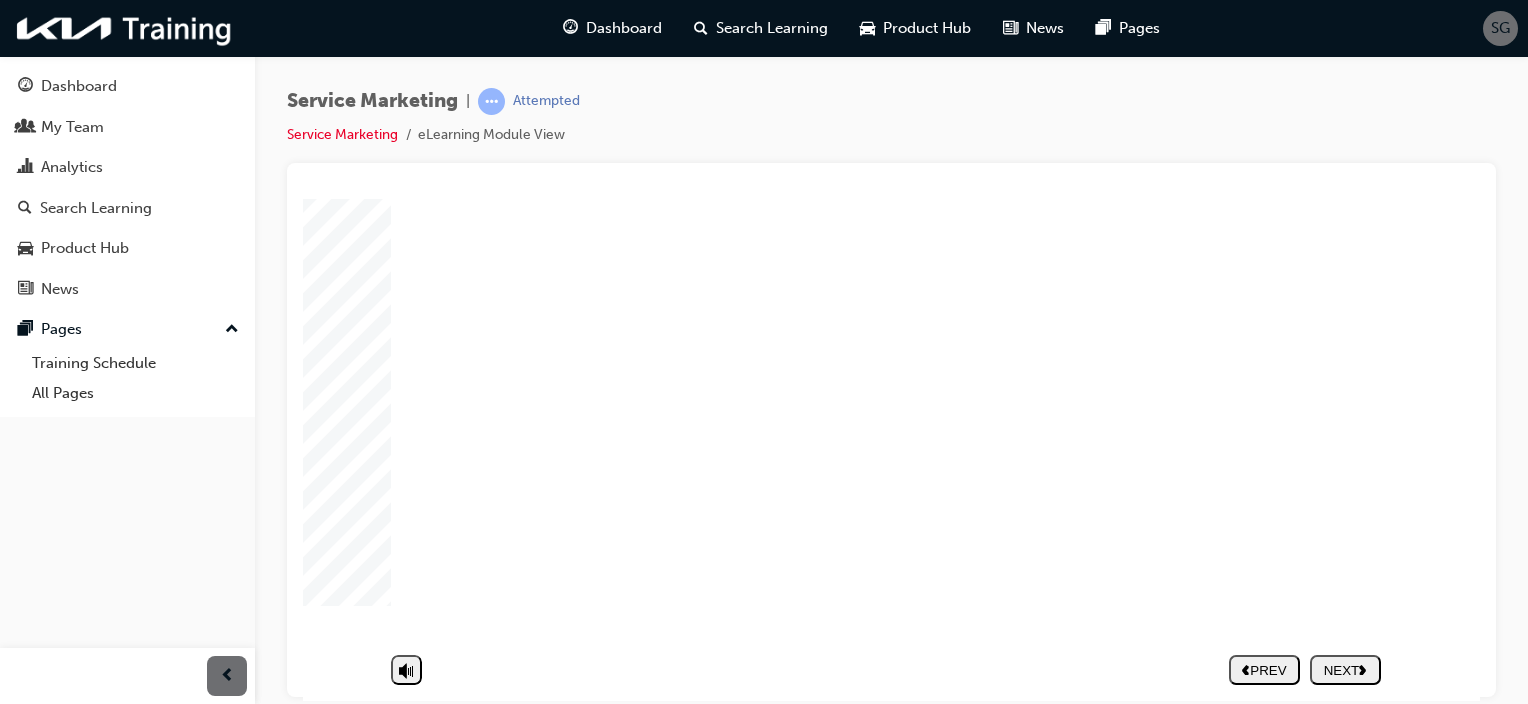 click on "PREV" at bounding box center (1264, 669) 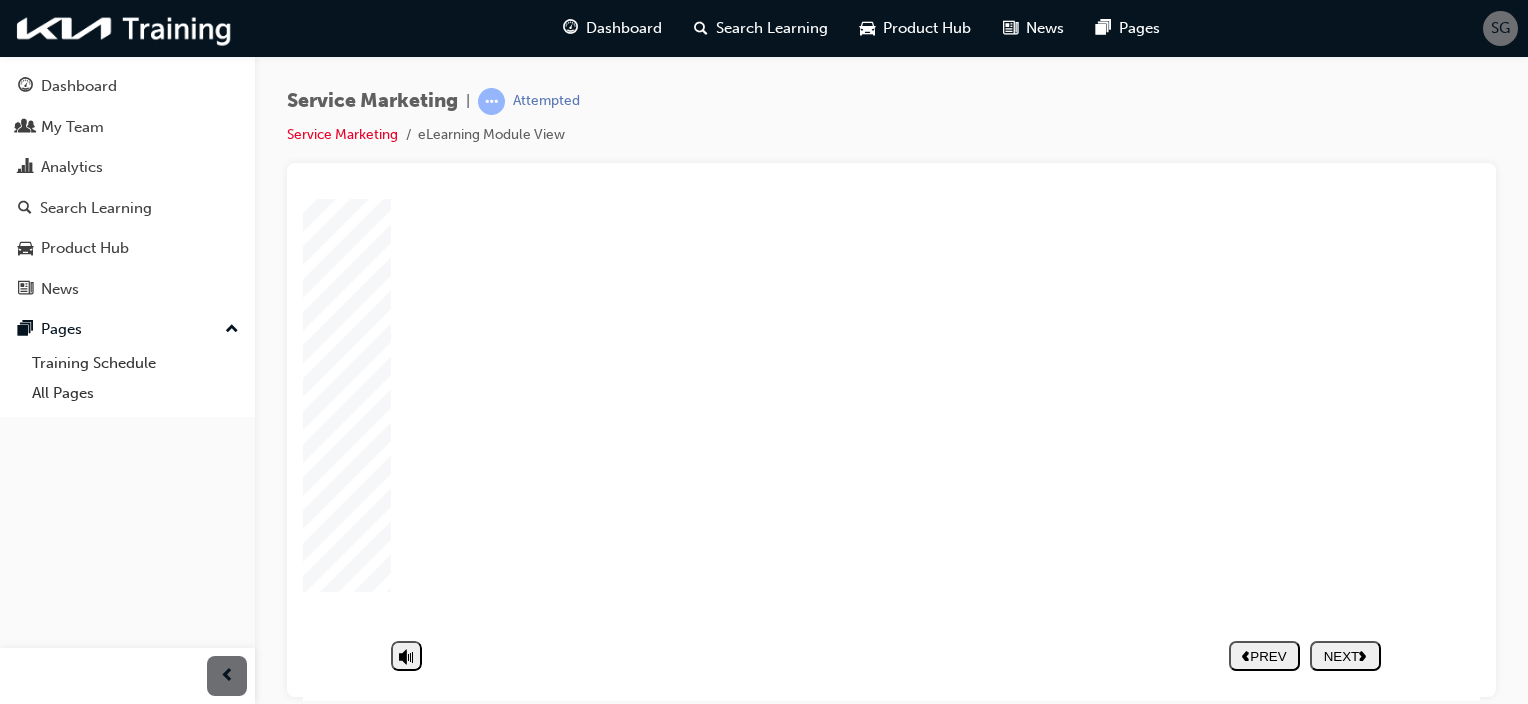 click 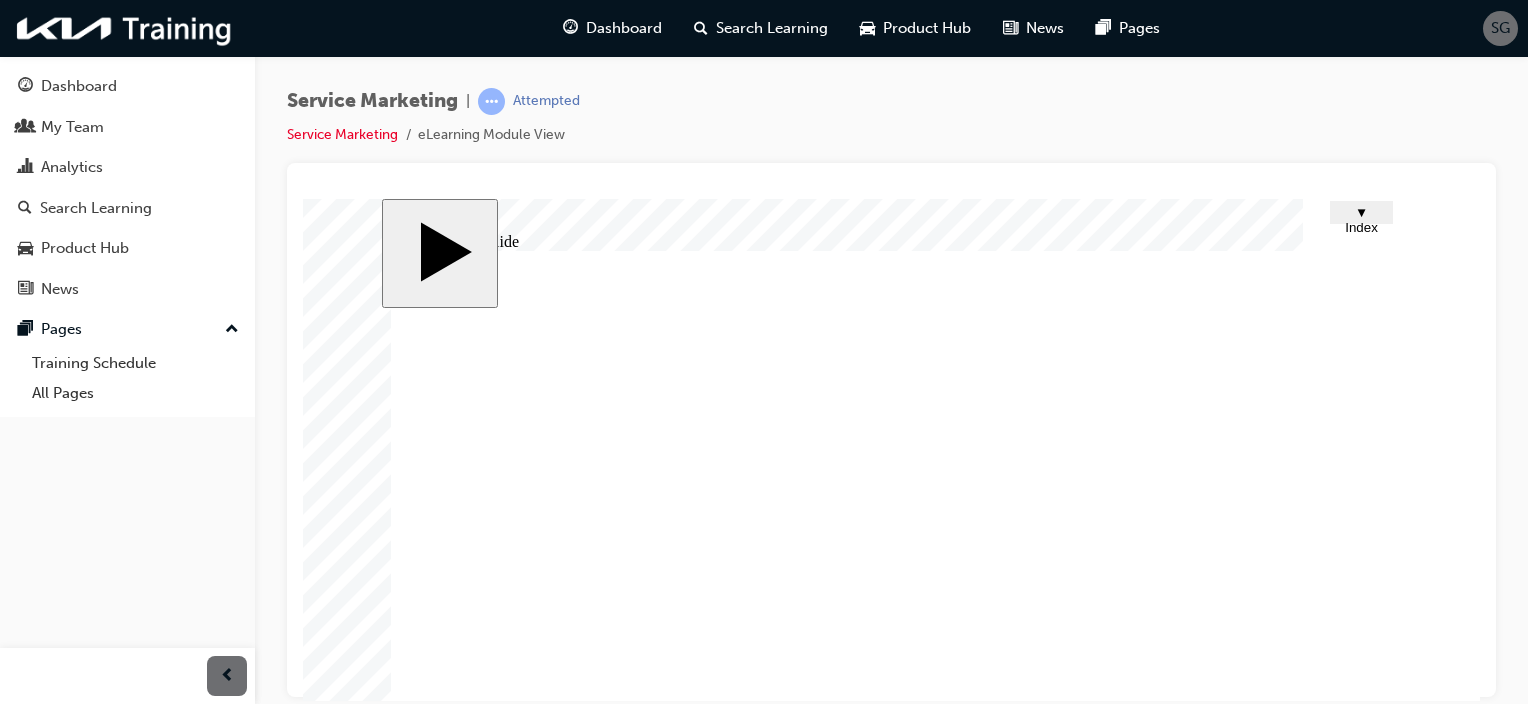 scroll, scrollTop: 0, scrollLeft: 0, axis: both 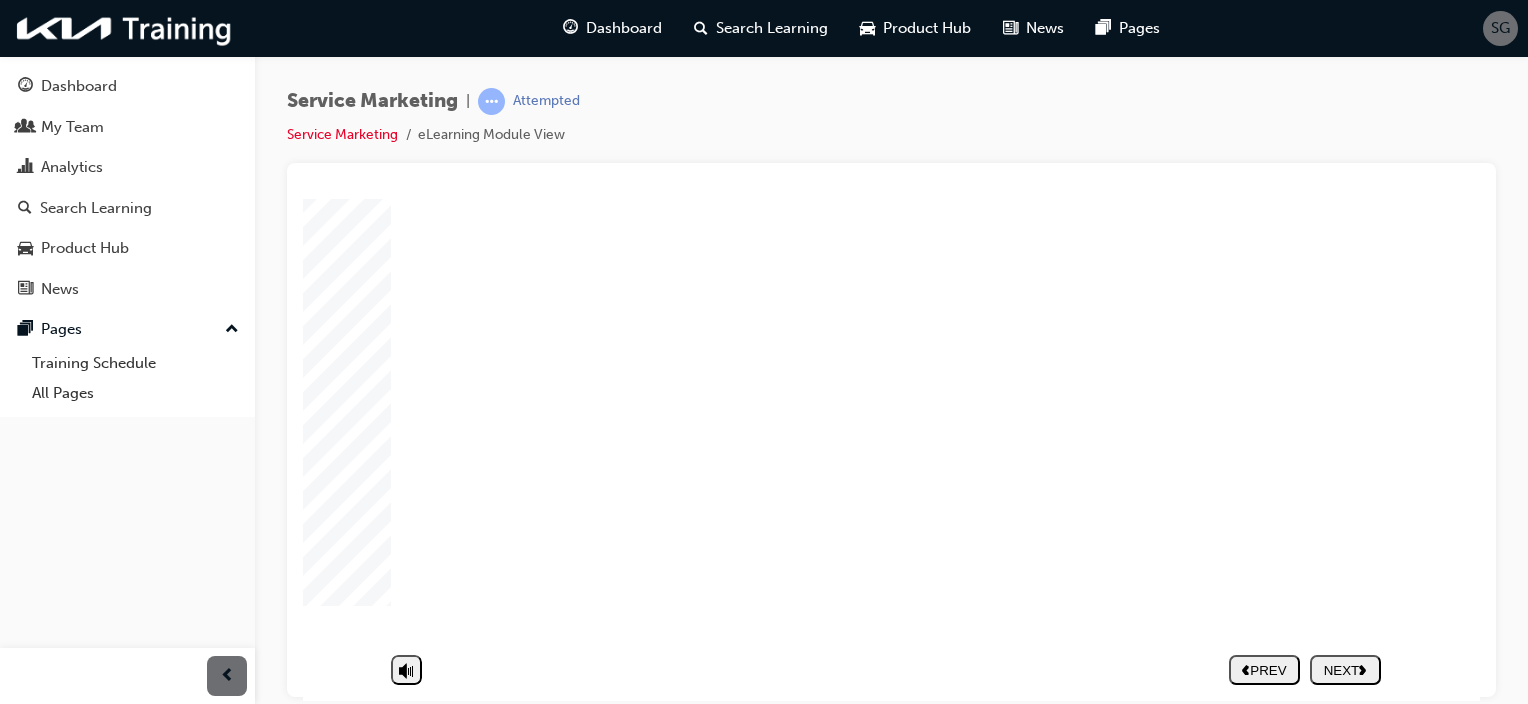 click on "NEXT" at bounding box center (1345, 669) 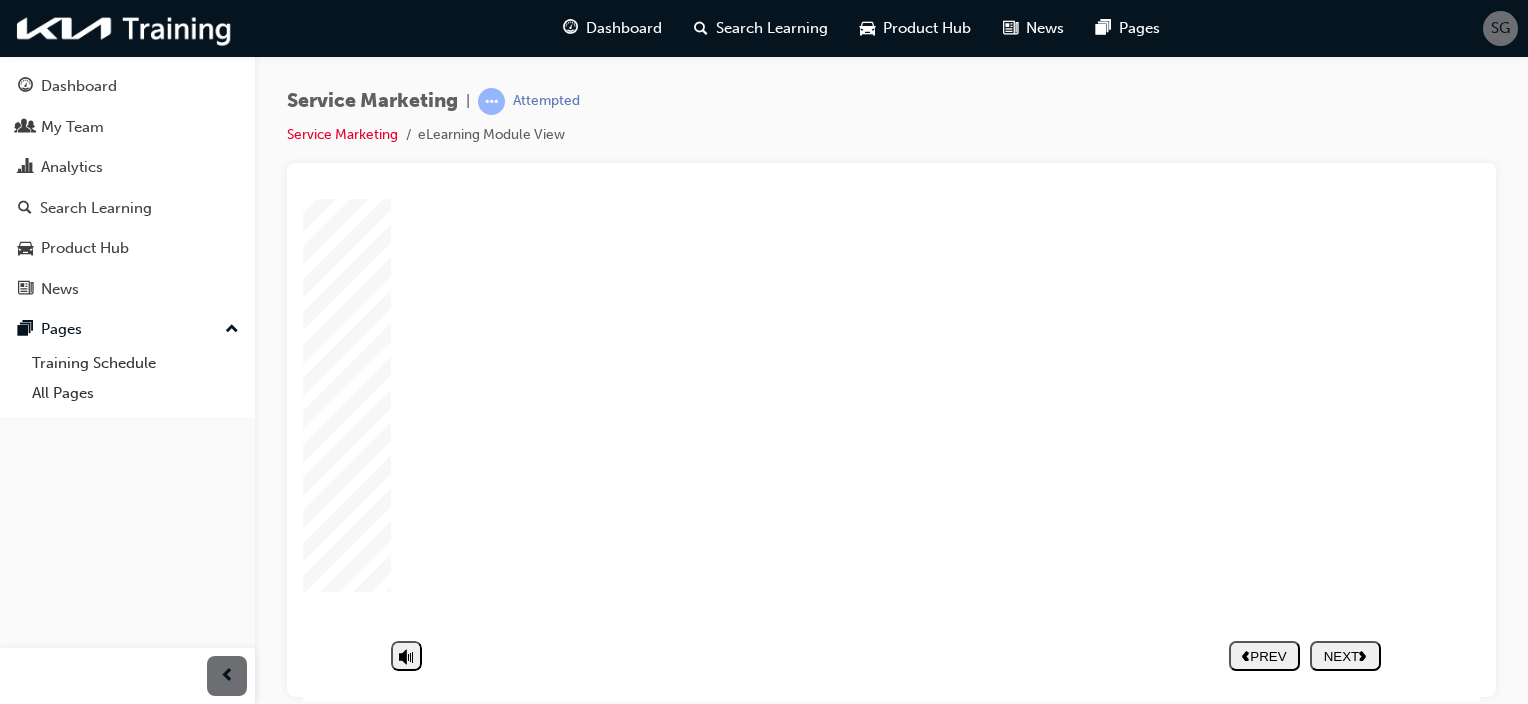 click 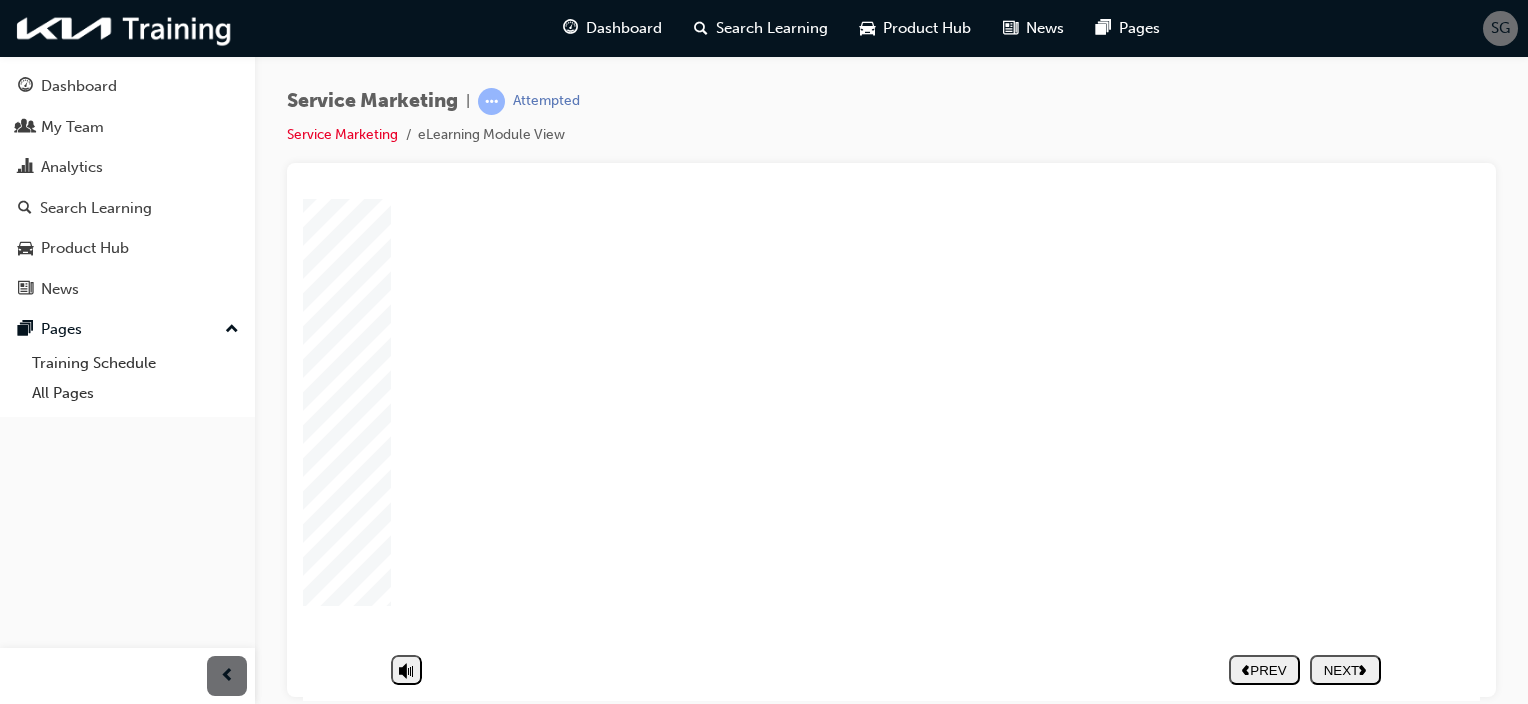 click 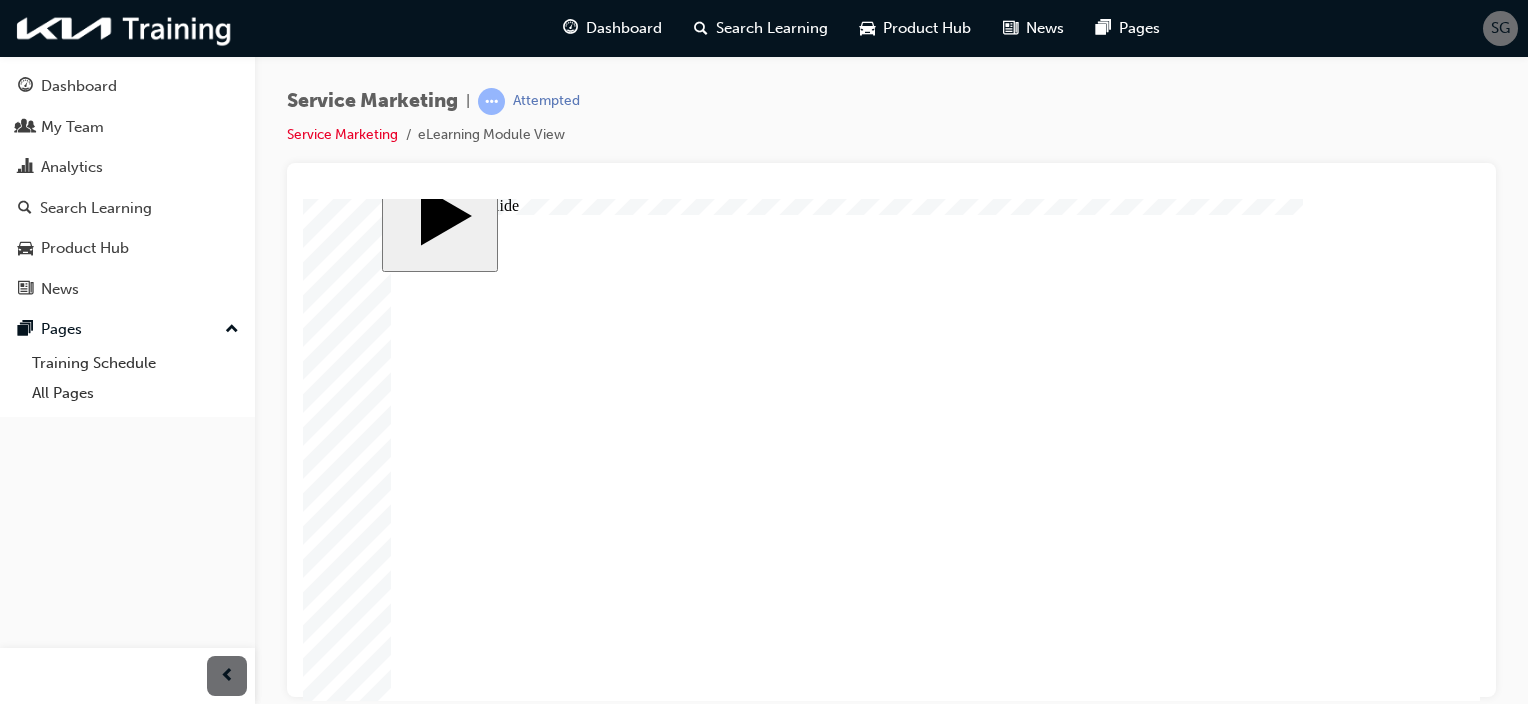 scroll, scrollTop: 17, scrollLeft: 0, axis: vertical 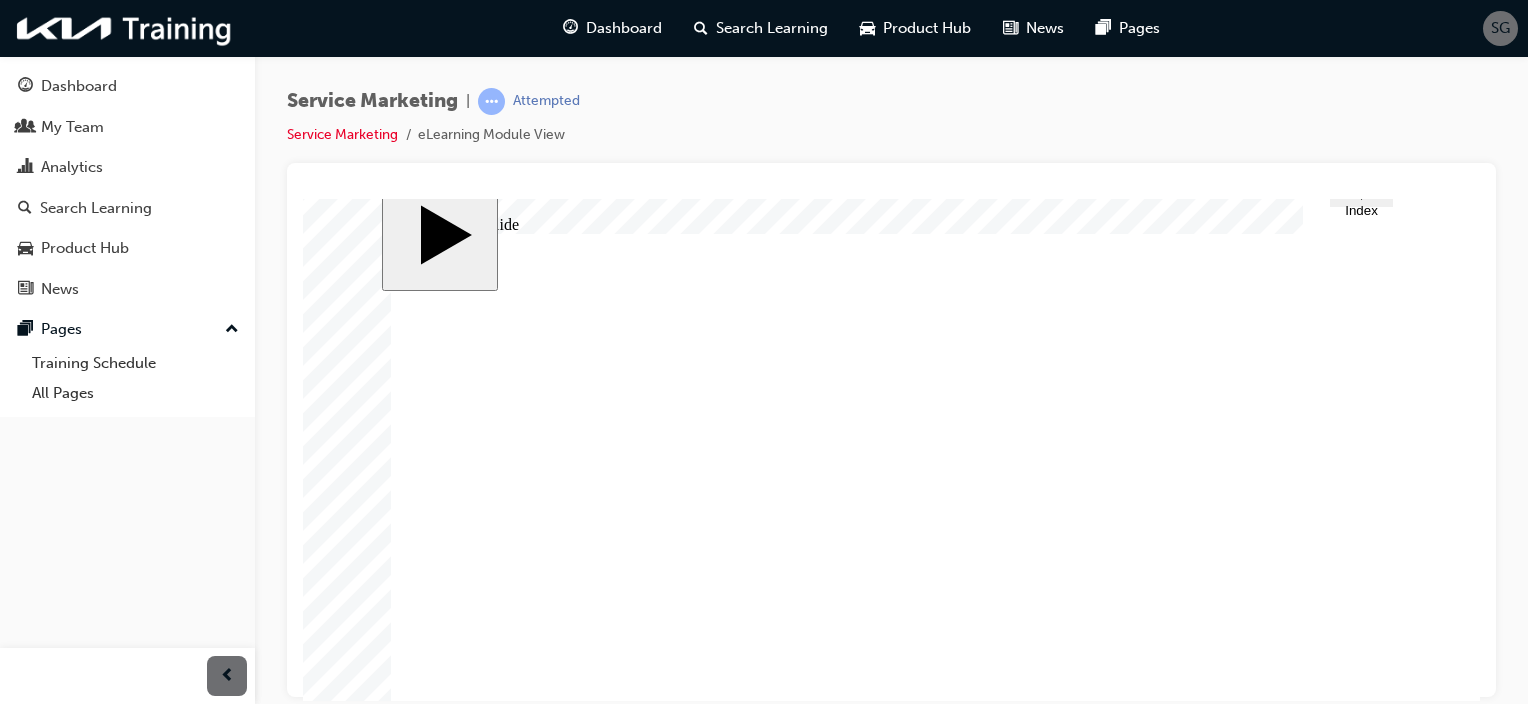 click 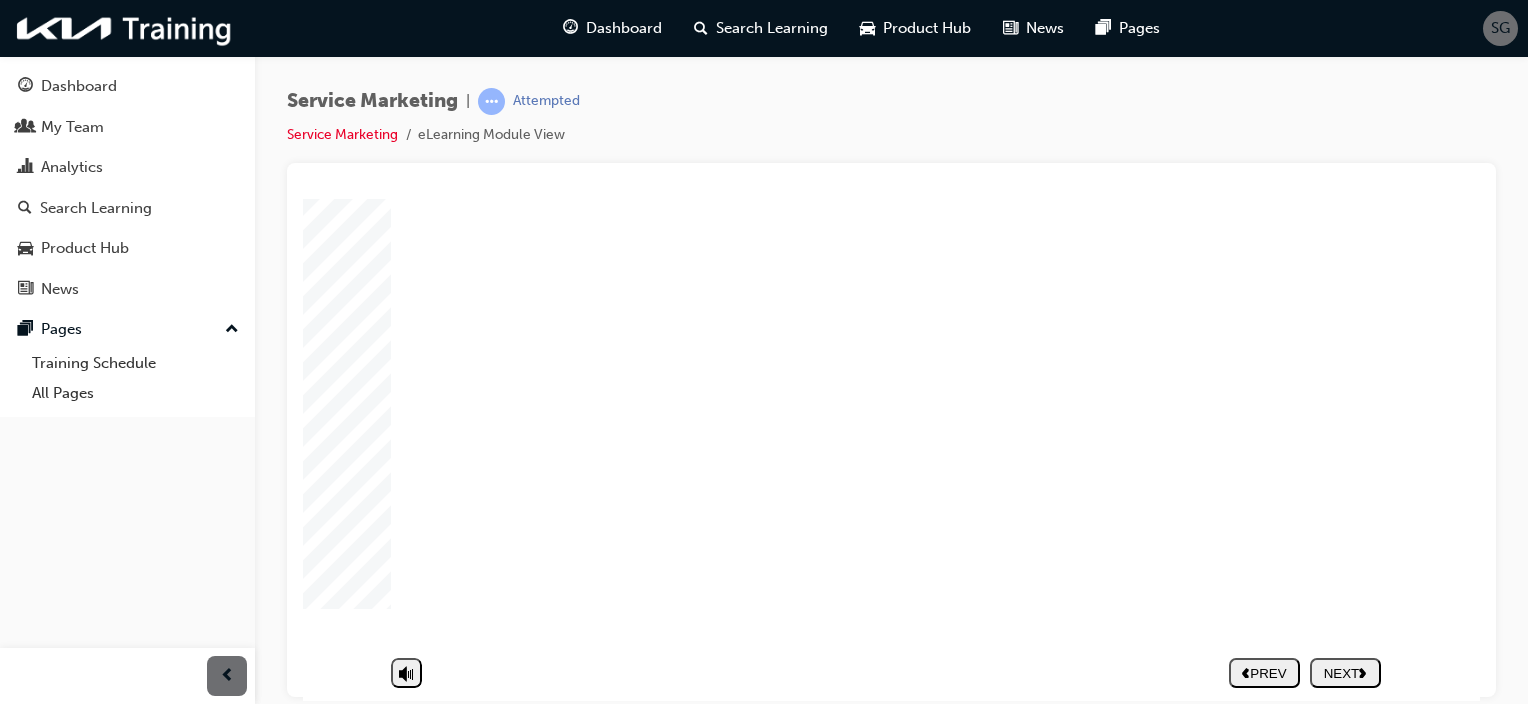 scroll, scrollTop: 217, scrollLeft: 0, axis: vertical 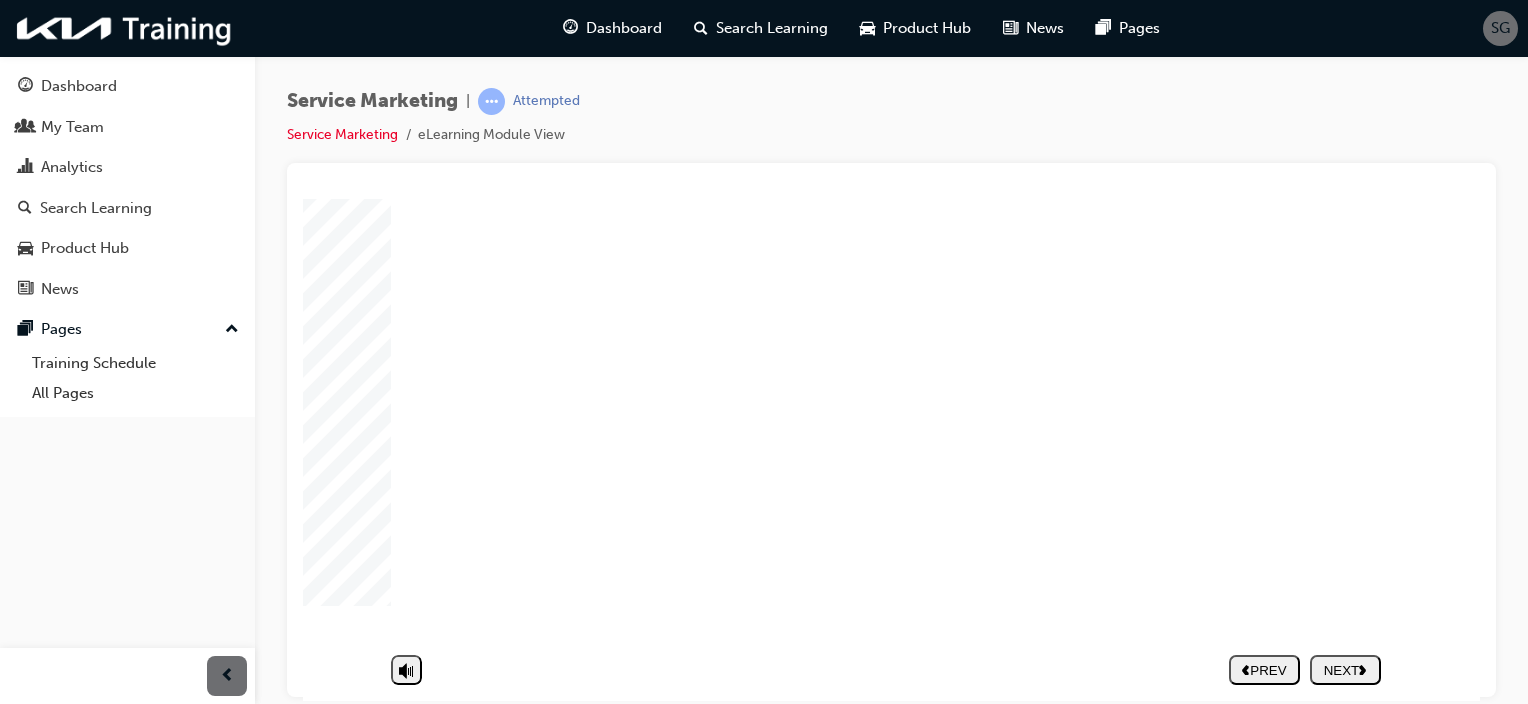 click on "NEXT" at bounding box center (1345, 669) 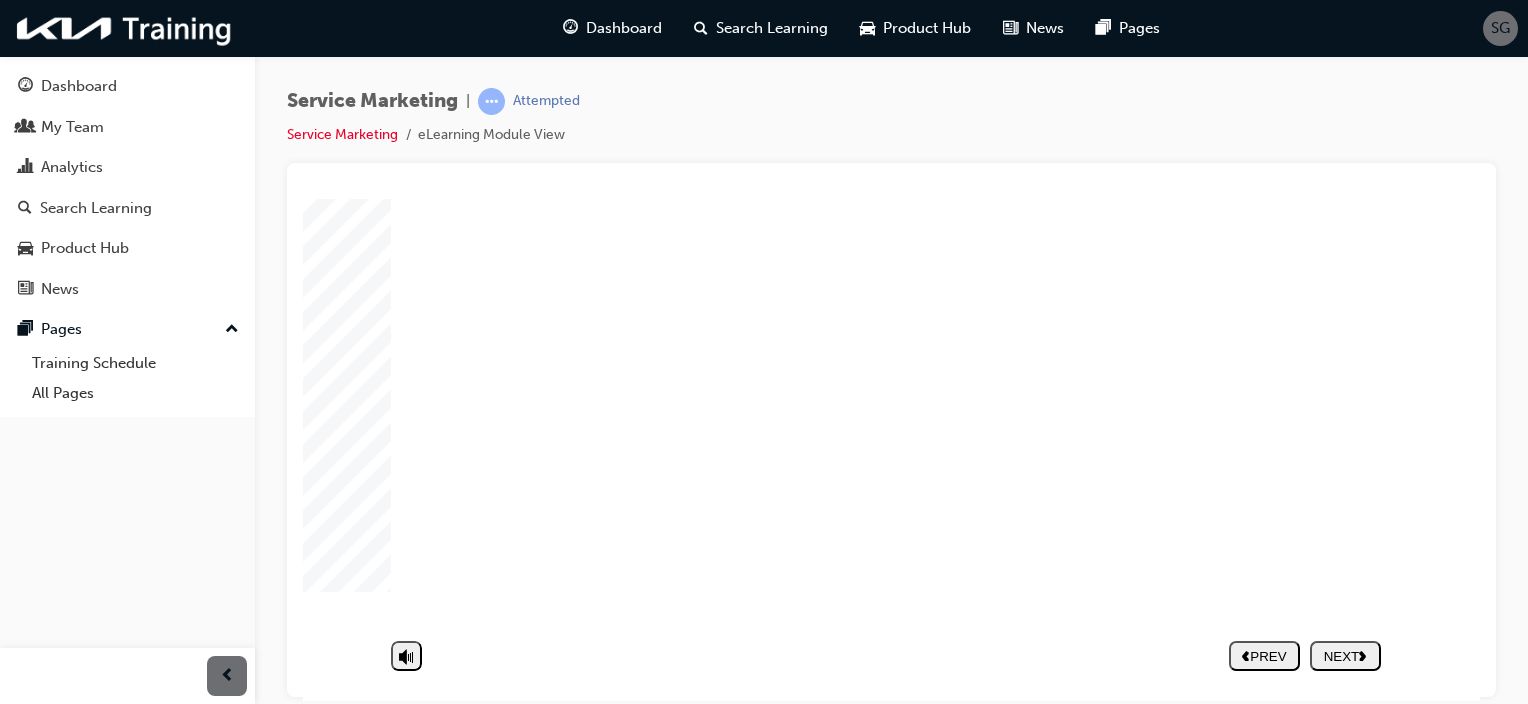 click 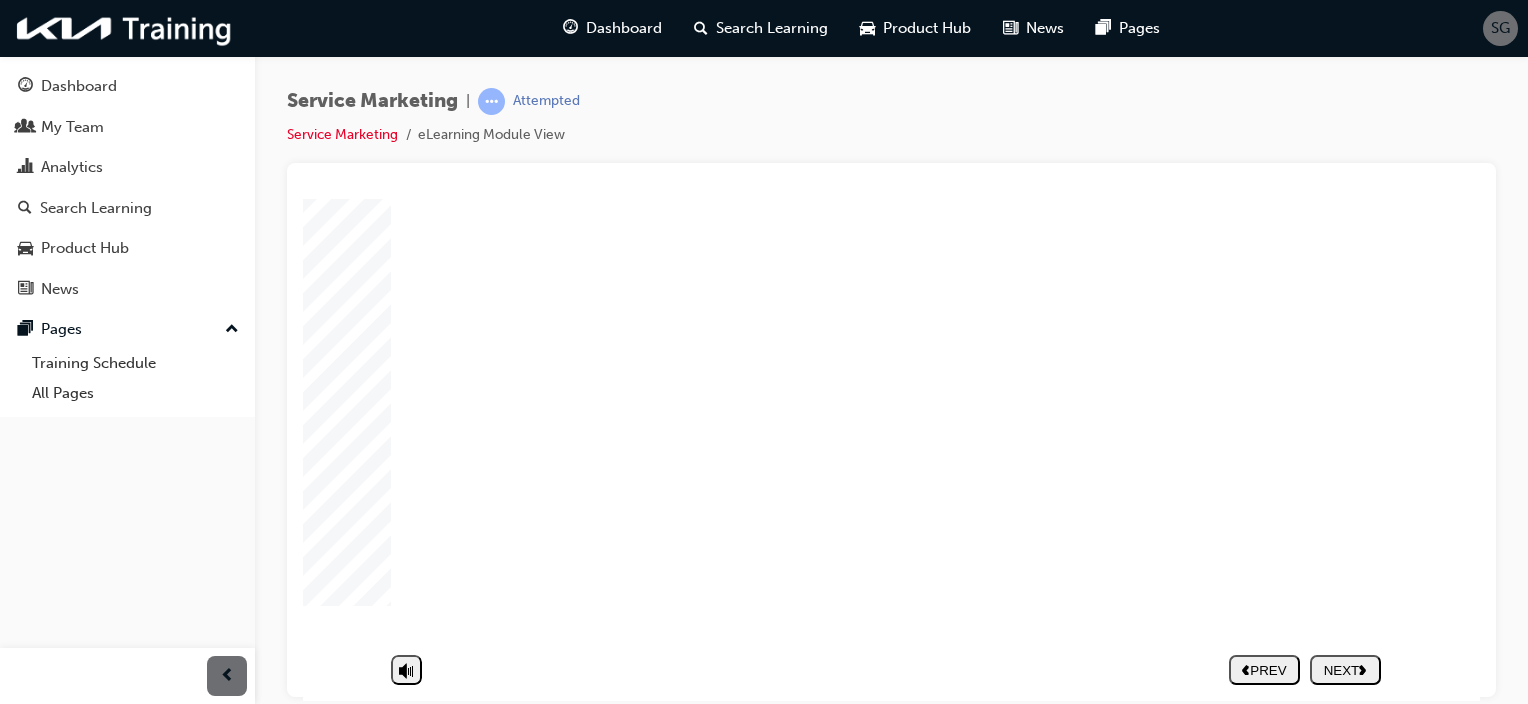 click 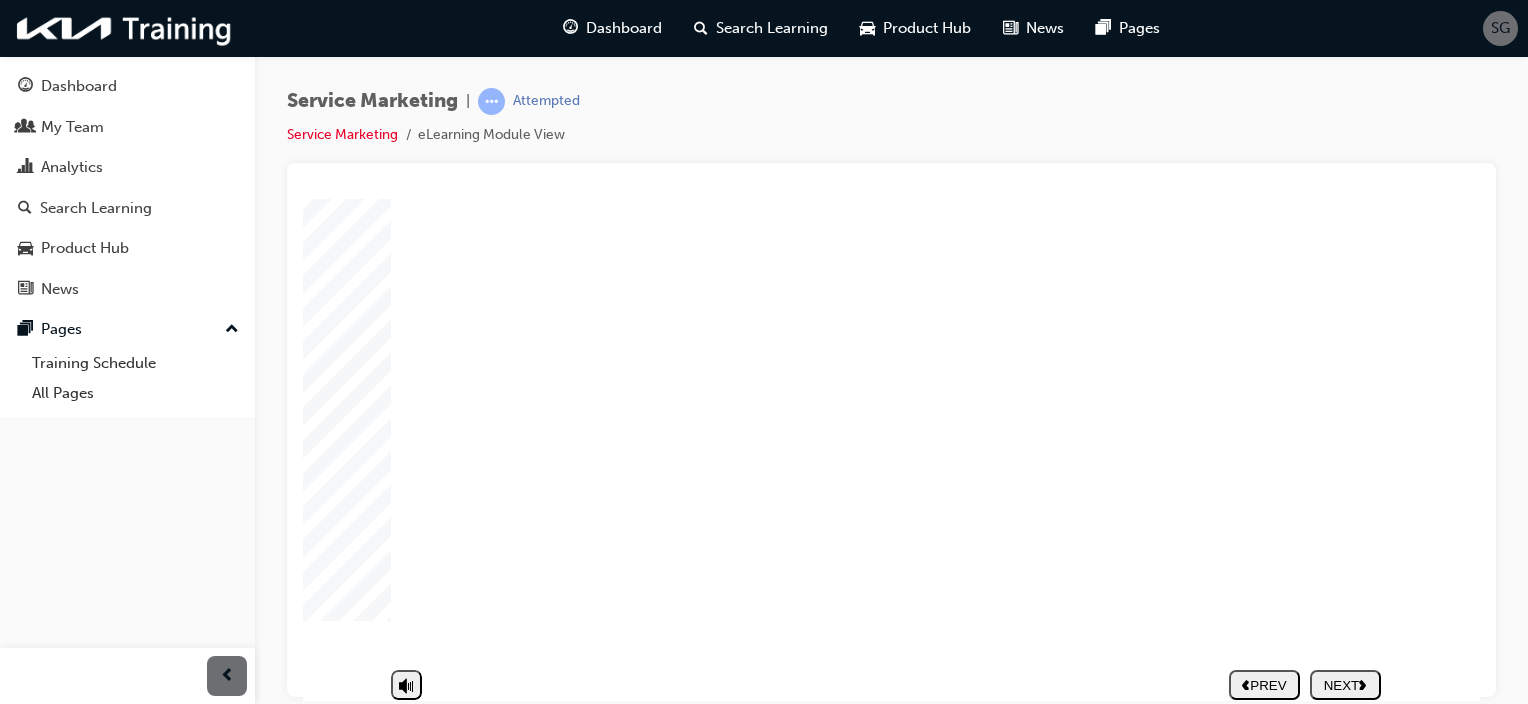 scroll, scrollTop: 188, scrollLeft: 0, axis: vertical 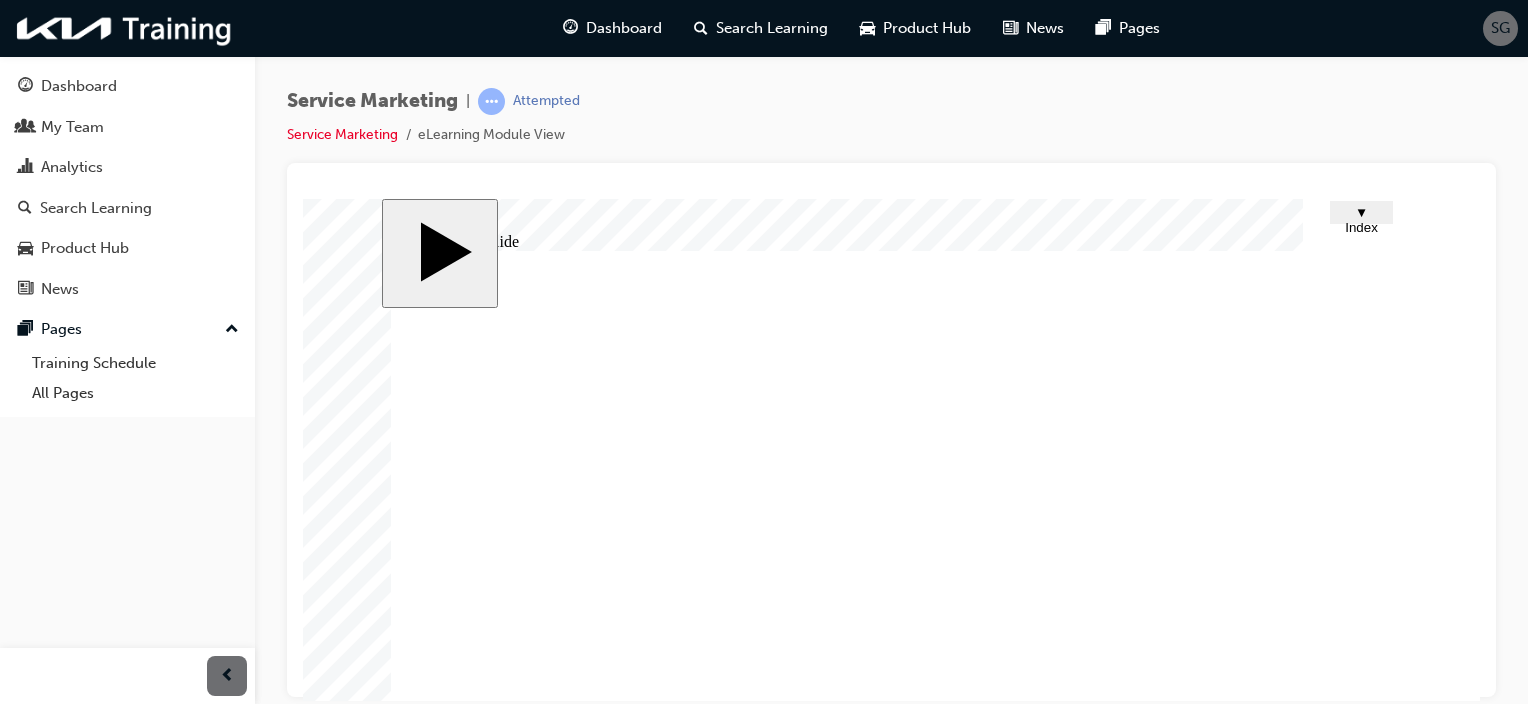 click 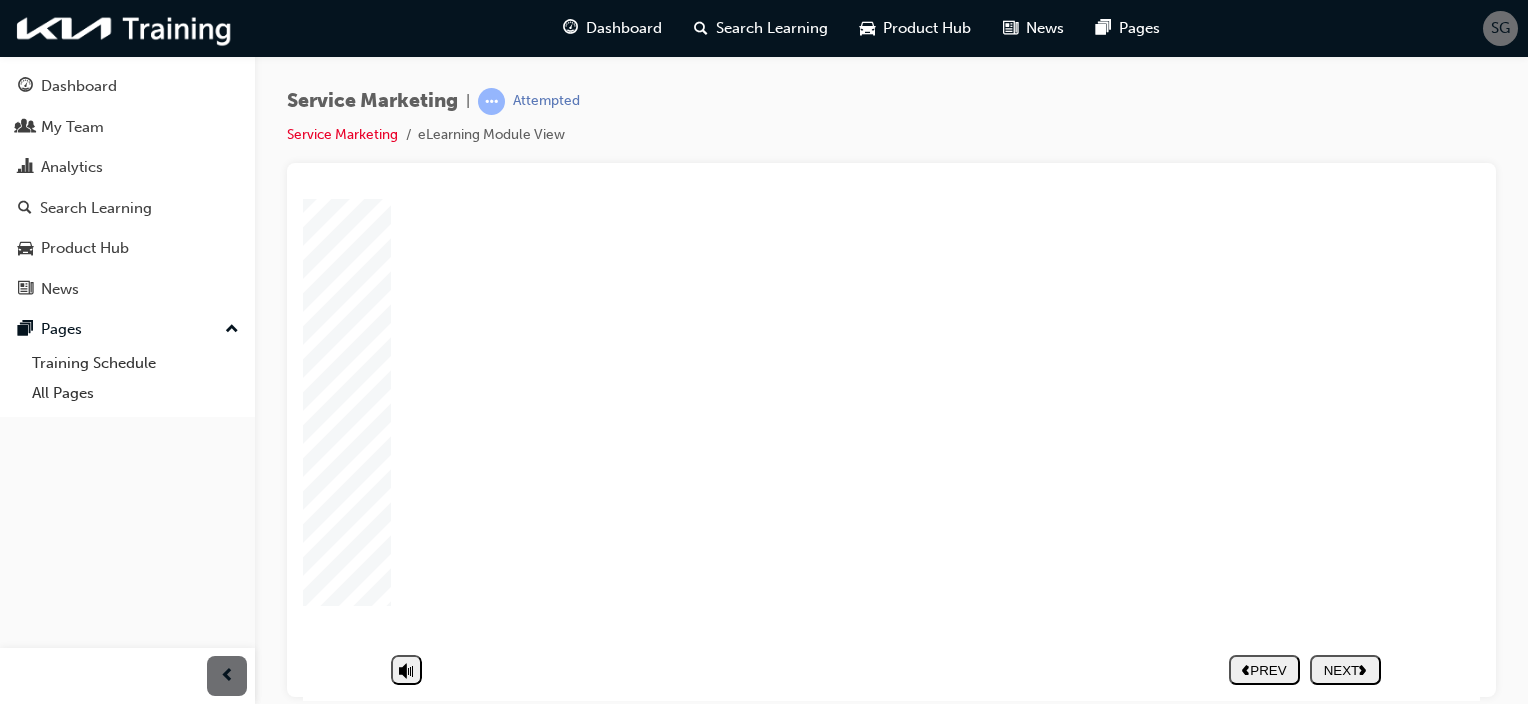 scroll, scrollTop: 217, scrollLeft: 0, axis: vertical 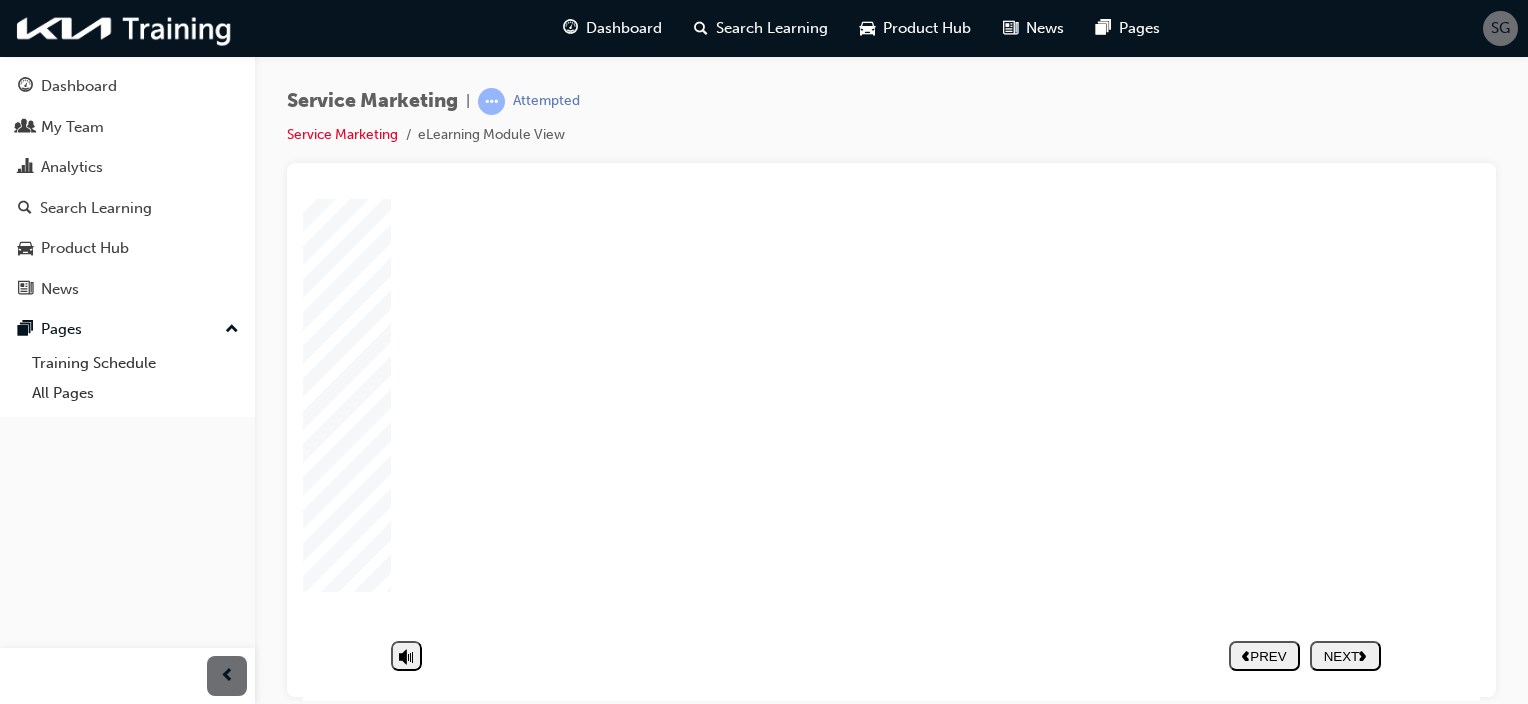 click 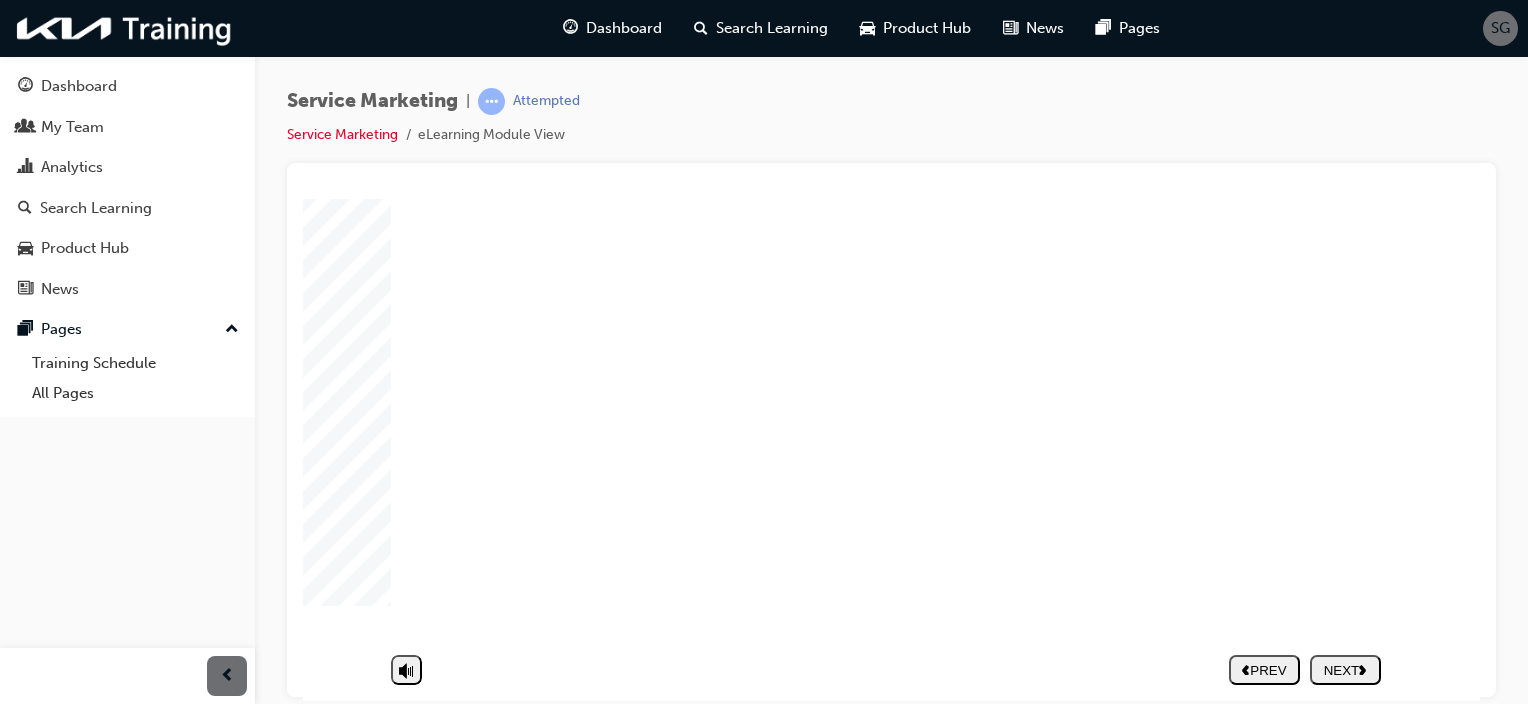 click on "NEXT" at bounding box center [1345, 669] 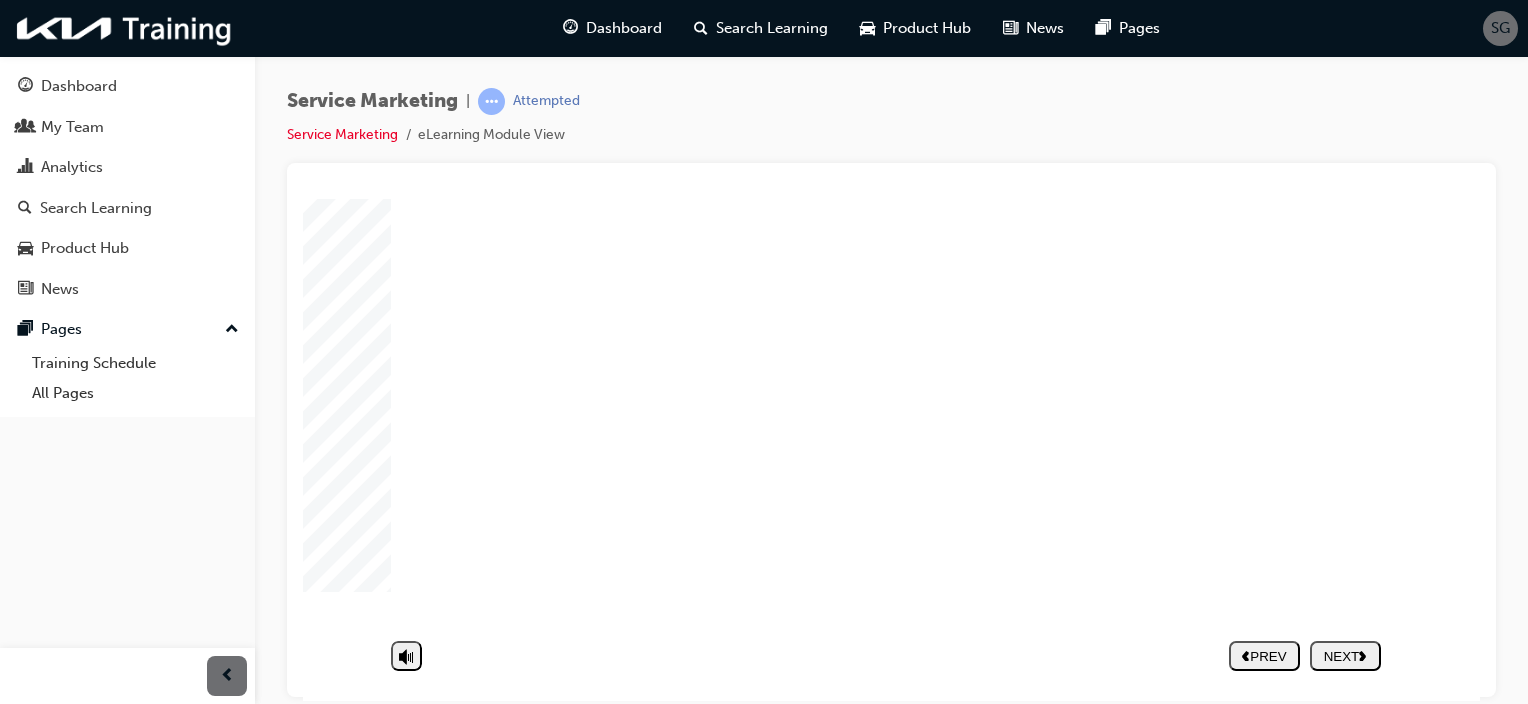 click 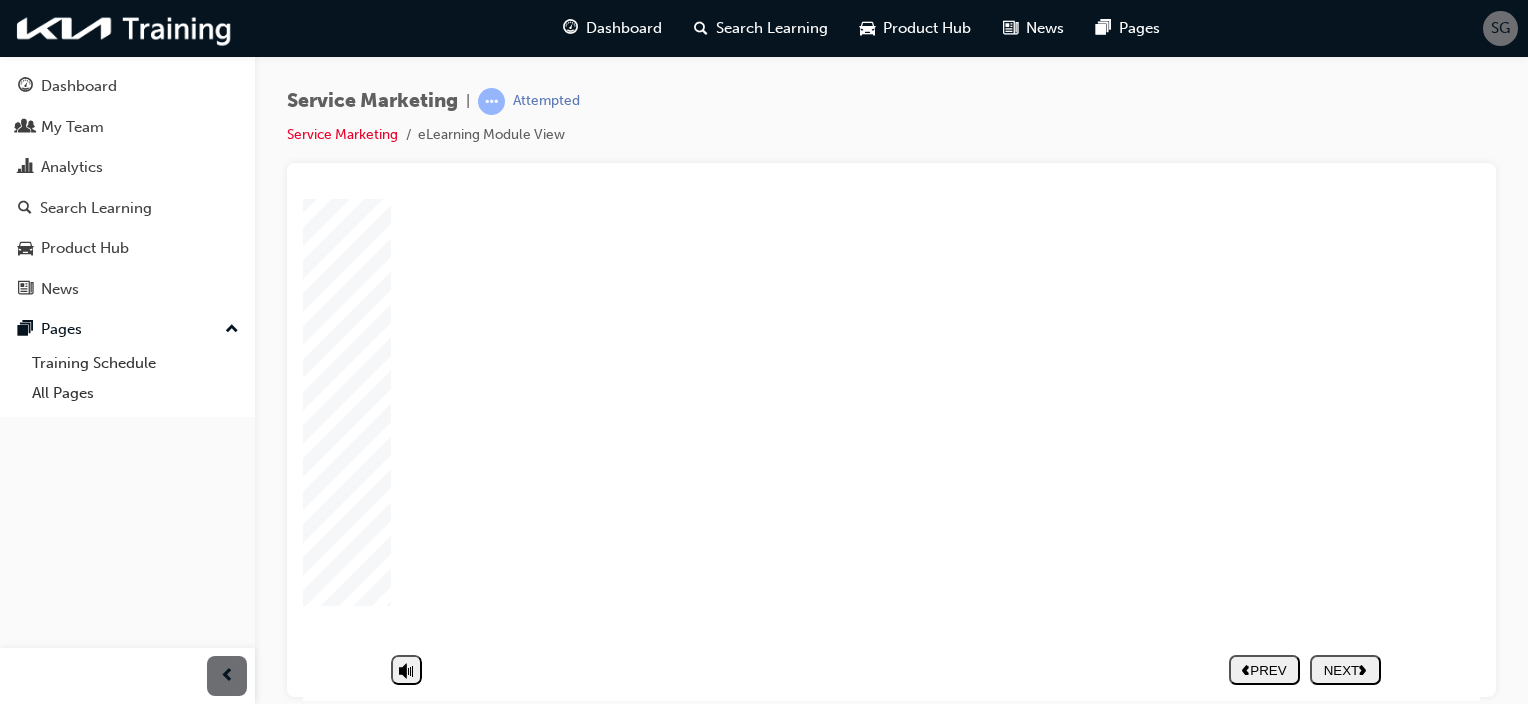 click on "NEXT" at bounding box center (1345, 669) 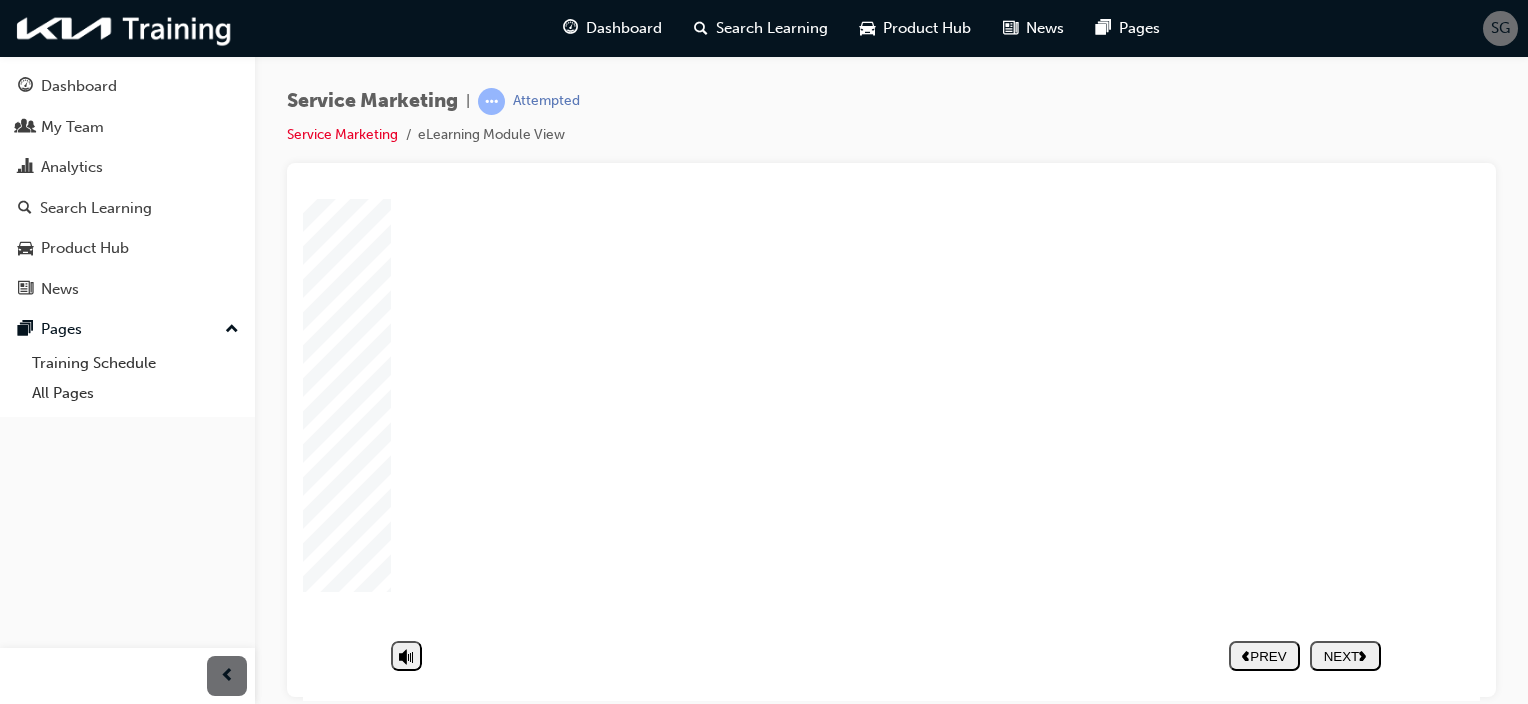 click 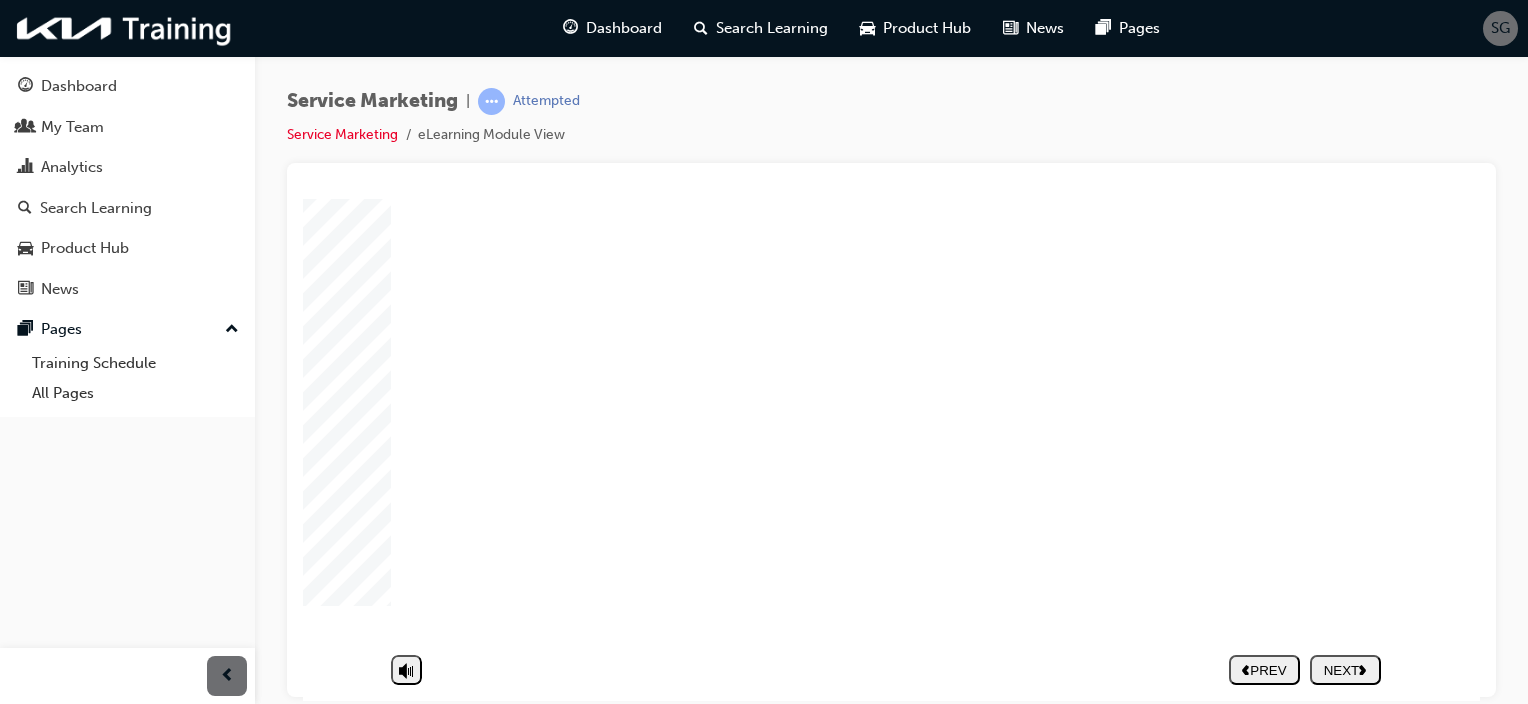 click 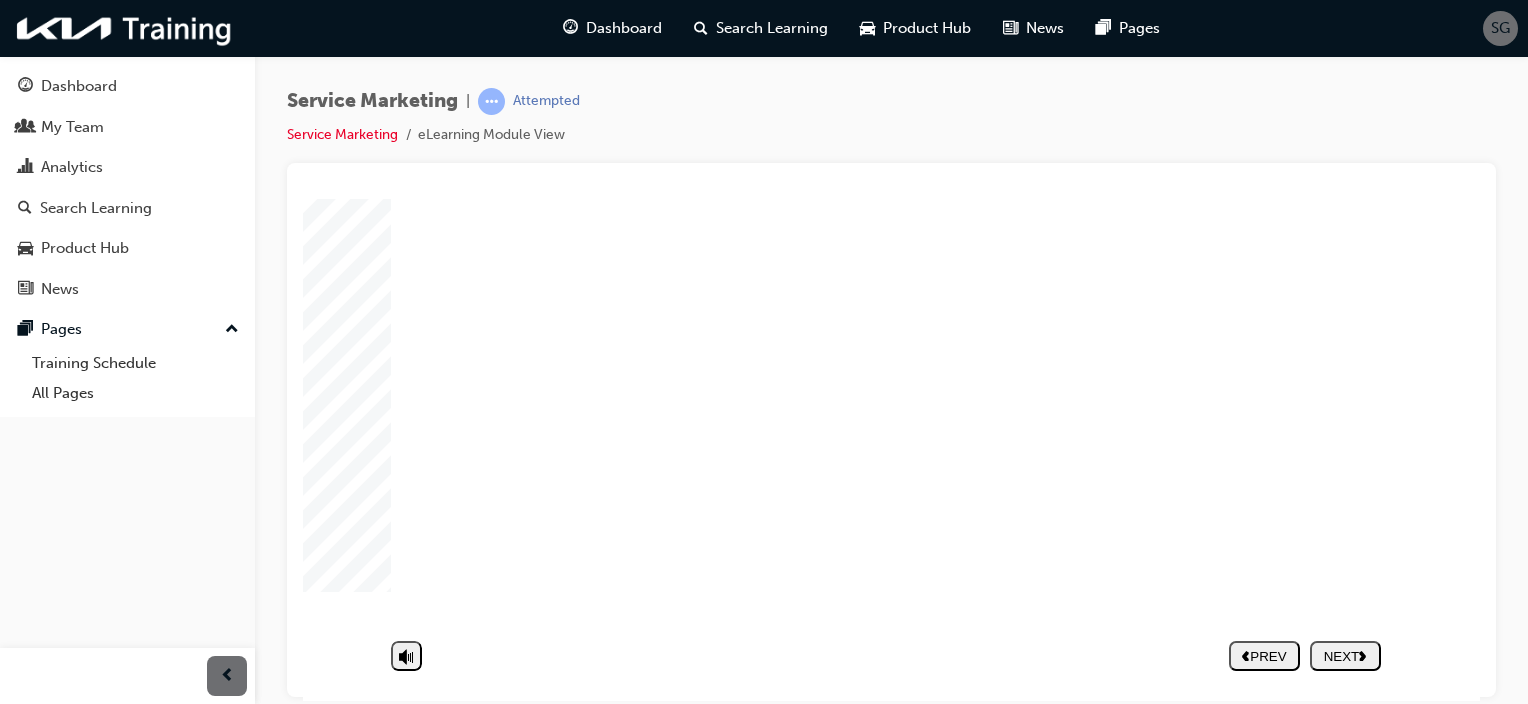 click 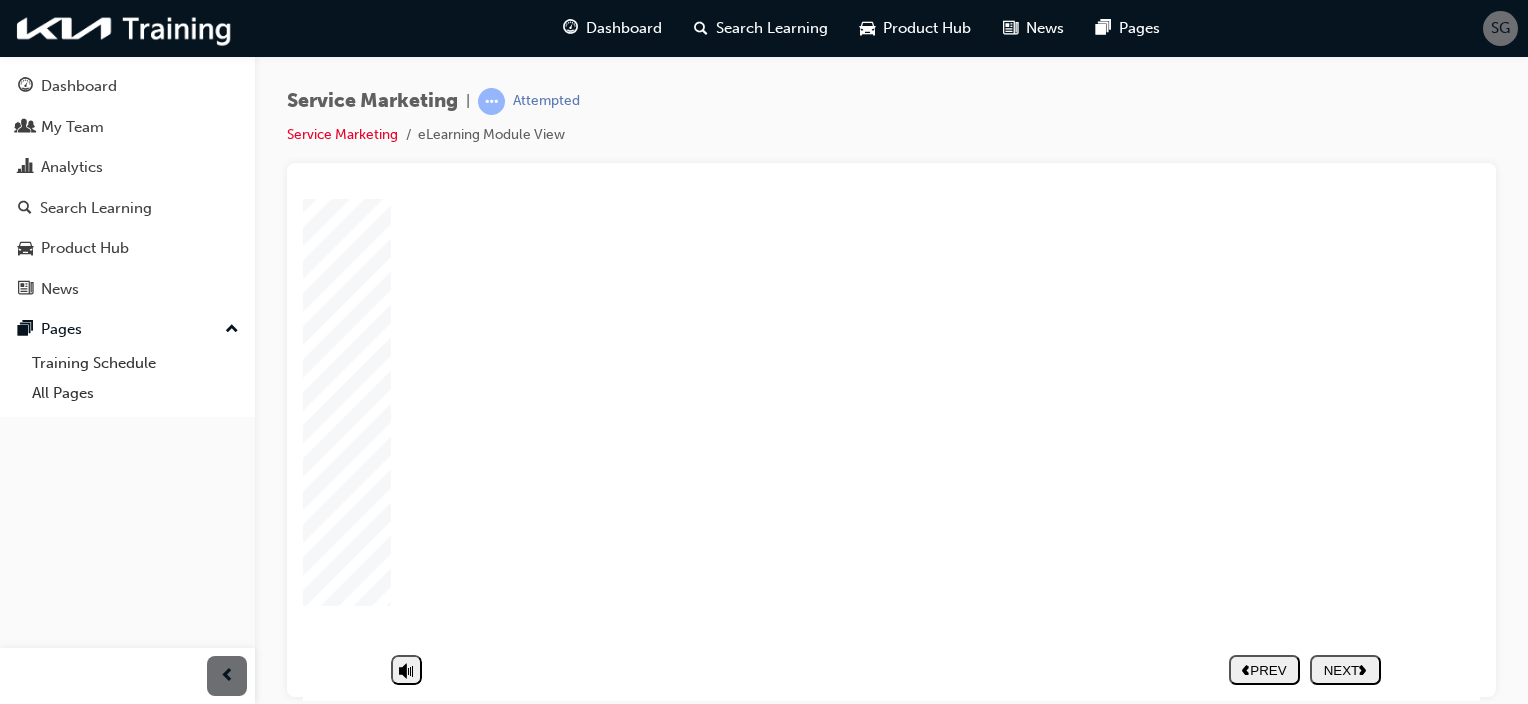 click 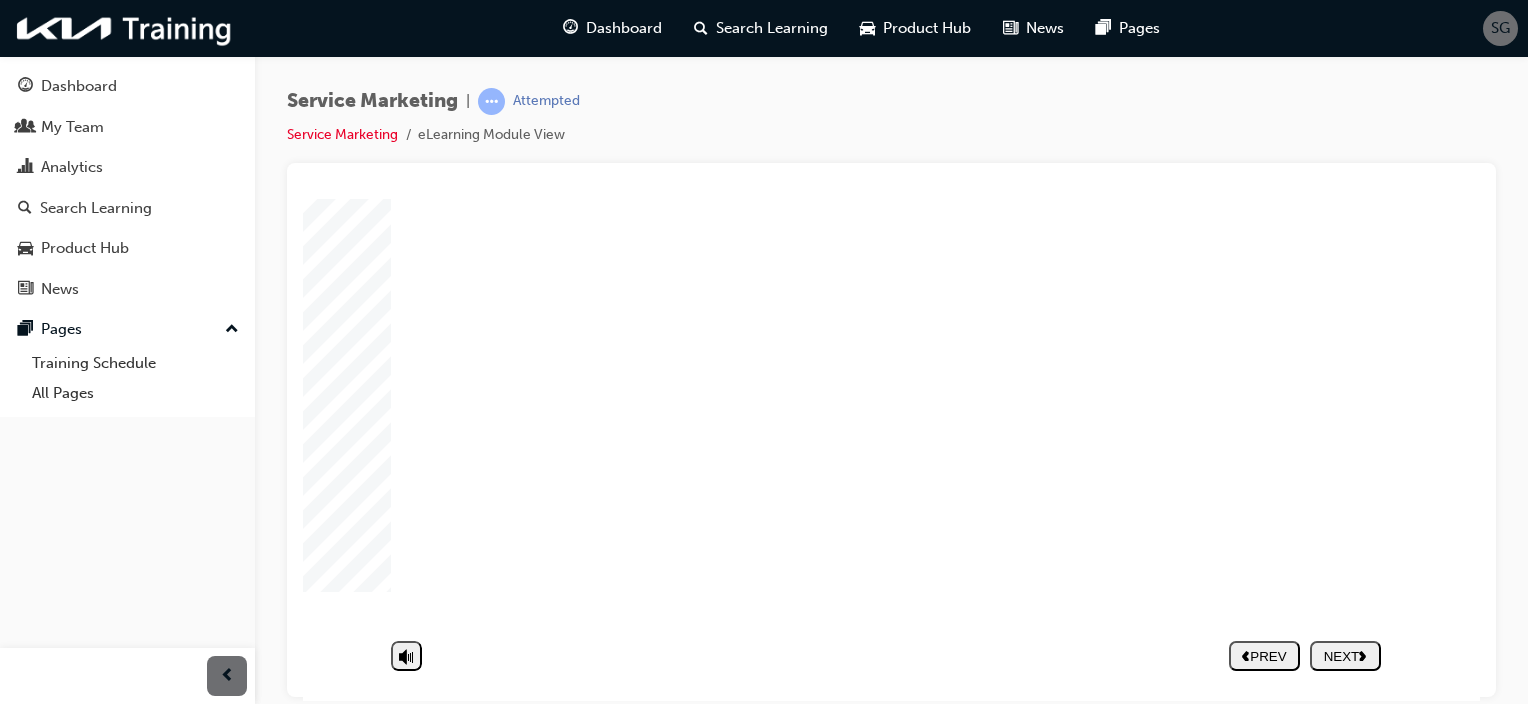 click 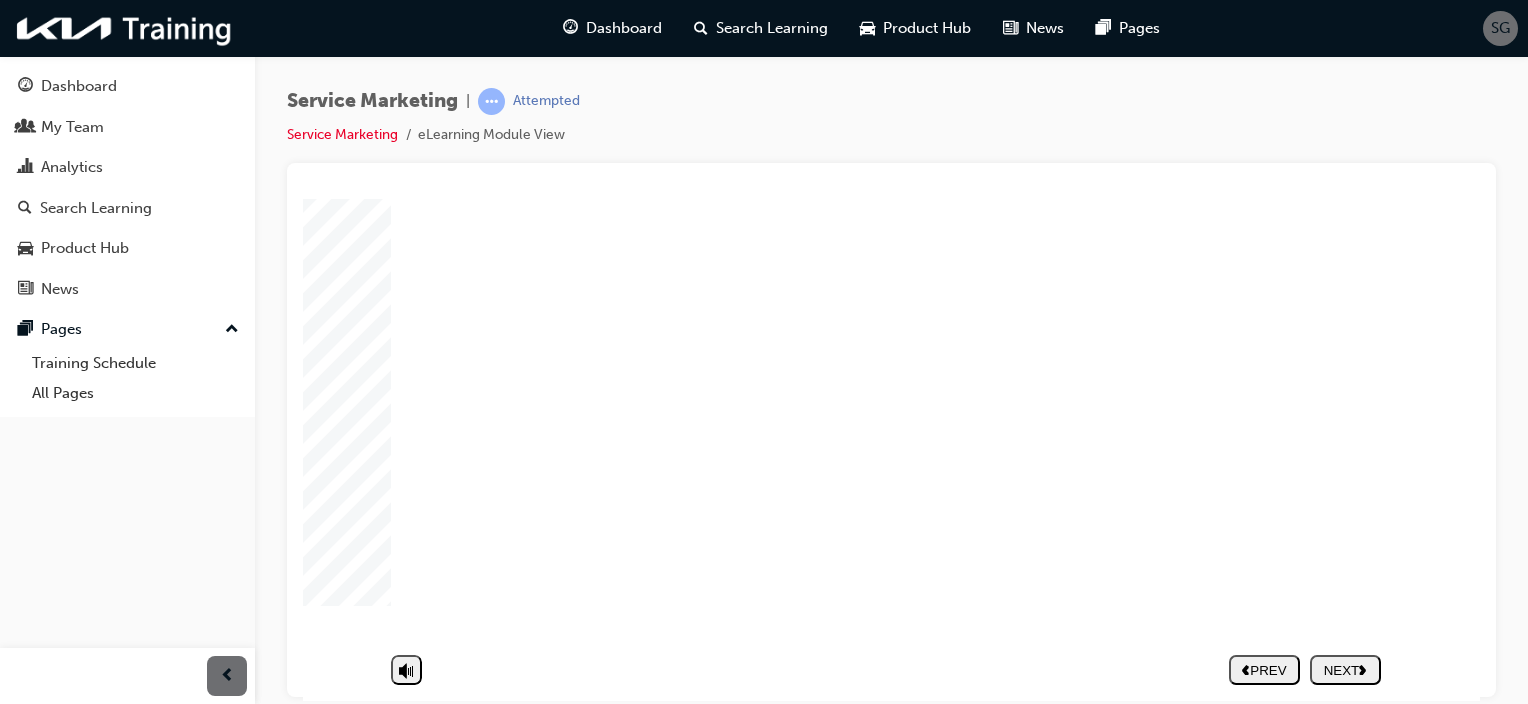 click 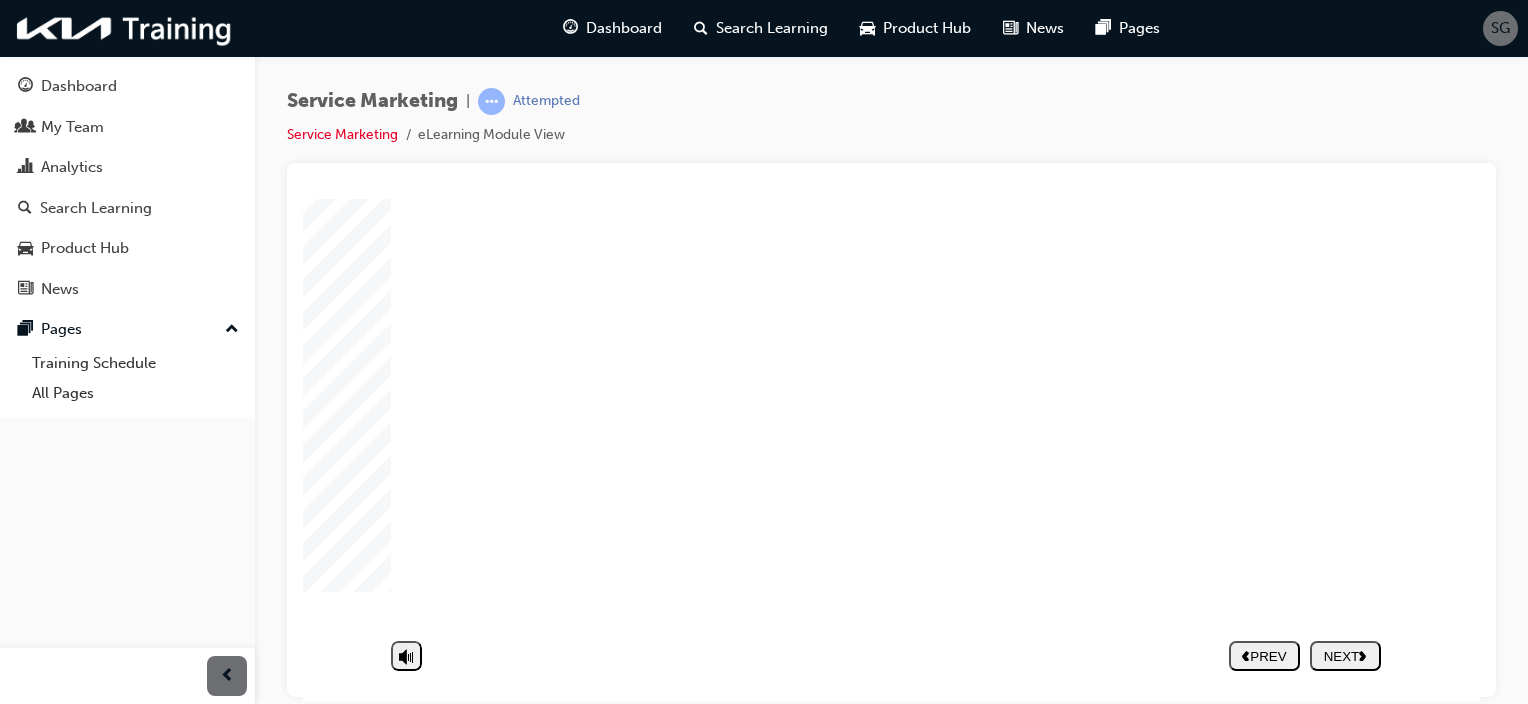 click 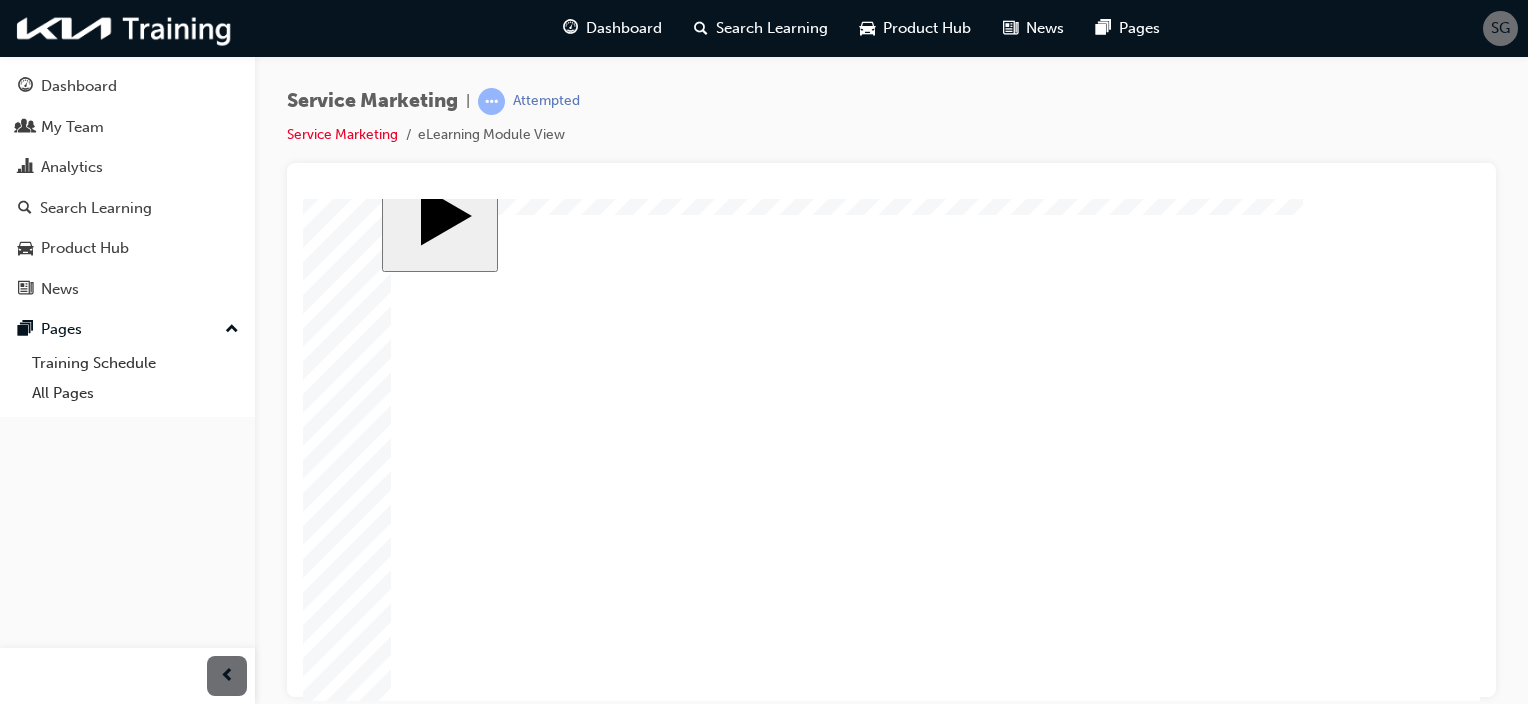 scroll, scrollTop: 17, scrollLeft: 0, axis: vertical 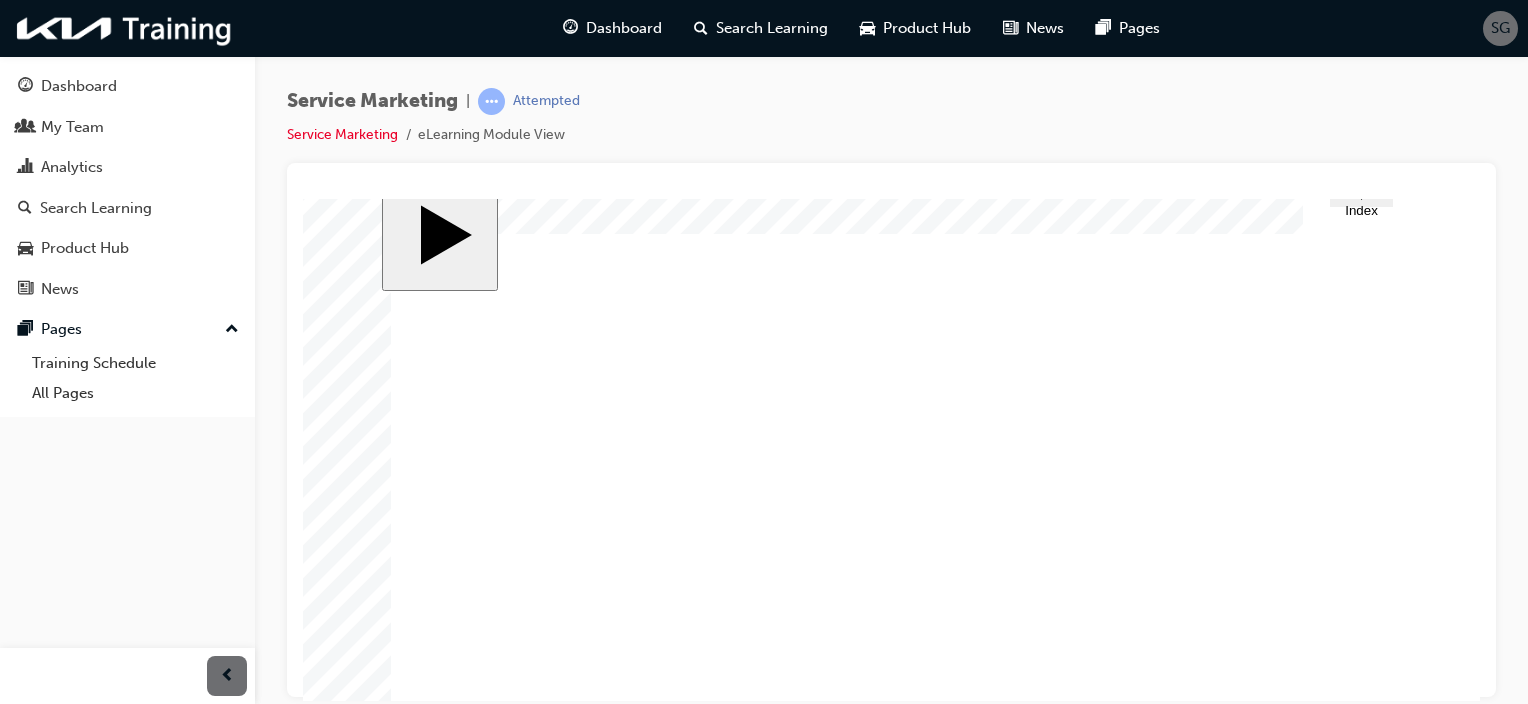 click 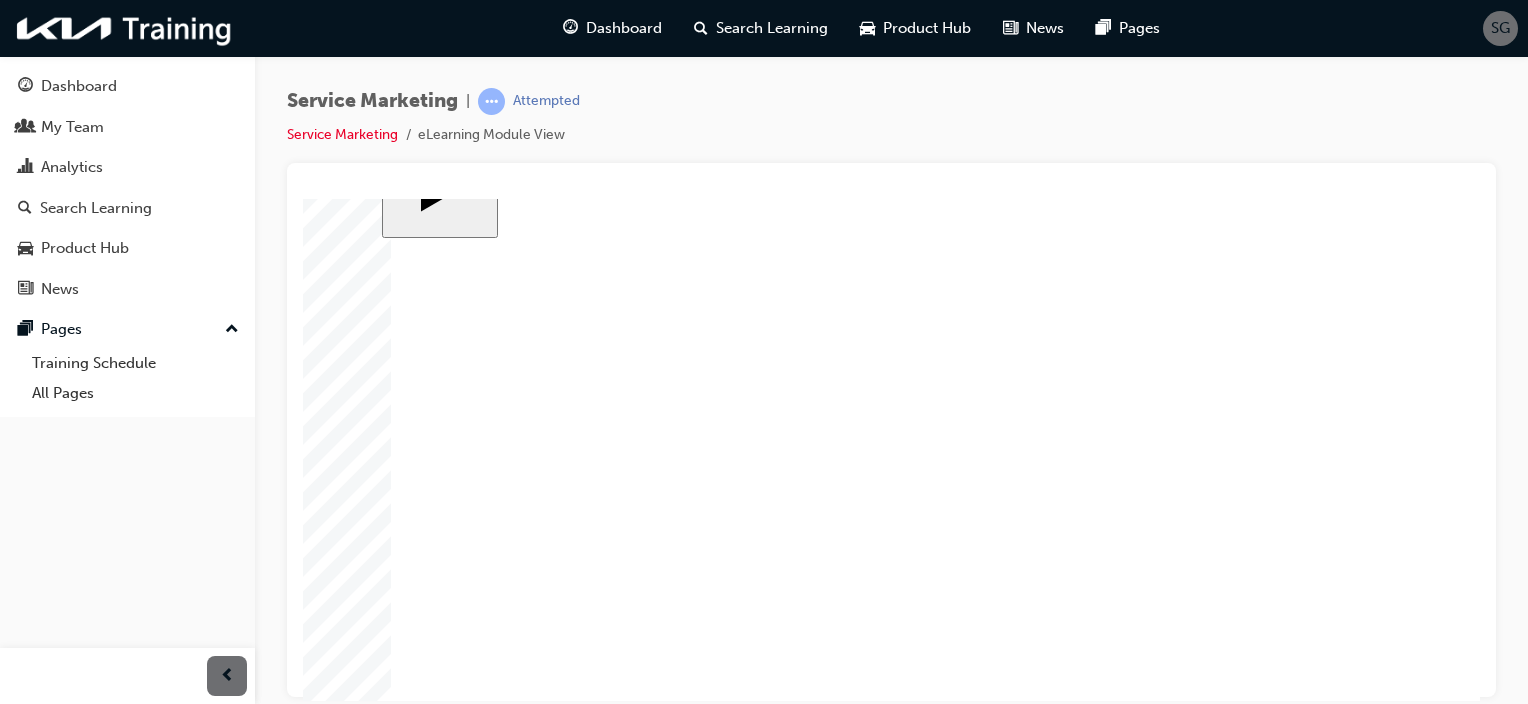 click at bounding box center (891, 3844) 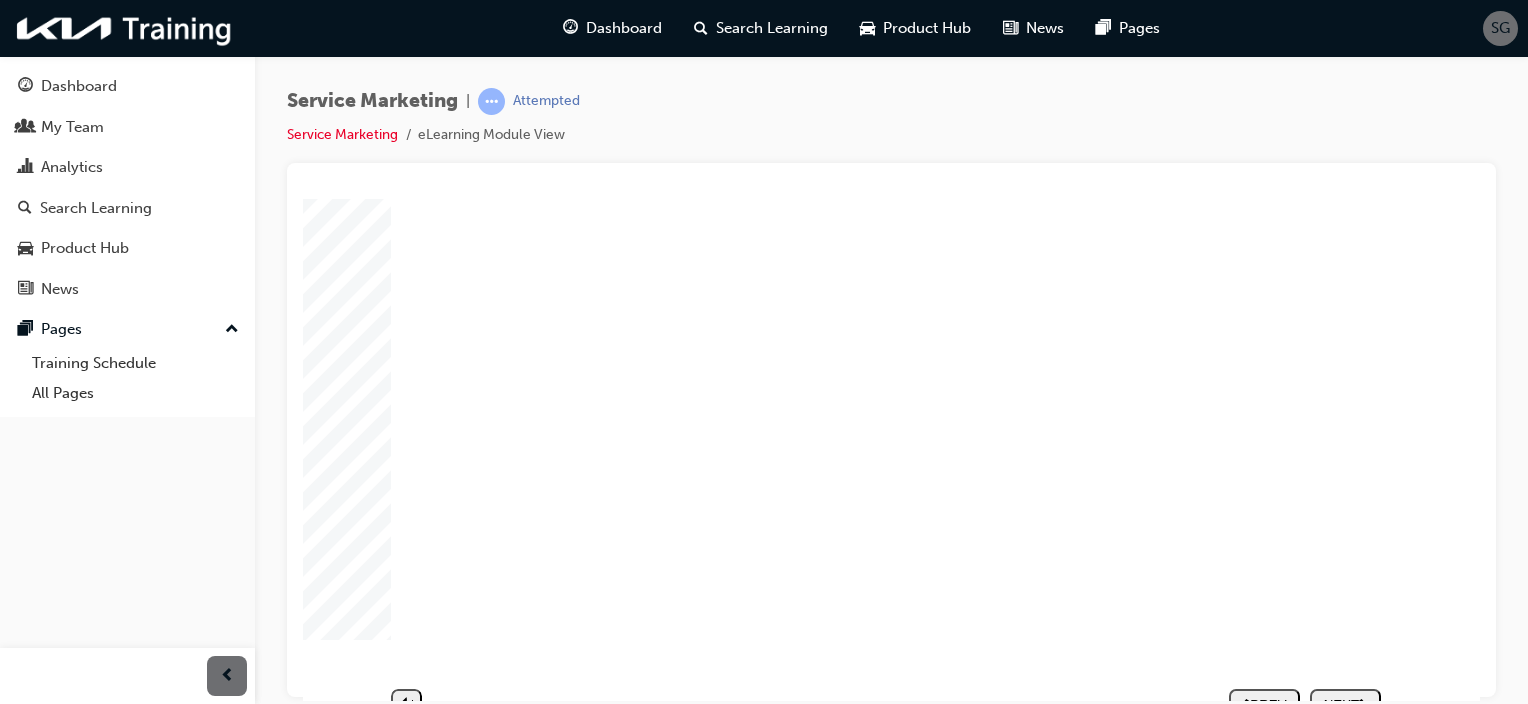 scroll, scrollTop: 217, scrollLeft: 0, axis: vertical 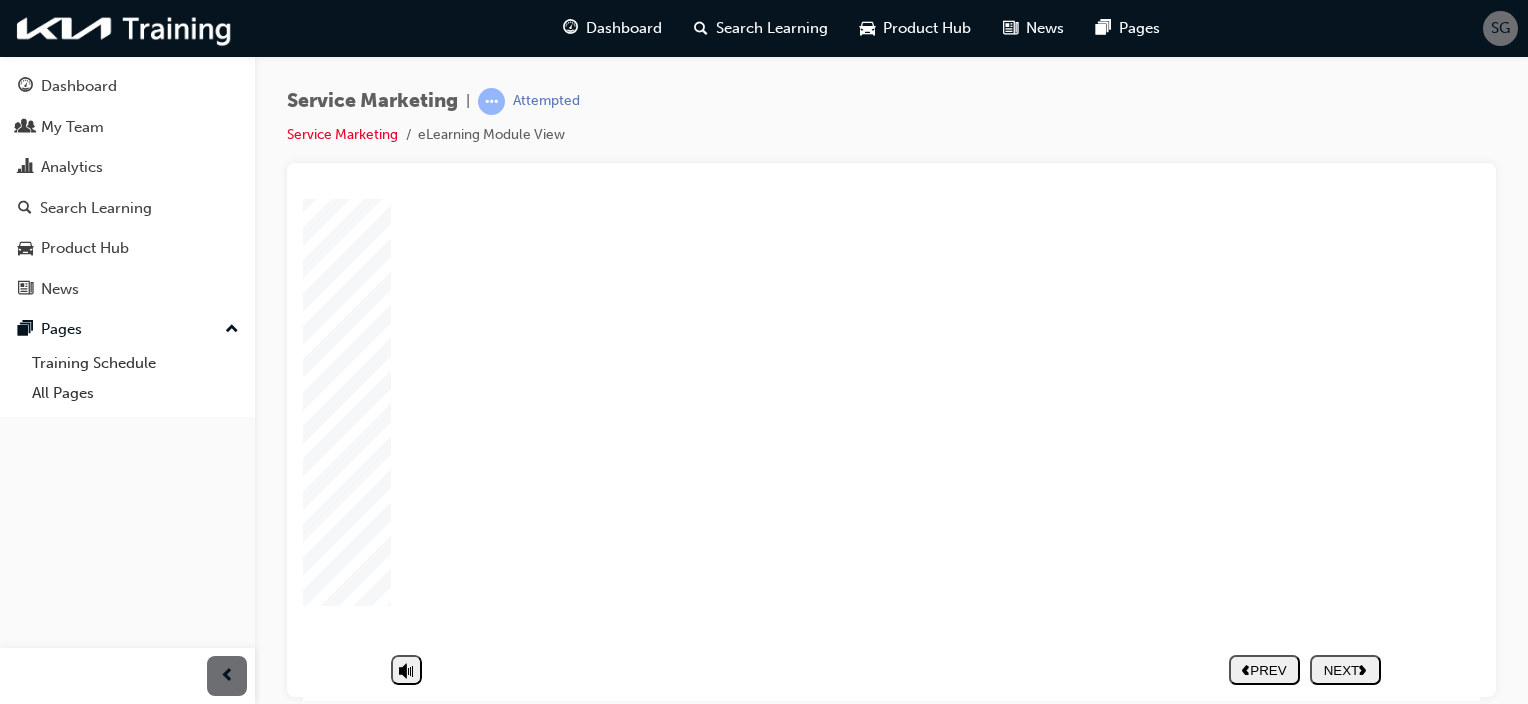 click on "NEXT" at bounding box center (1345, 669) 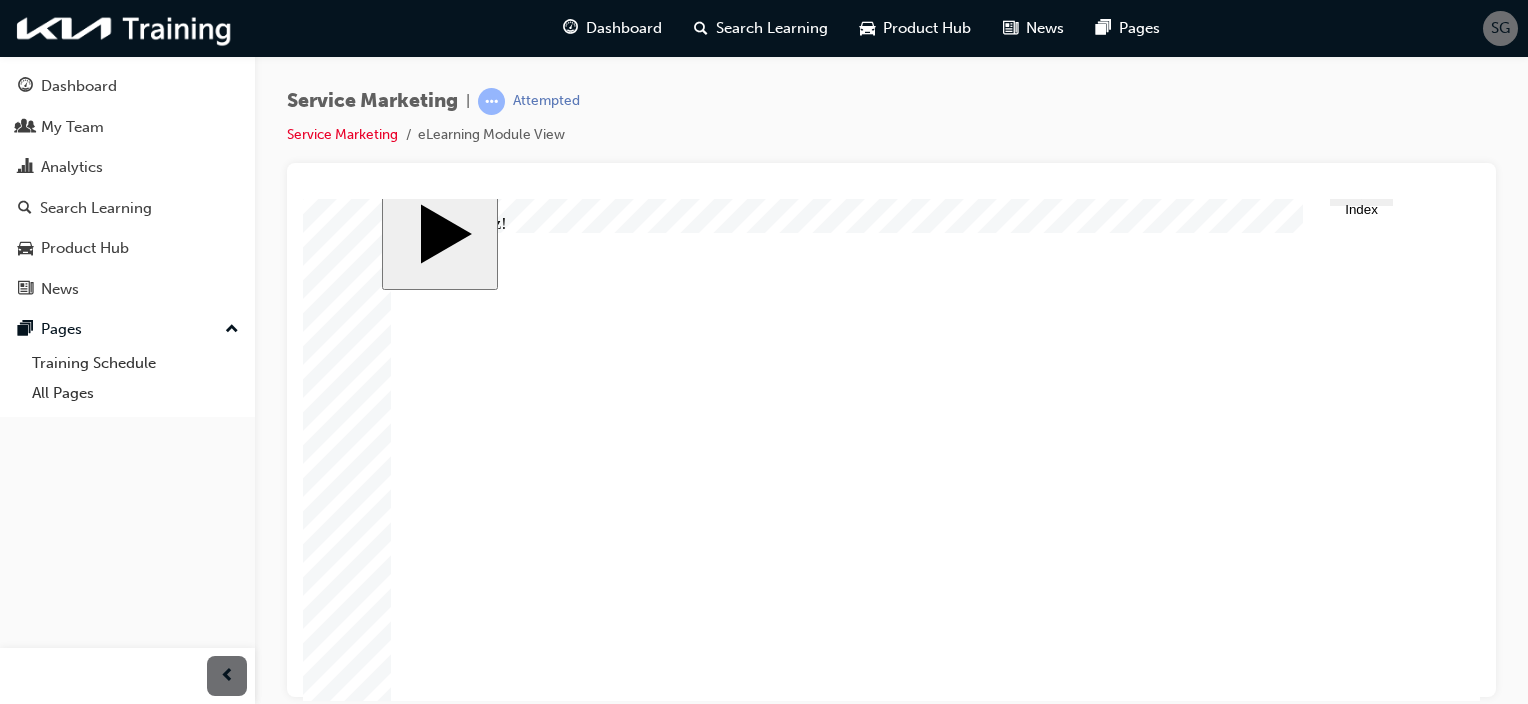 scroll, scrollTop: 17, scrollLeft: 0, axis: vertical 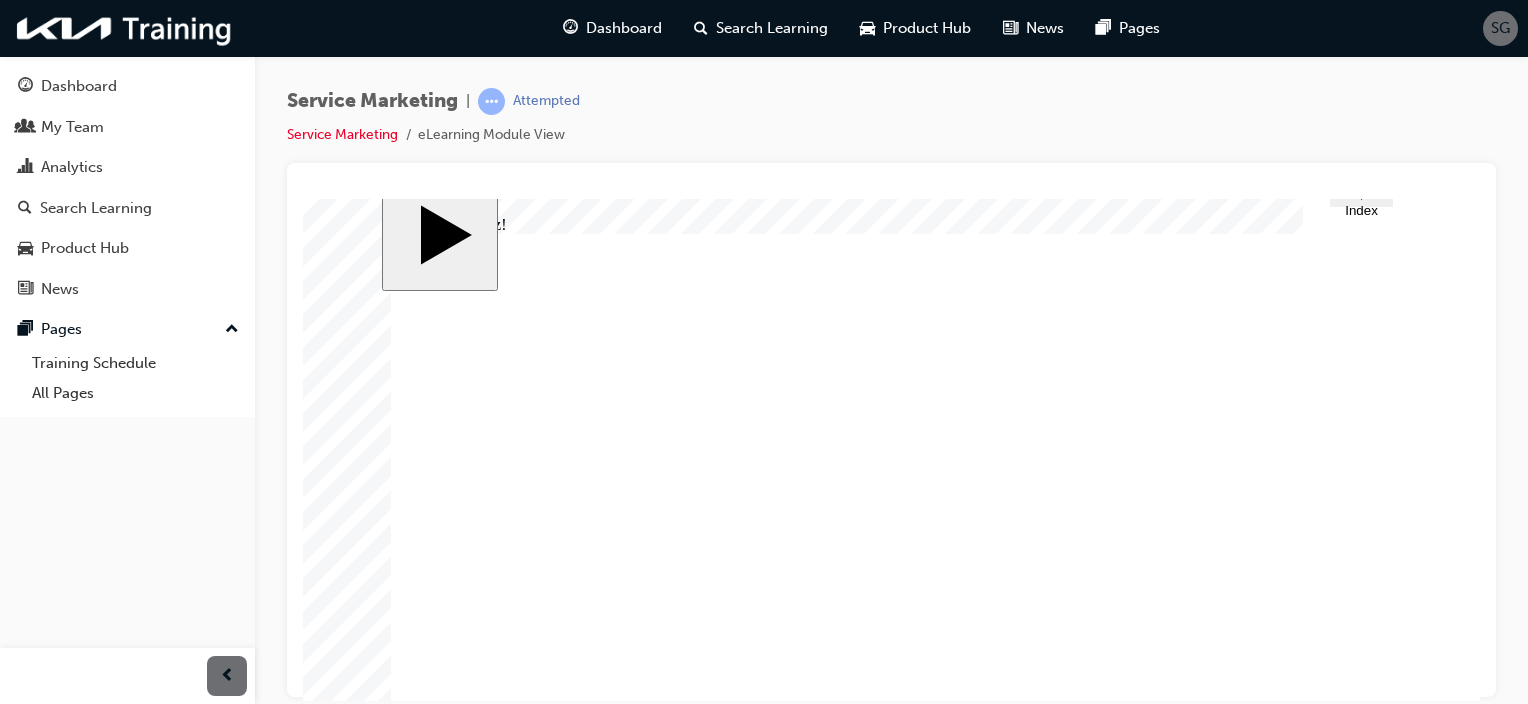 click 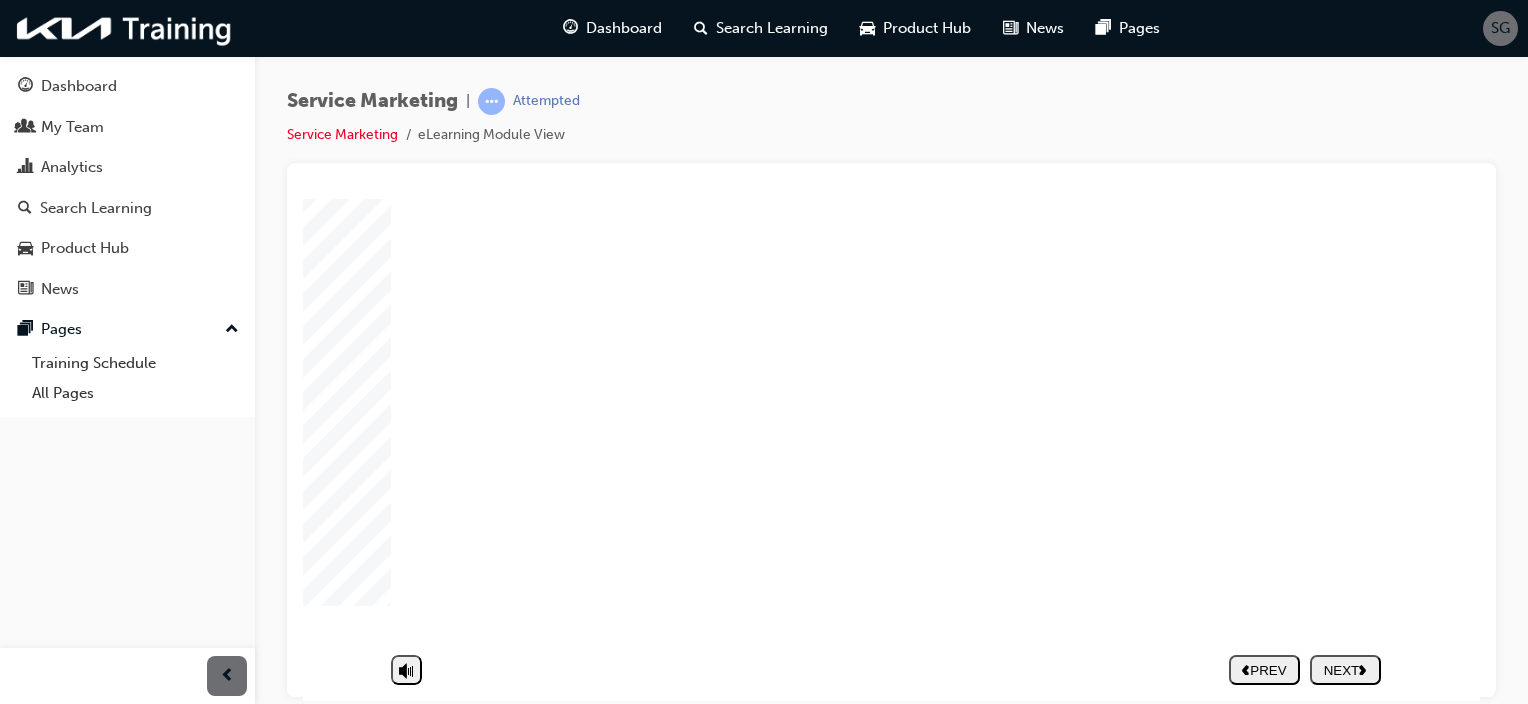 scroll, scrollTop: 112, scrollLeft: 0, axis: vertical 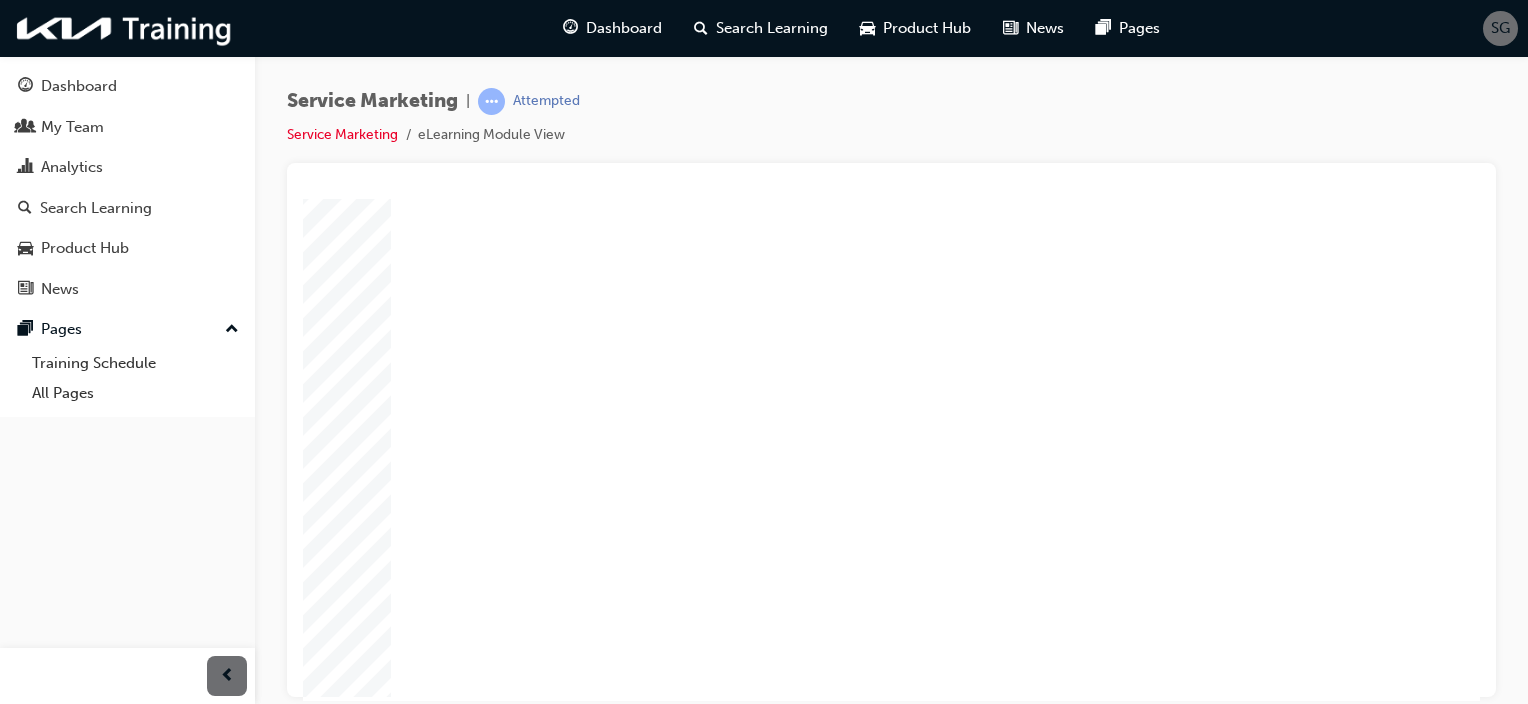 click 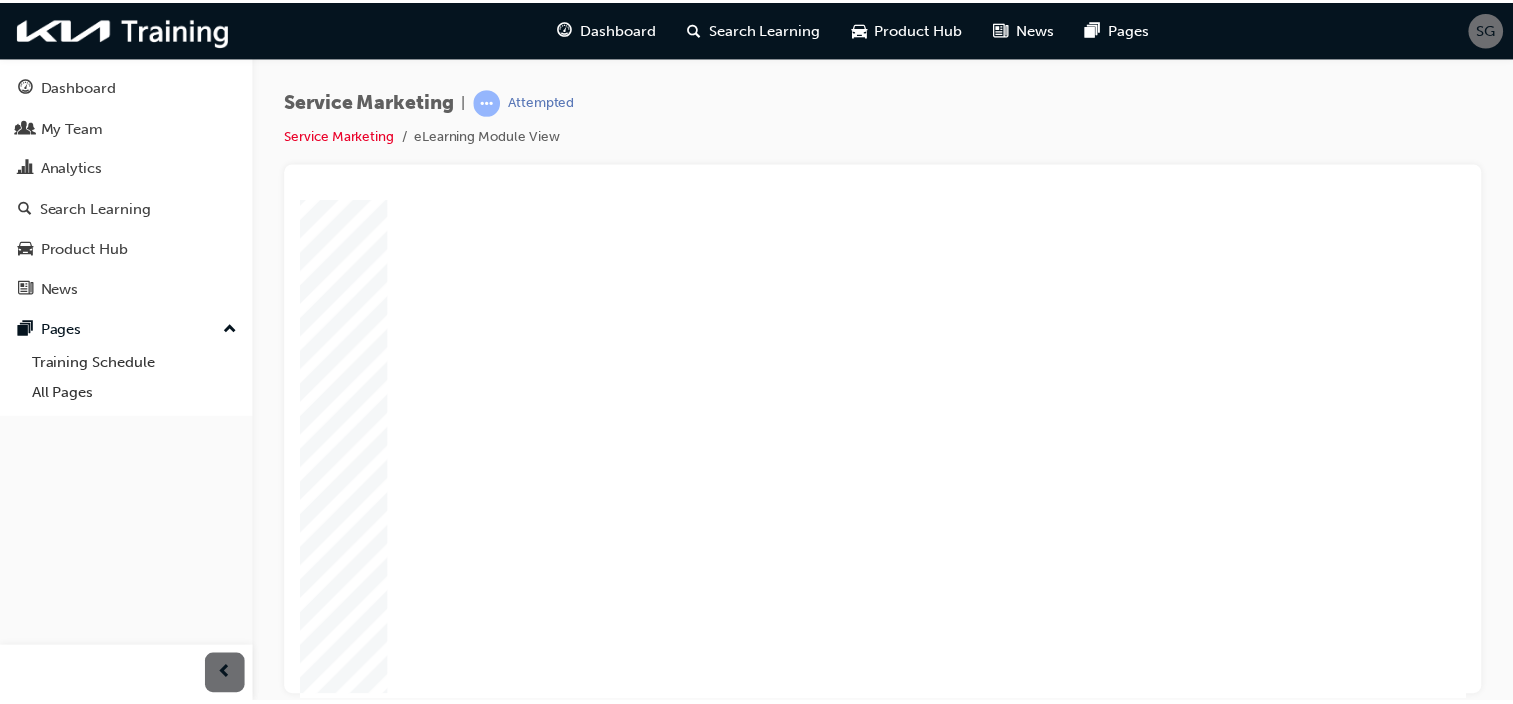 scroll, scrollTop: 217, scrollLeft: 0, axis: vertical 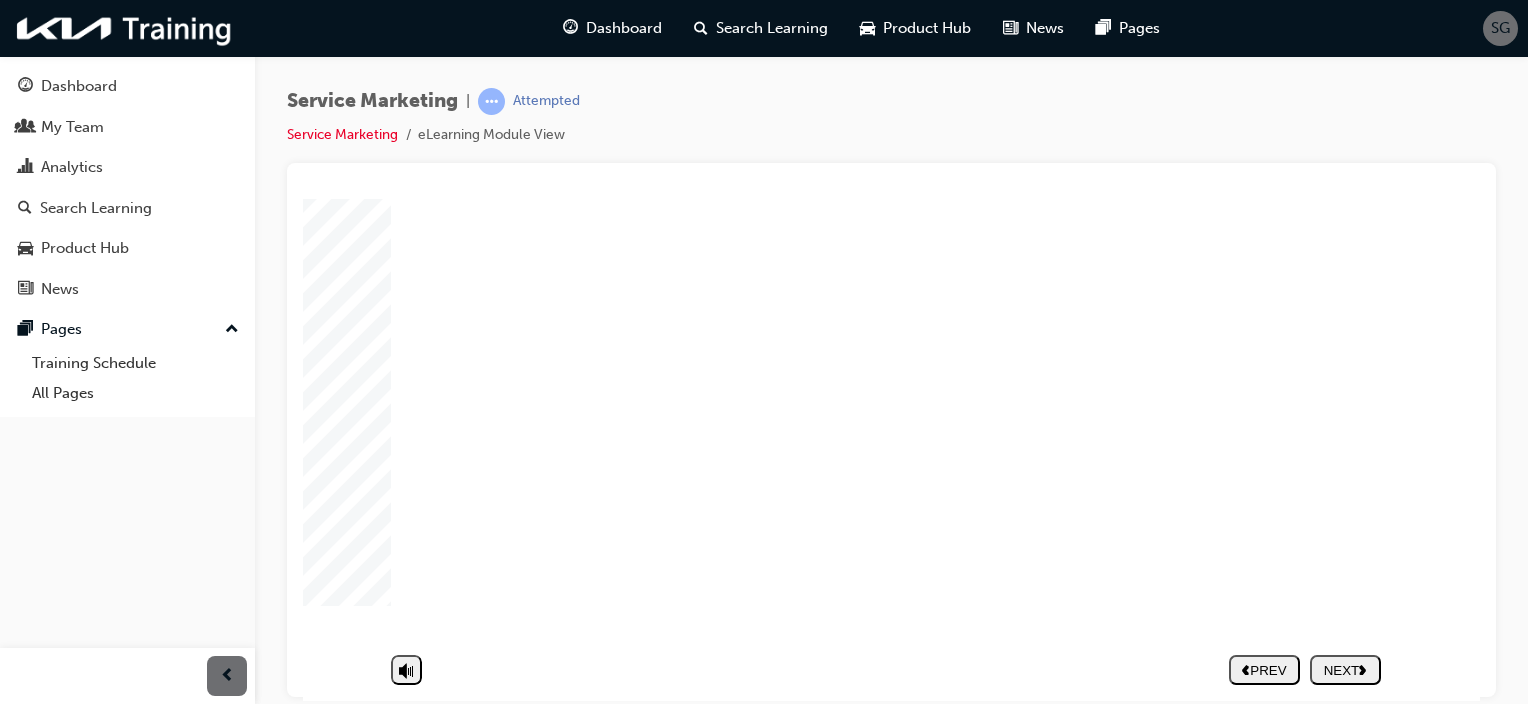 click on "NEXT" at bounding box center (1345, 669) 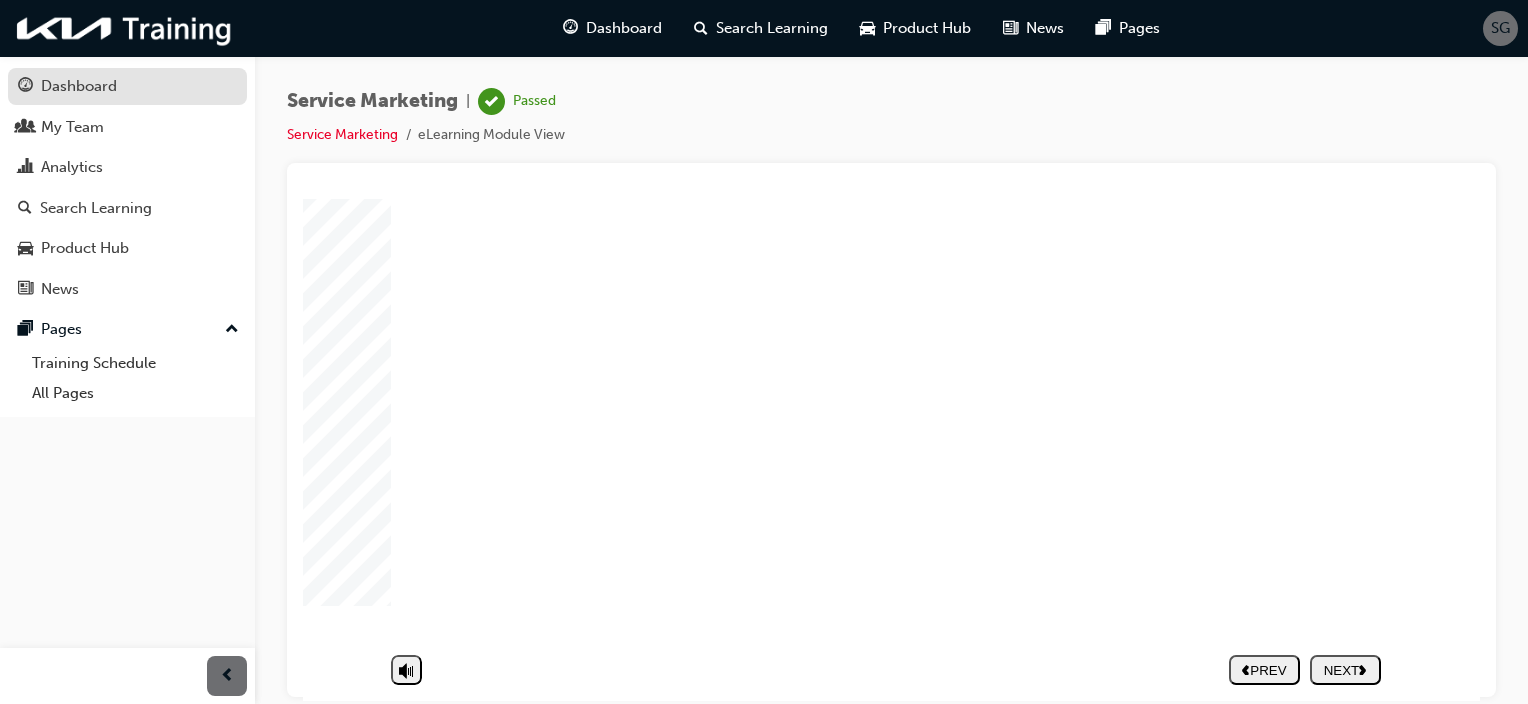 click on "Dashboard" at bounding box center [79, 86] 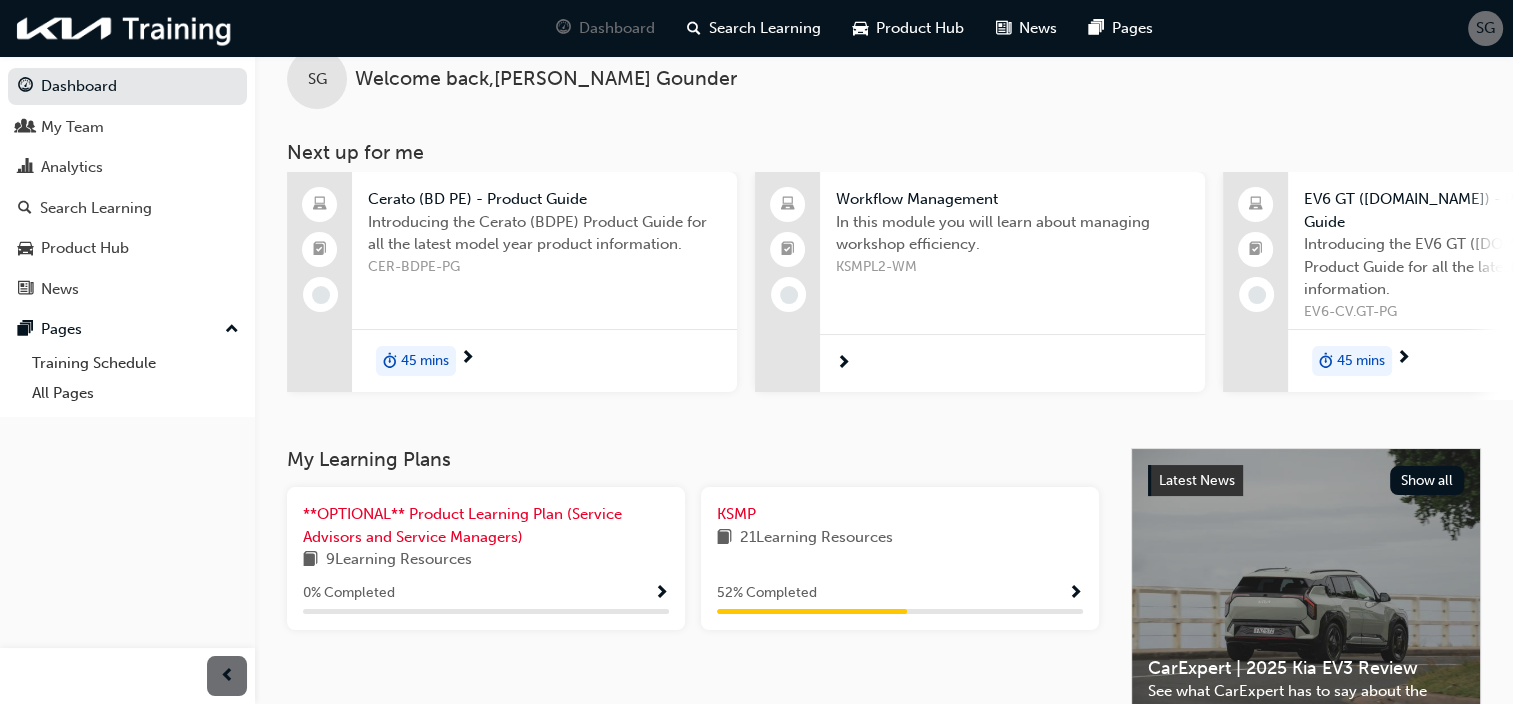 scroll, scrollTop: 38, scrollLeft: 0, axis: vertical 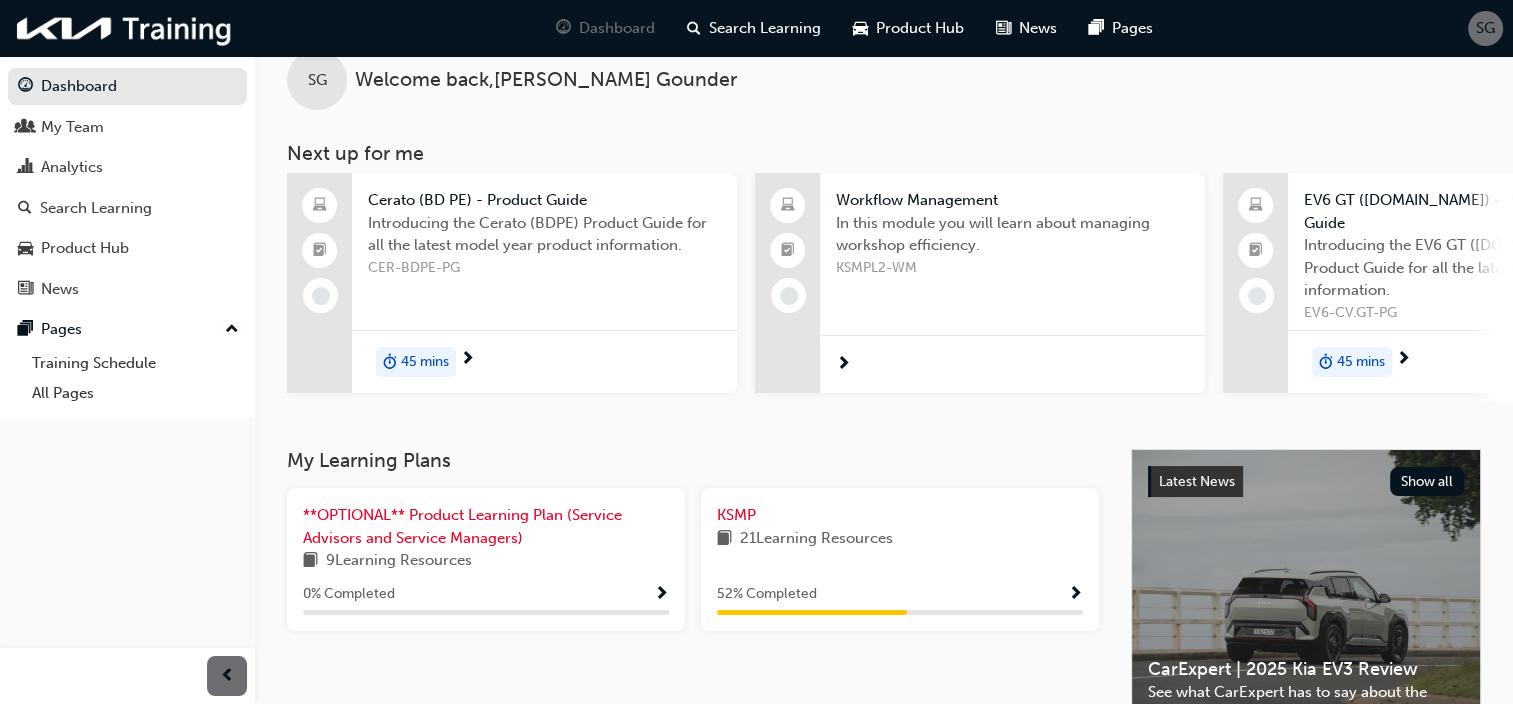 click at bounding box center [1012, 364] 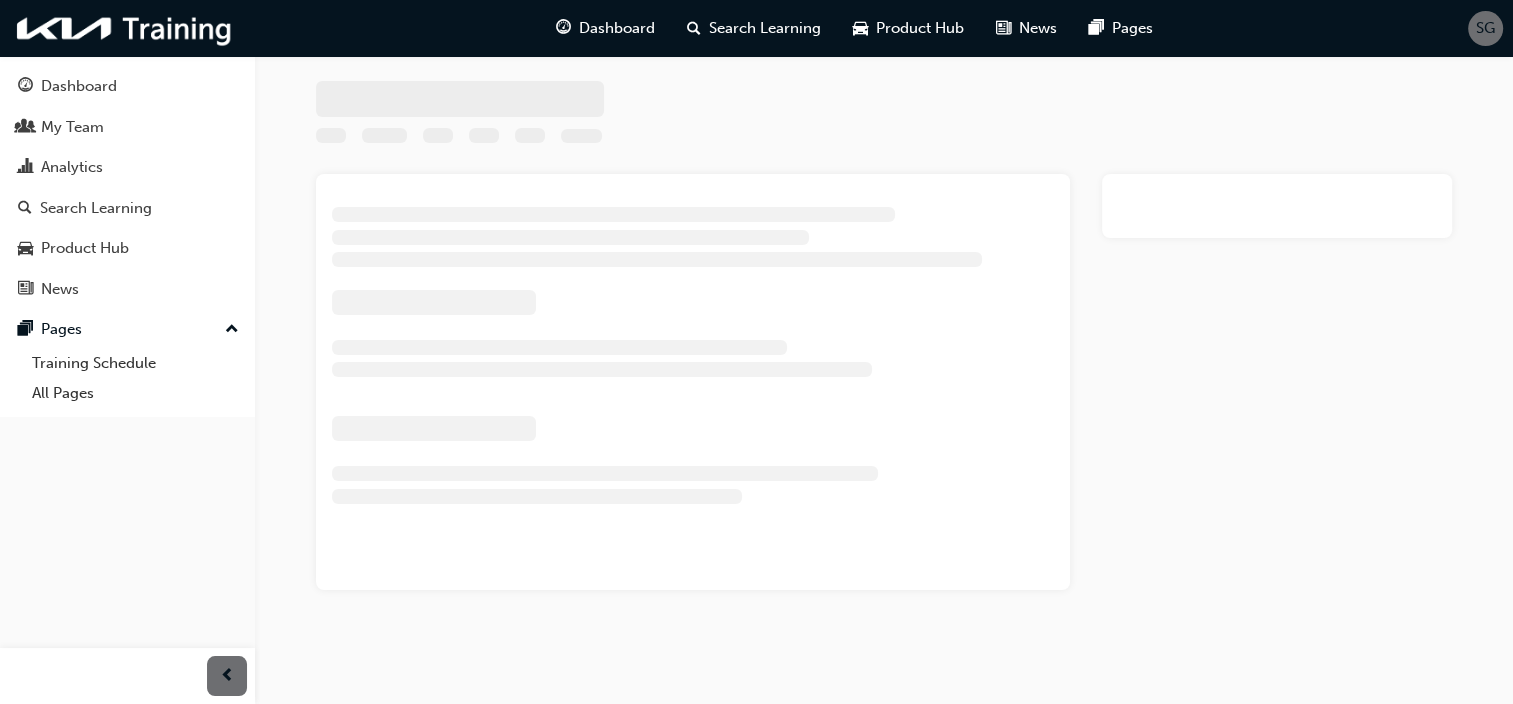 scroll, scrollTop: 0, scrollLeft: 0, axis: both 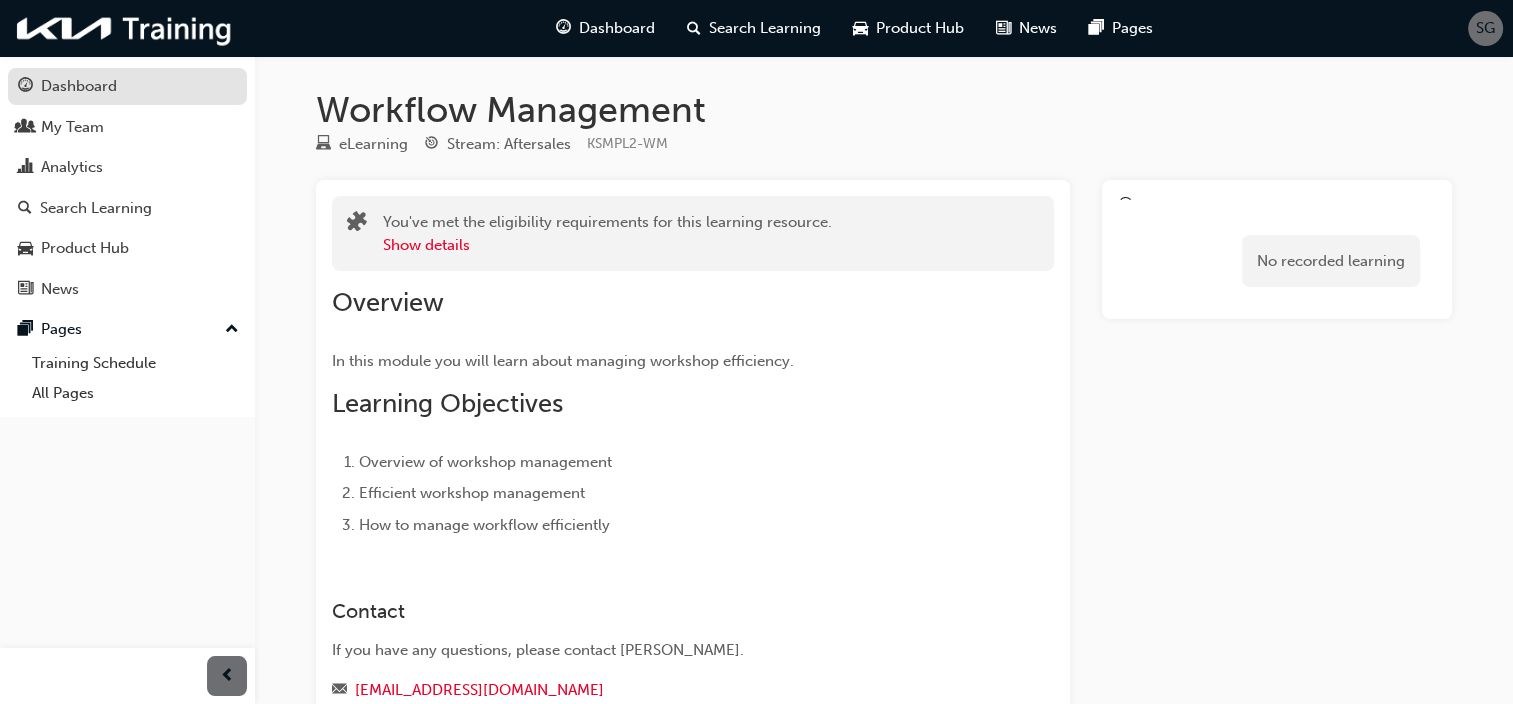click on "Dashboard" at bounding box center (79, 86) 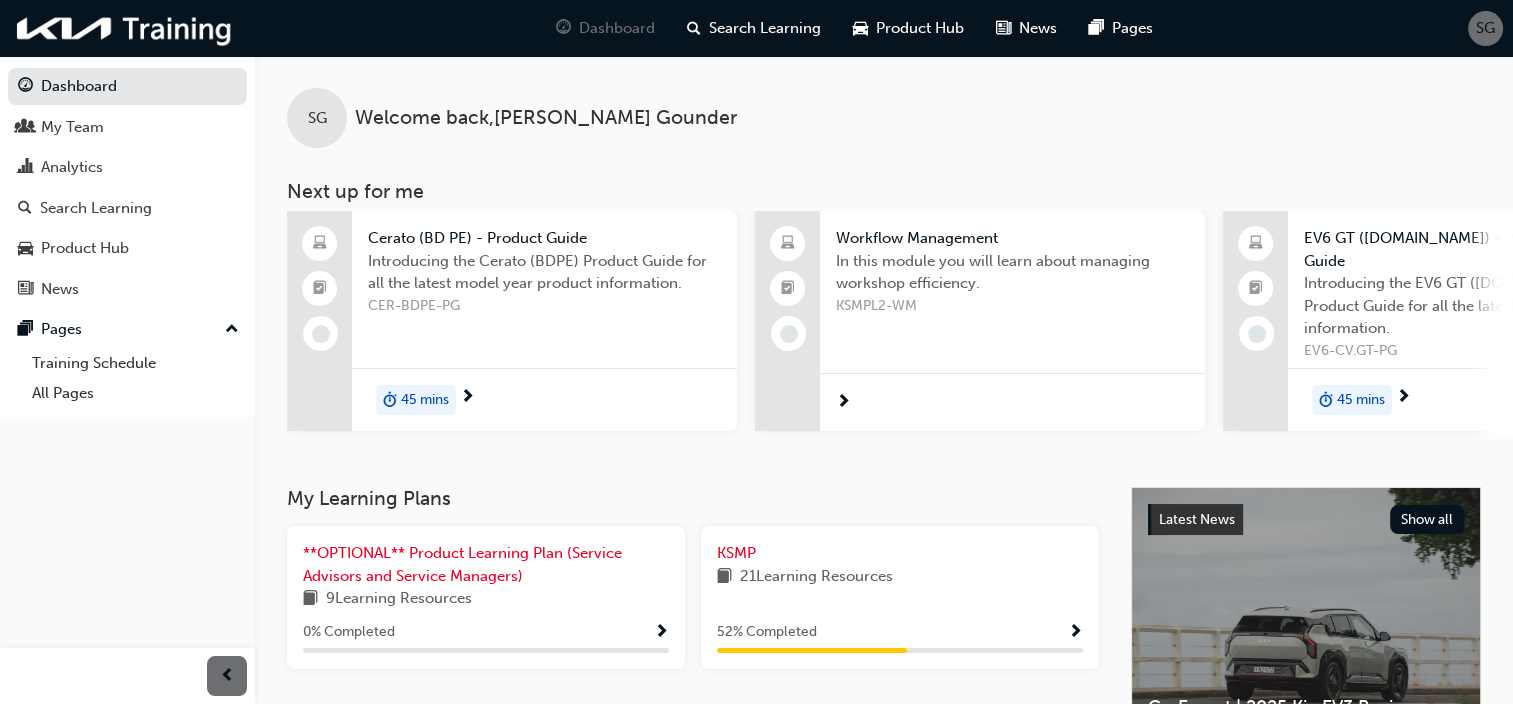 scroll, scrollTop: 0, scrollLeft: 0, axis: both 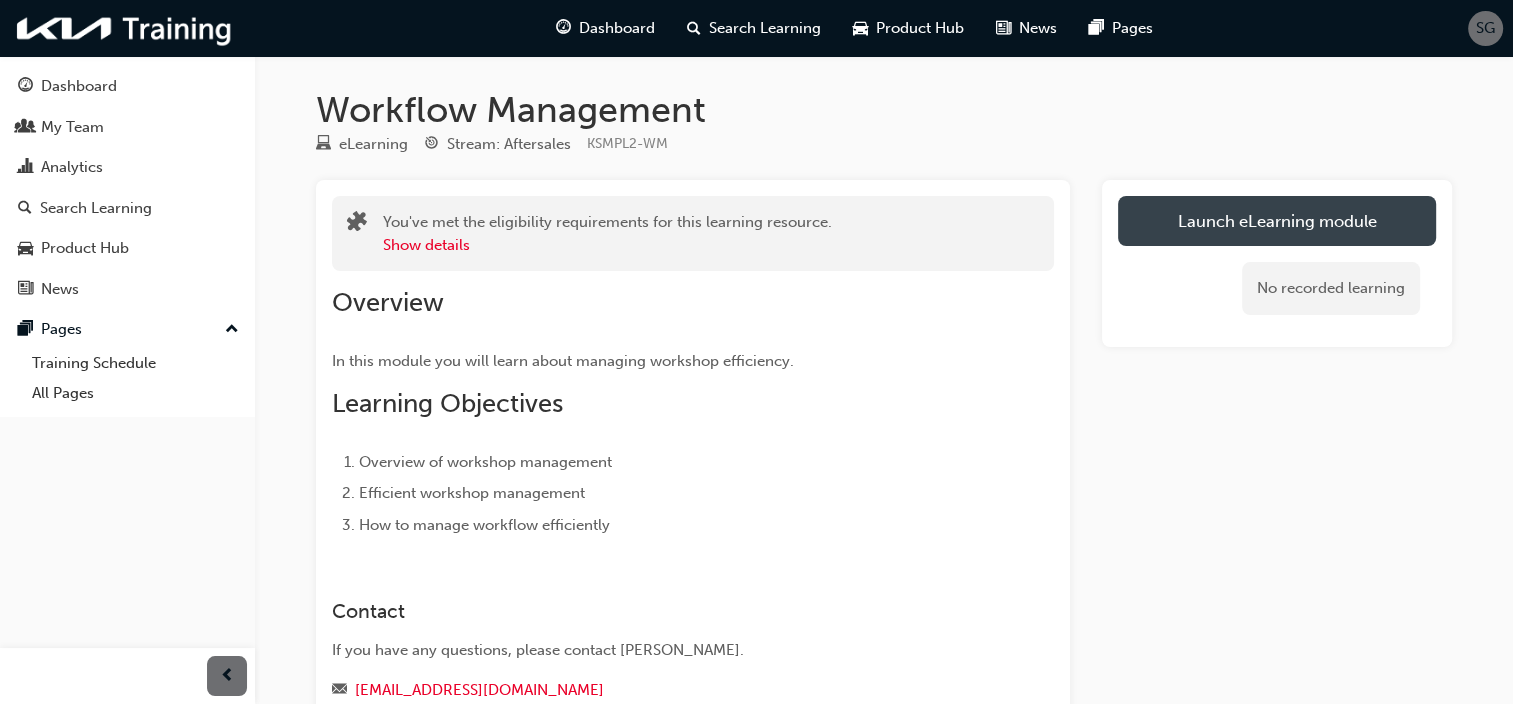 click on "Launch eLearning module" at bounding box center [1277, 221] 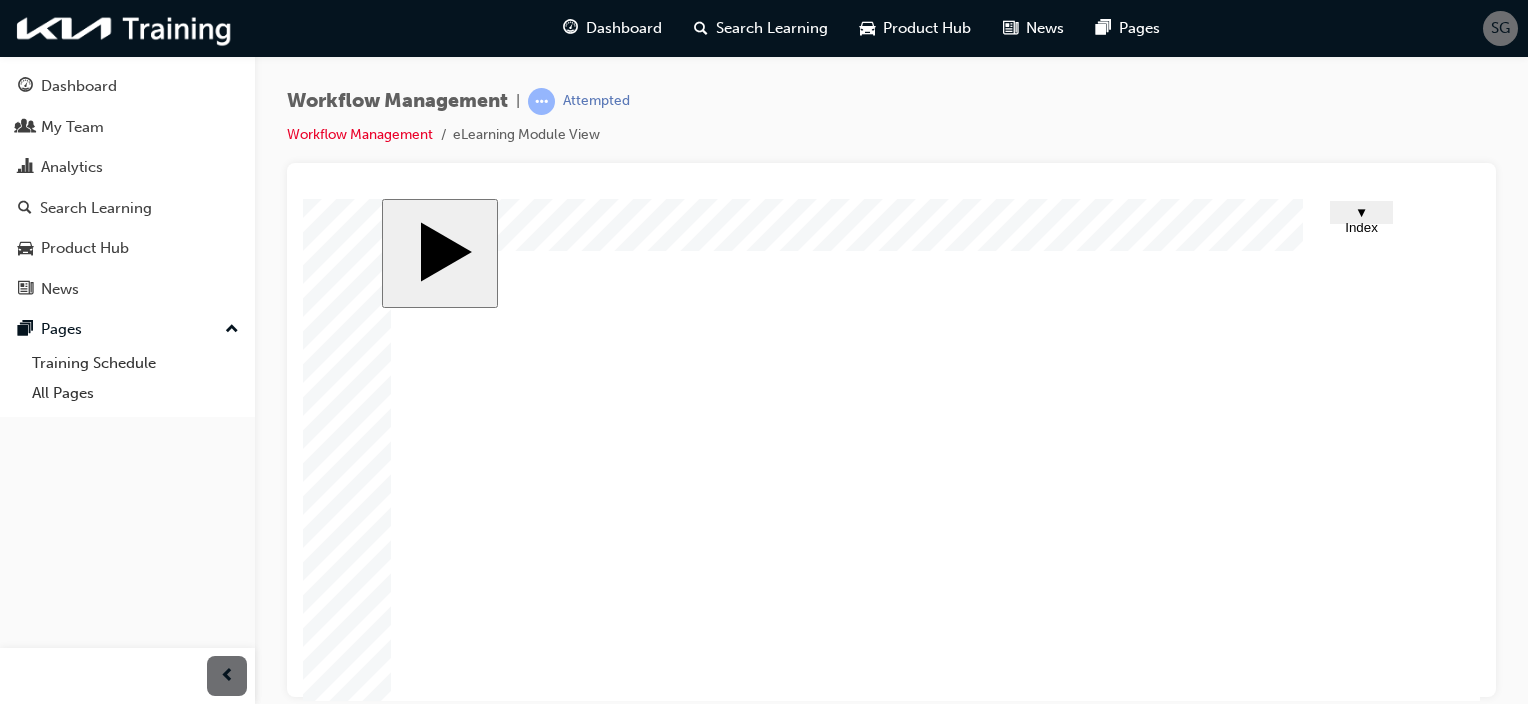 scroll, scrollTop: 0, scrollLeft: 0, axis: both 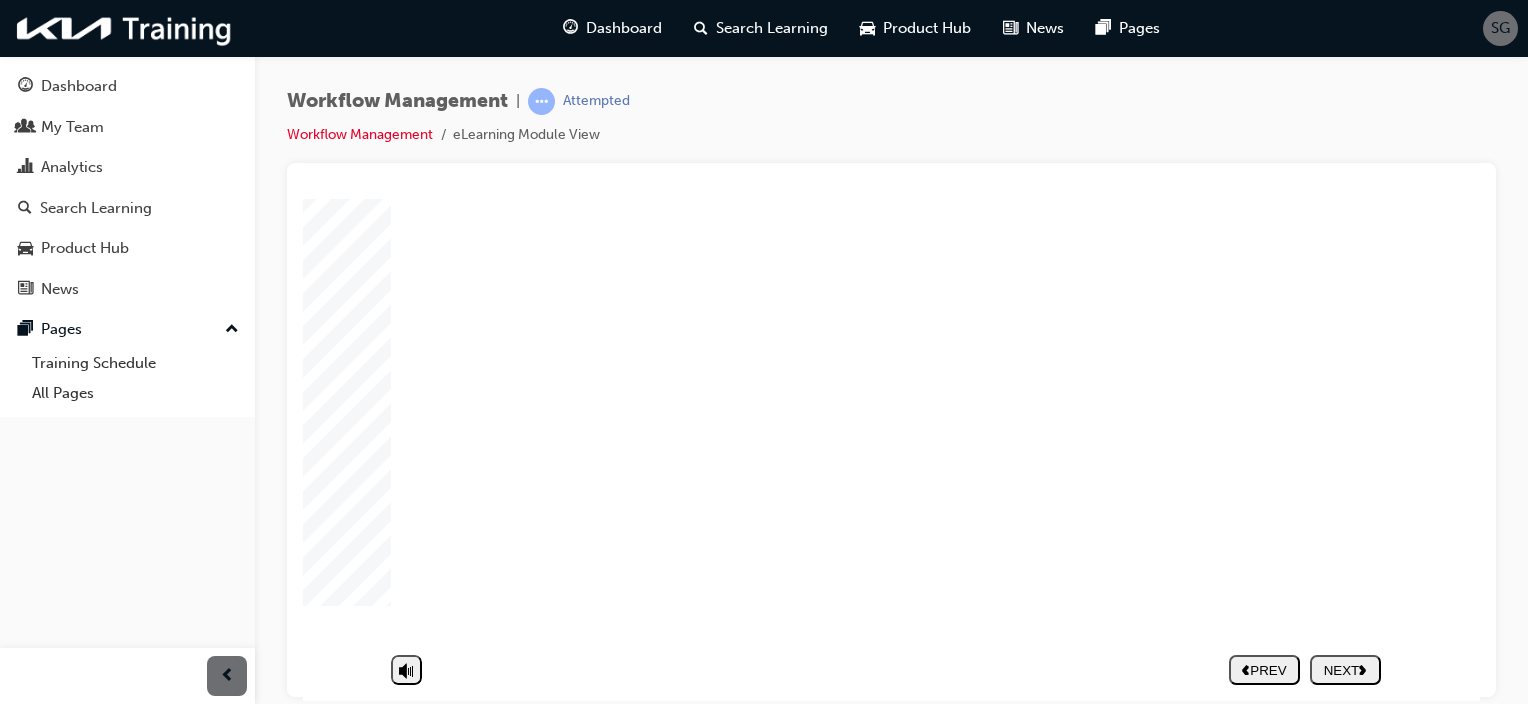 click on "NEXT" at bounding box center (1345, 669) 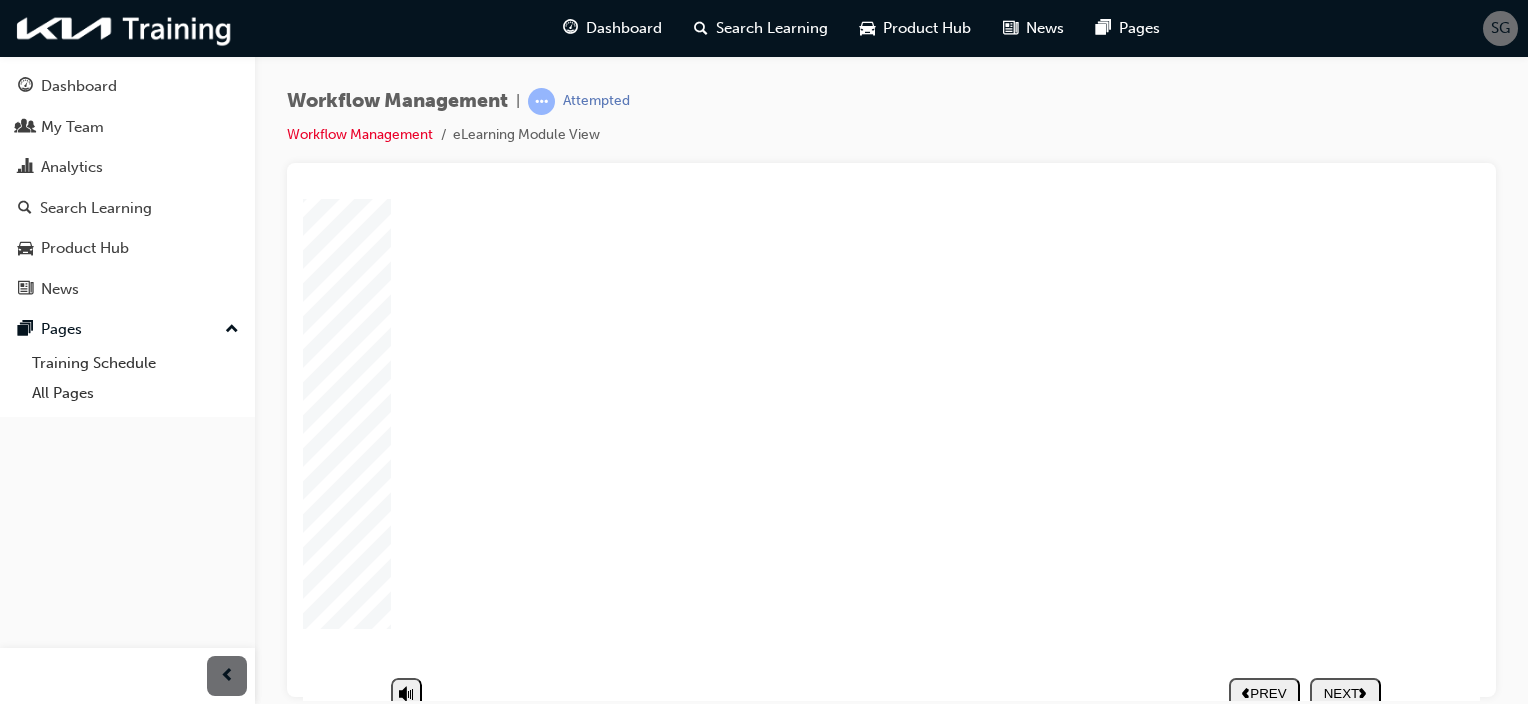 scroll, scrollTop: 197, scrollLeft: 0, axis: vertical 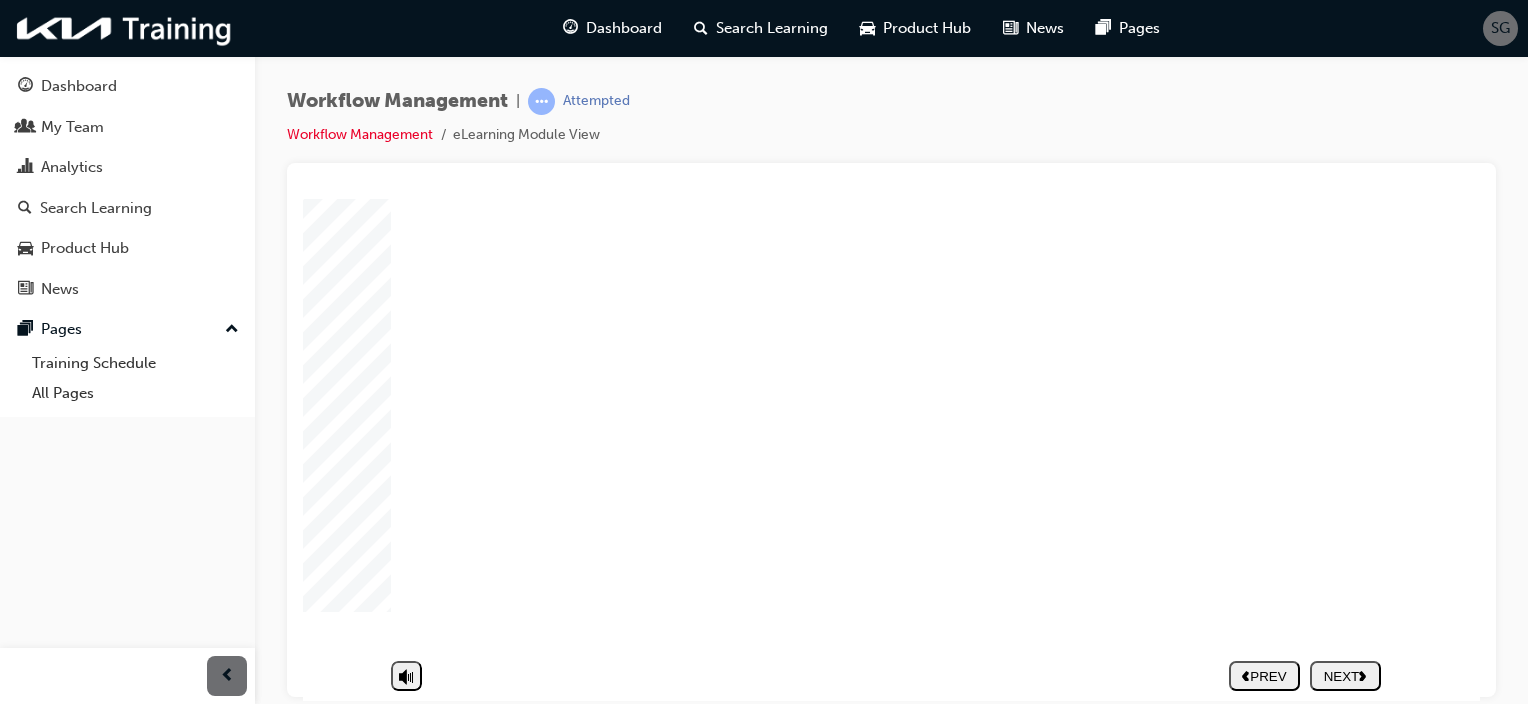 click 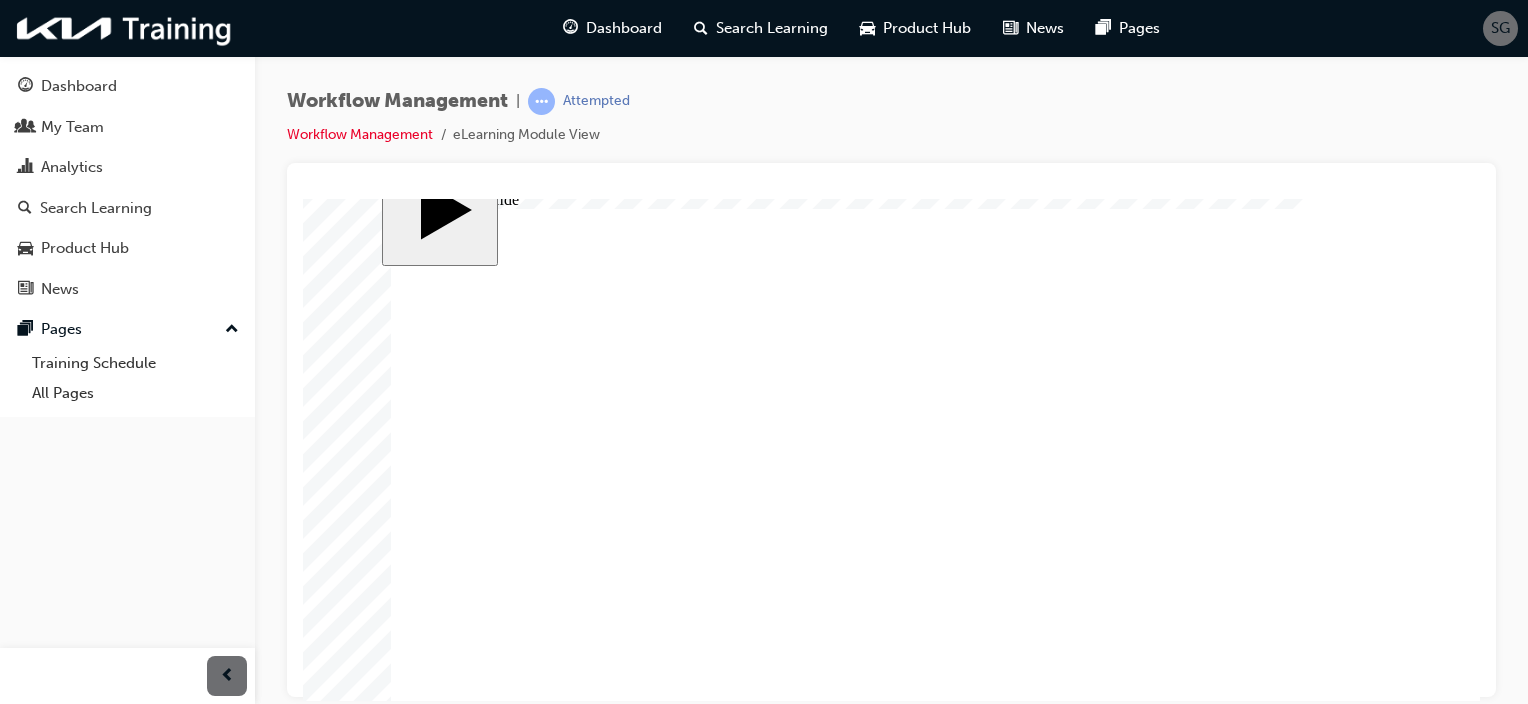 scroll, scrollTop: 37, scrollLeft: 0, axis: vertical 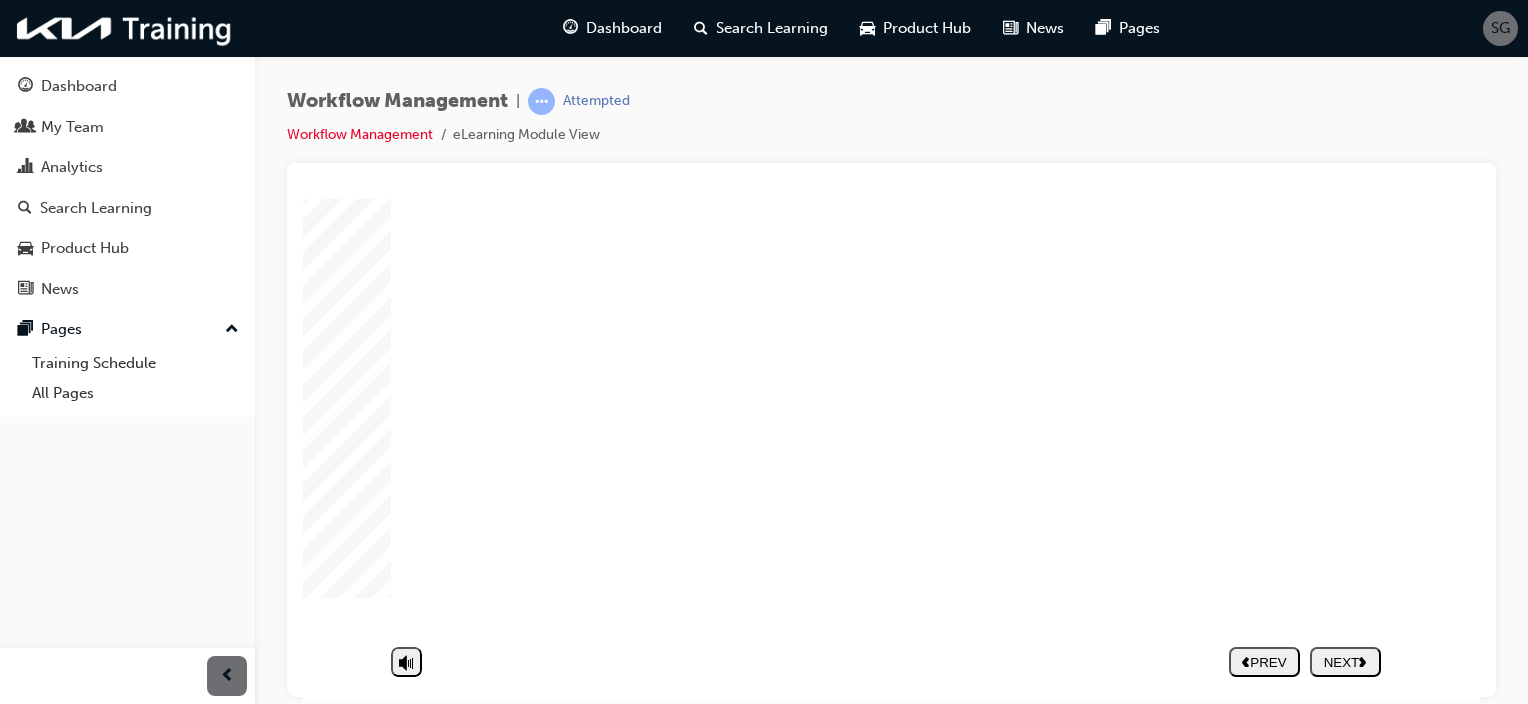 click 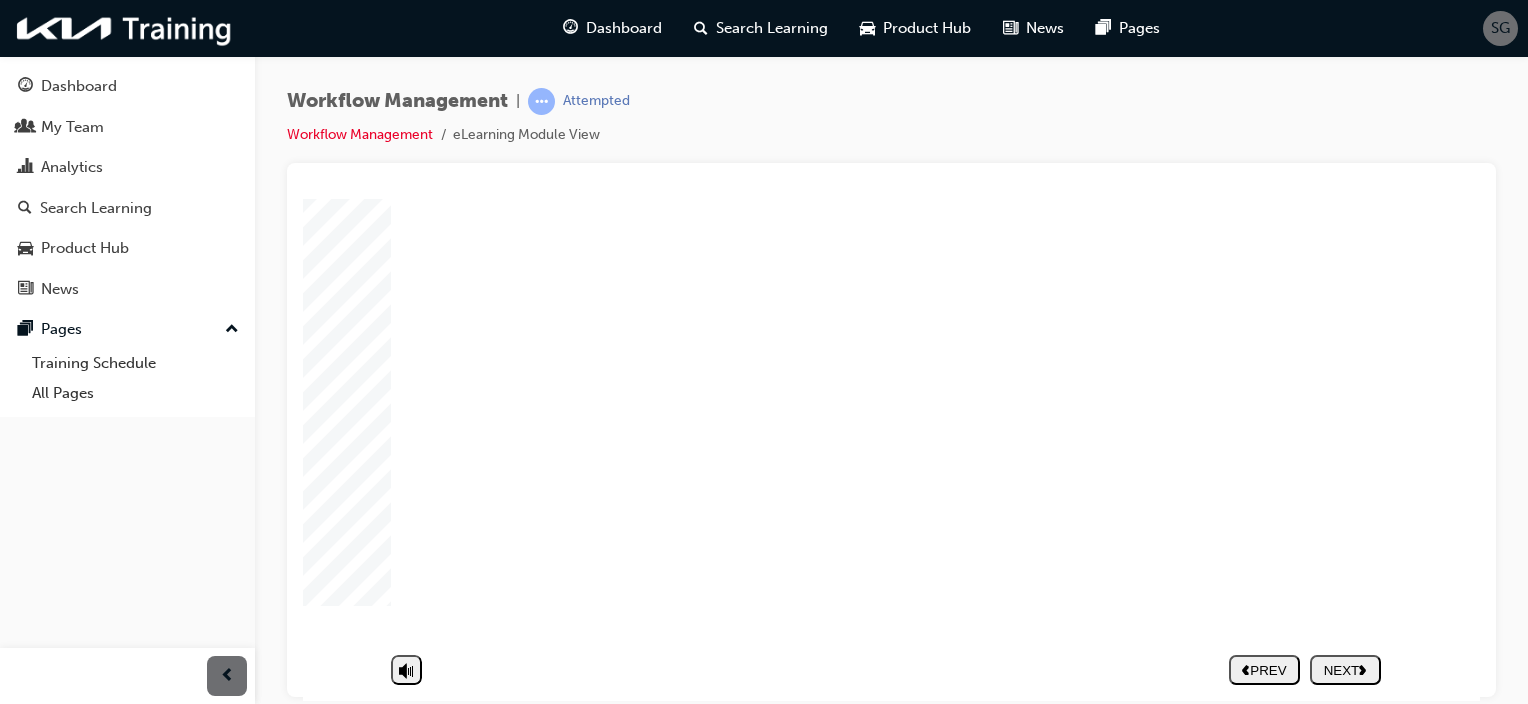 click on "NEXT" at bounding box center (1345, 669) 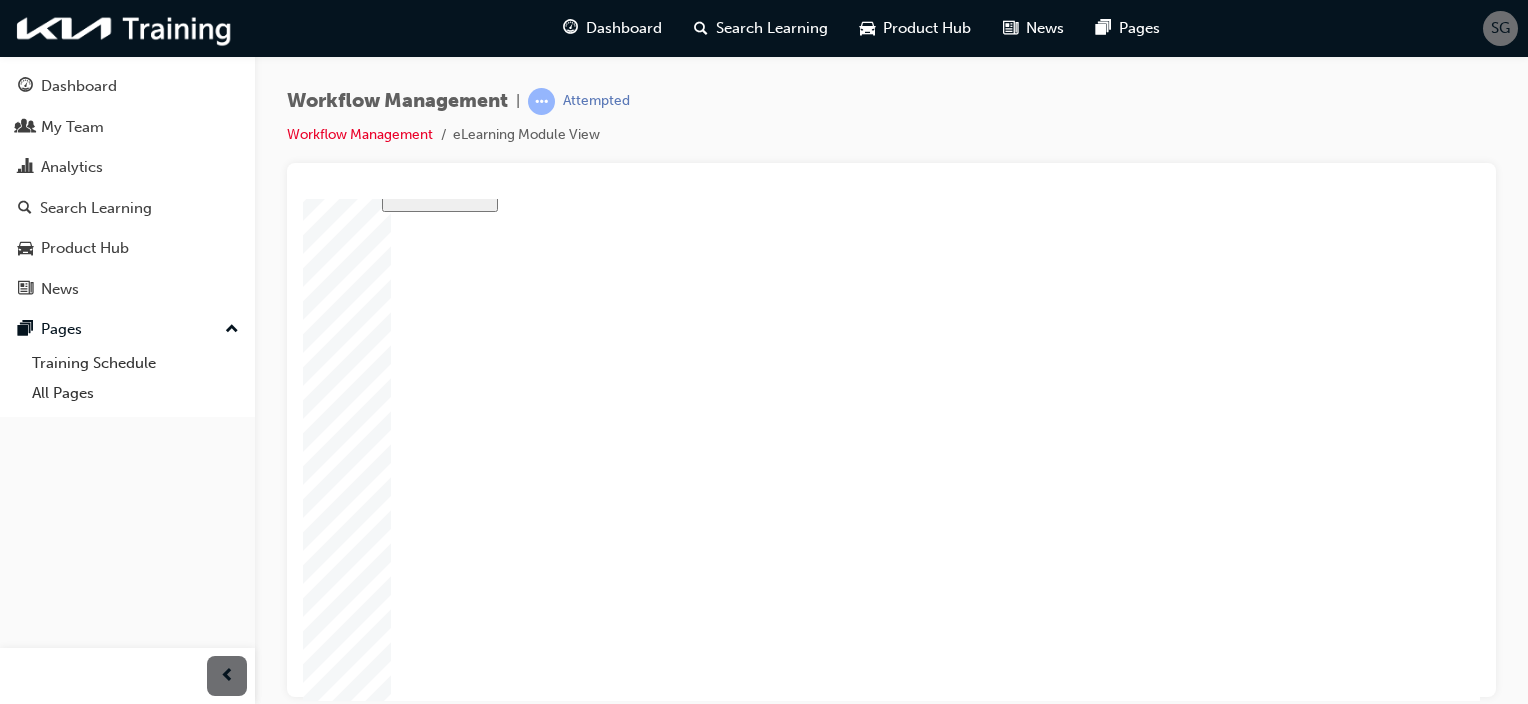 scroll, scrollTop: 91, scrollLeft: 0, axis: vertical 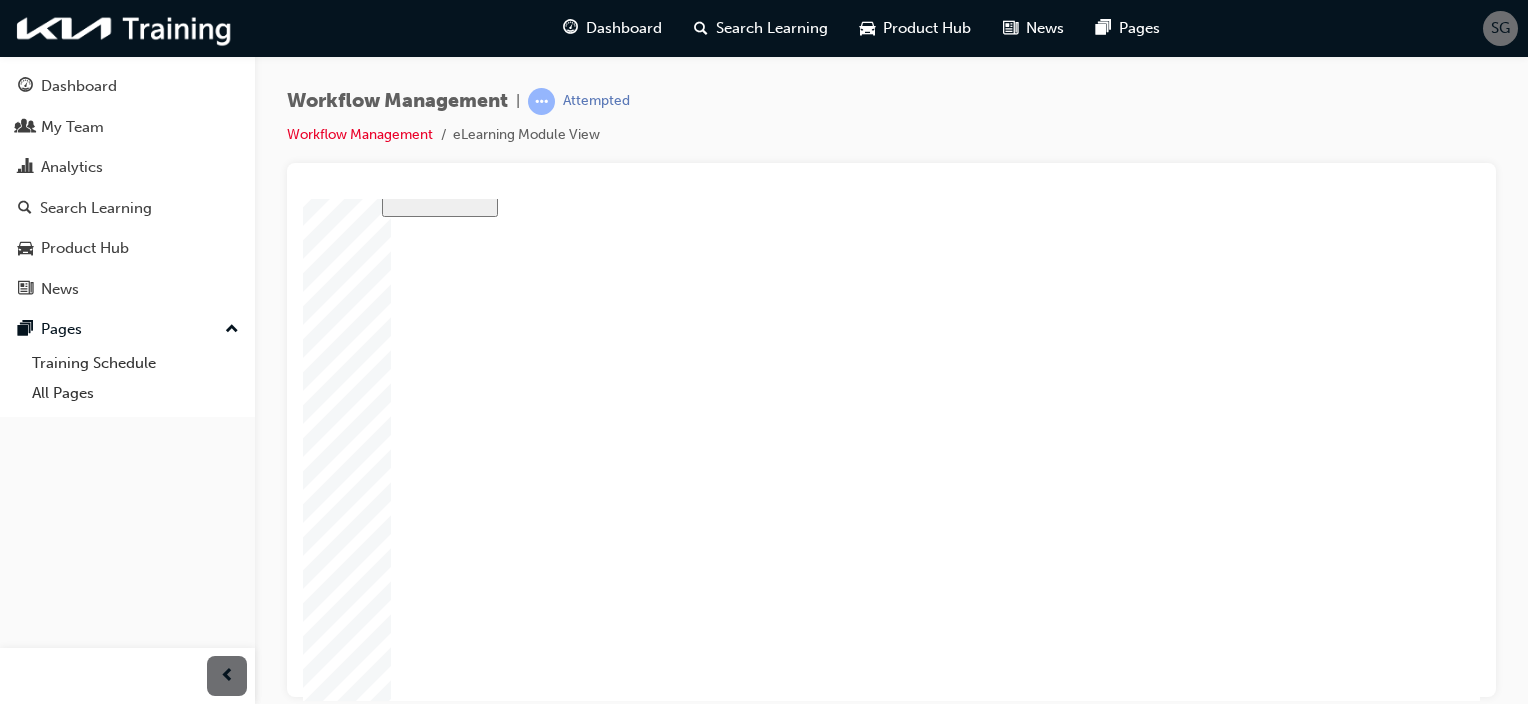 click 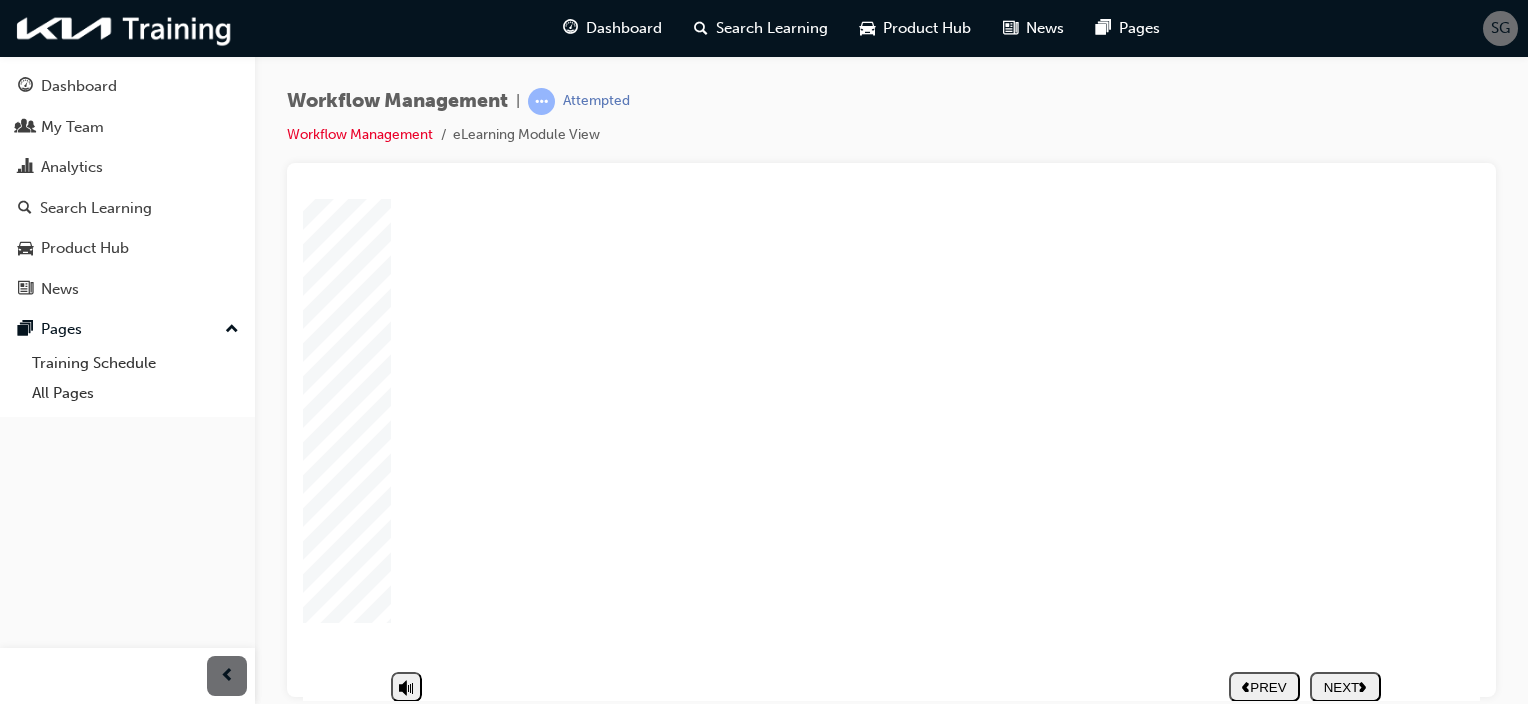 scroll, scrollTop: 211, scrollLeft: 0, axis: vertical 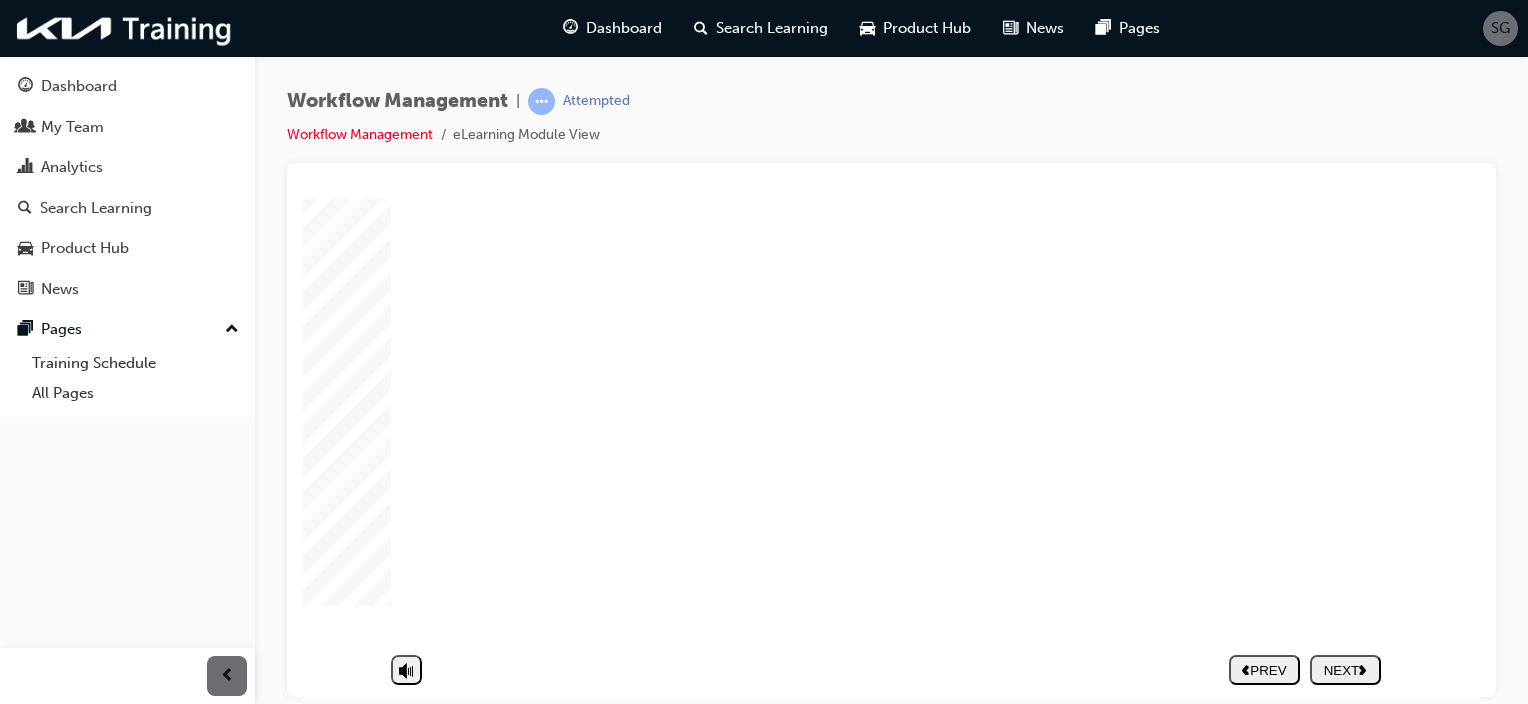 click on "NEXT" at bounding box center (1345, 669) 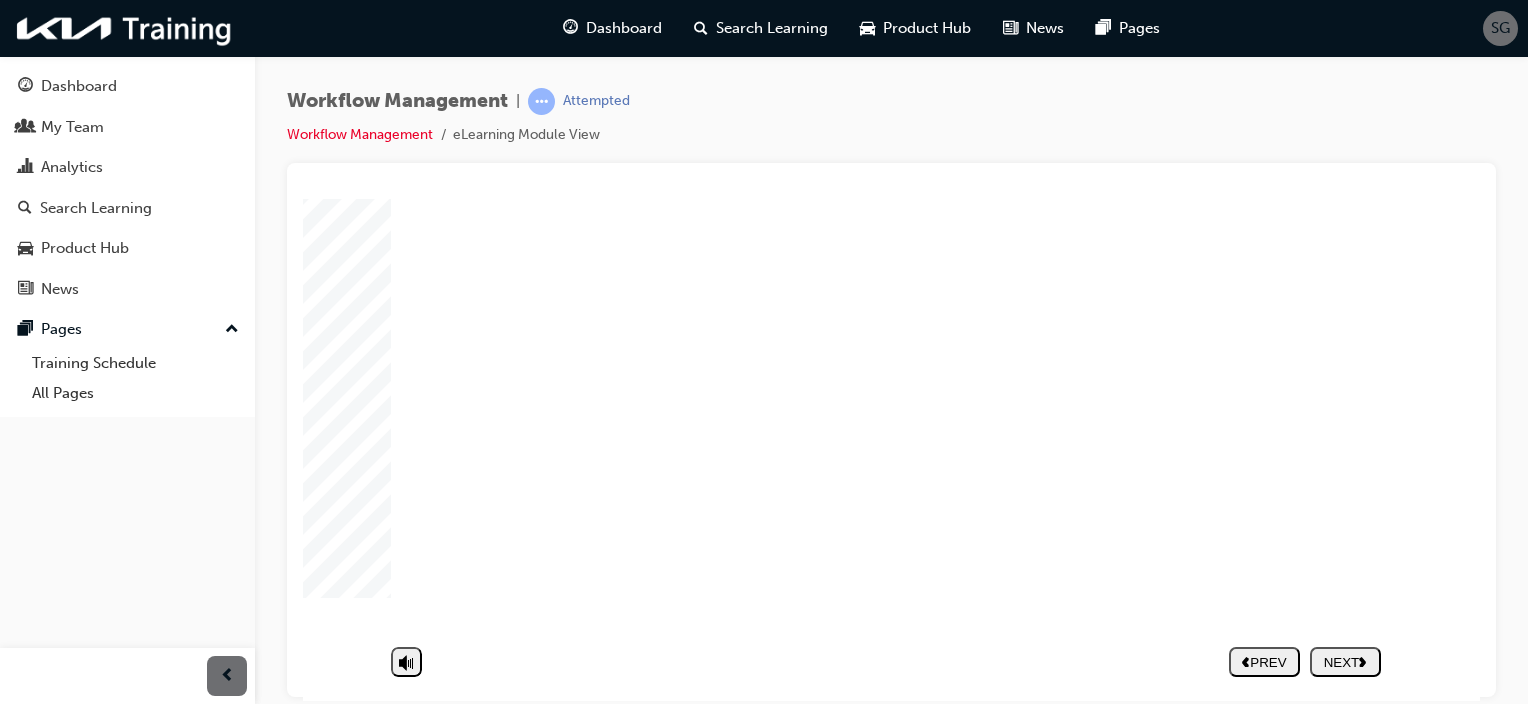 click 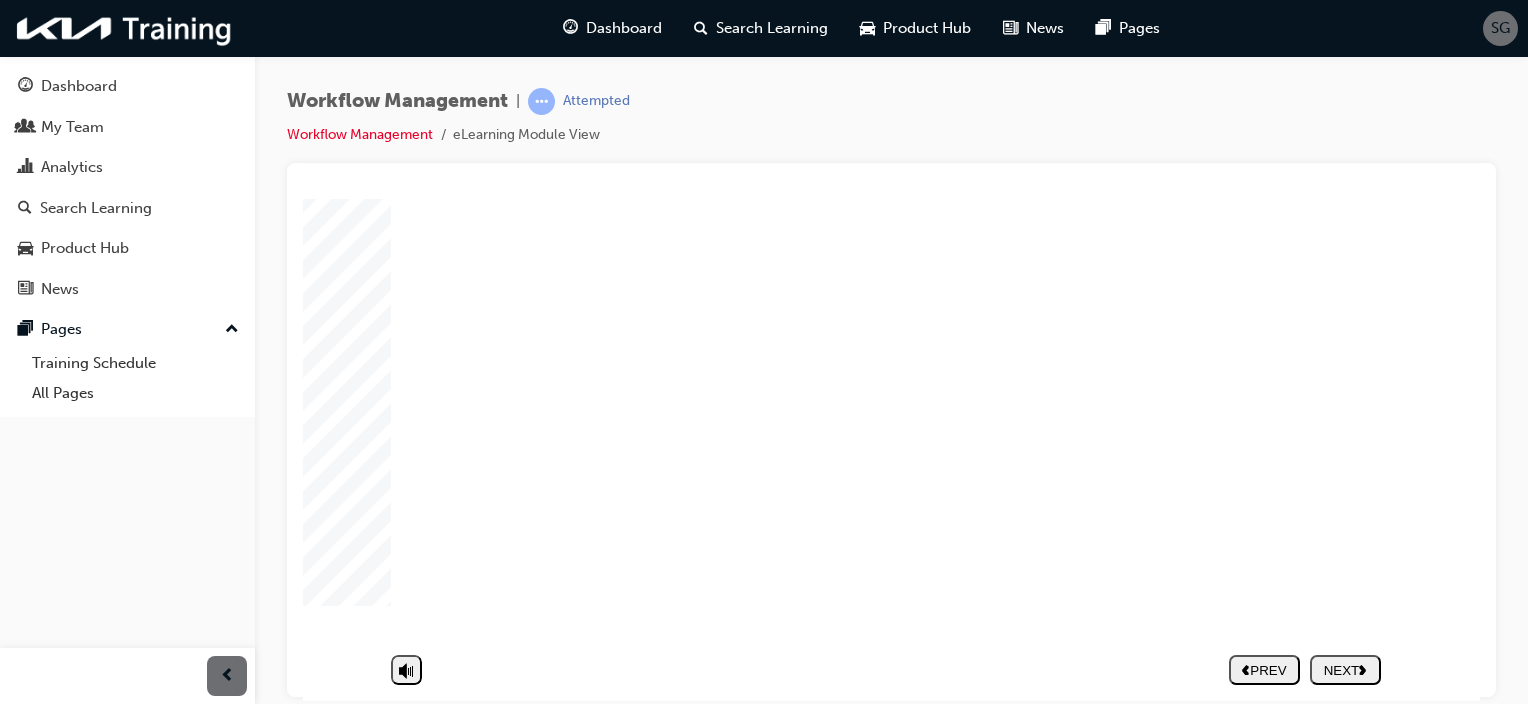click 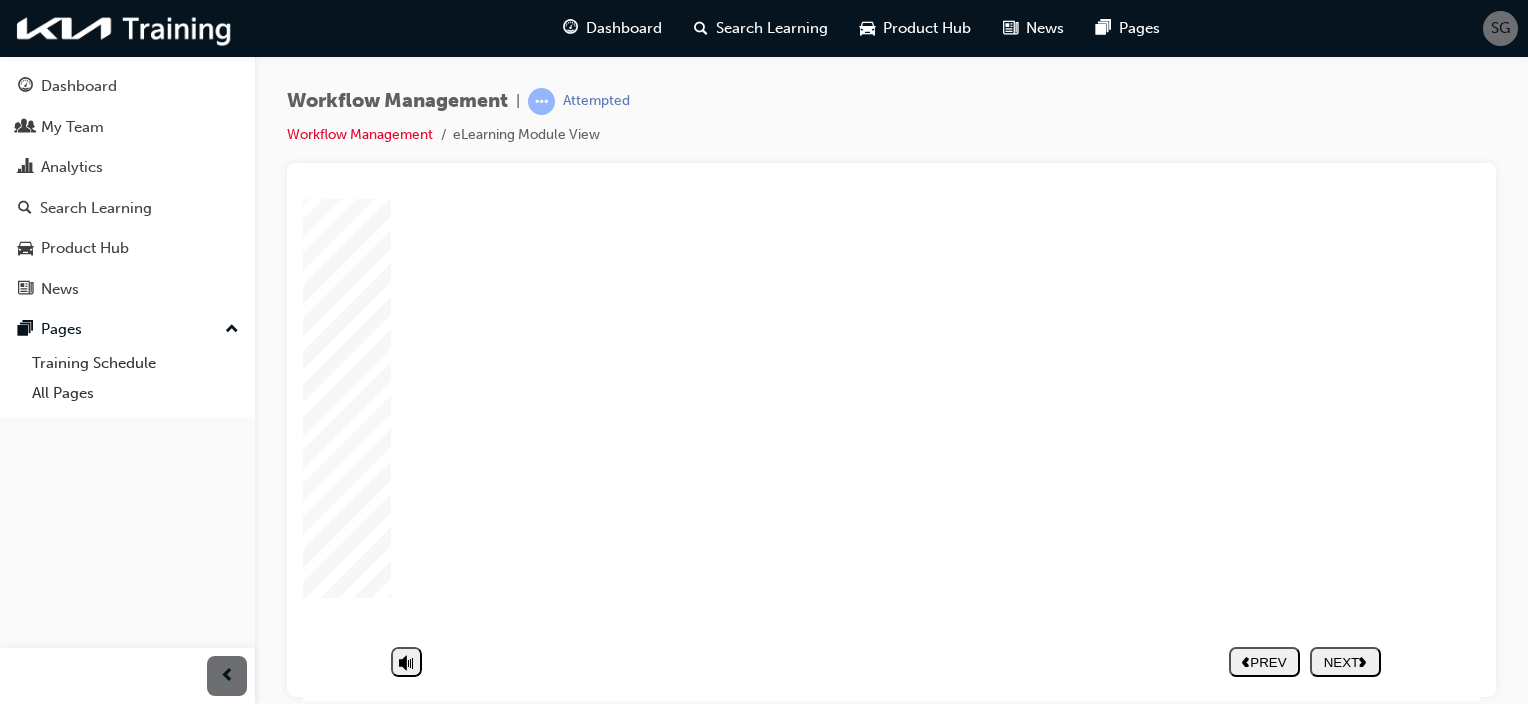 click 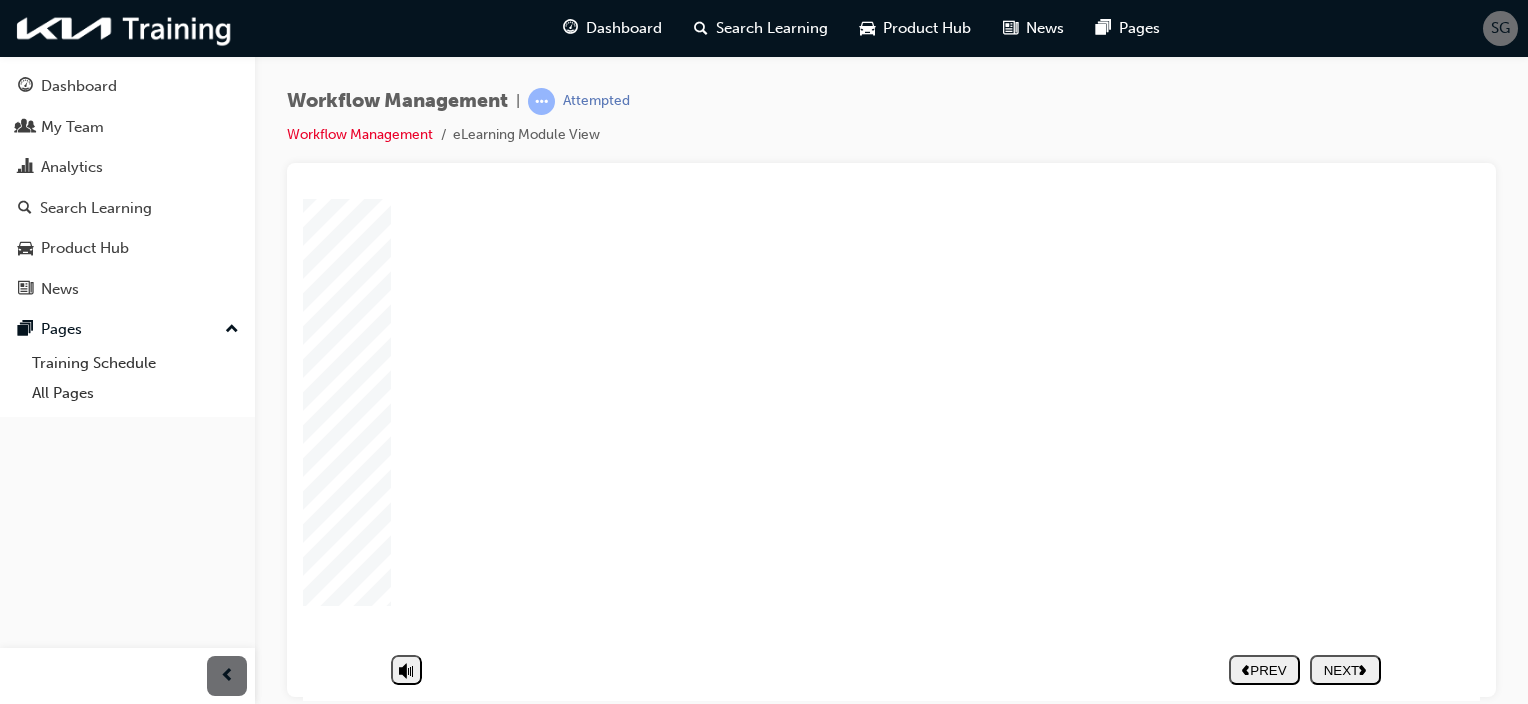 click 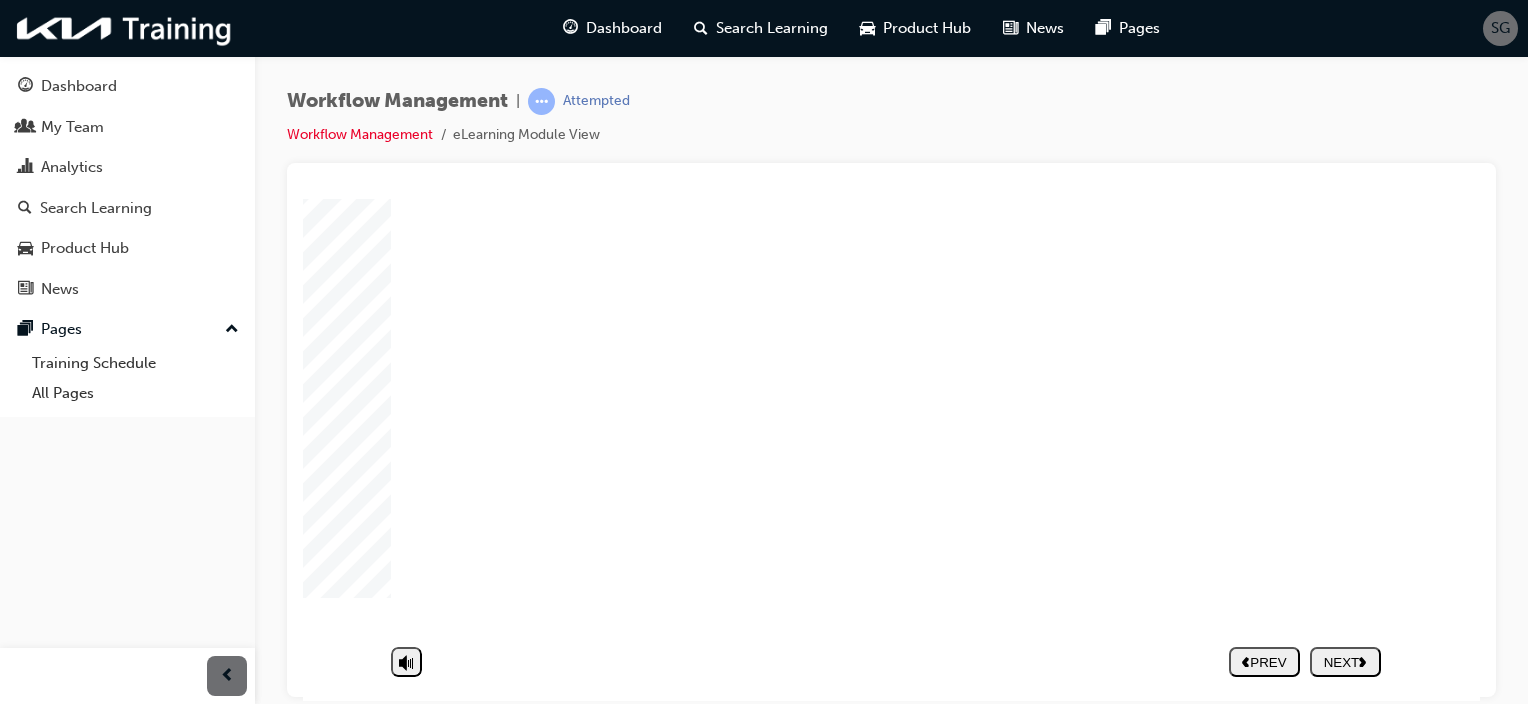 click 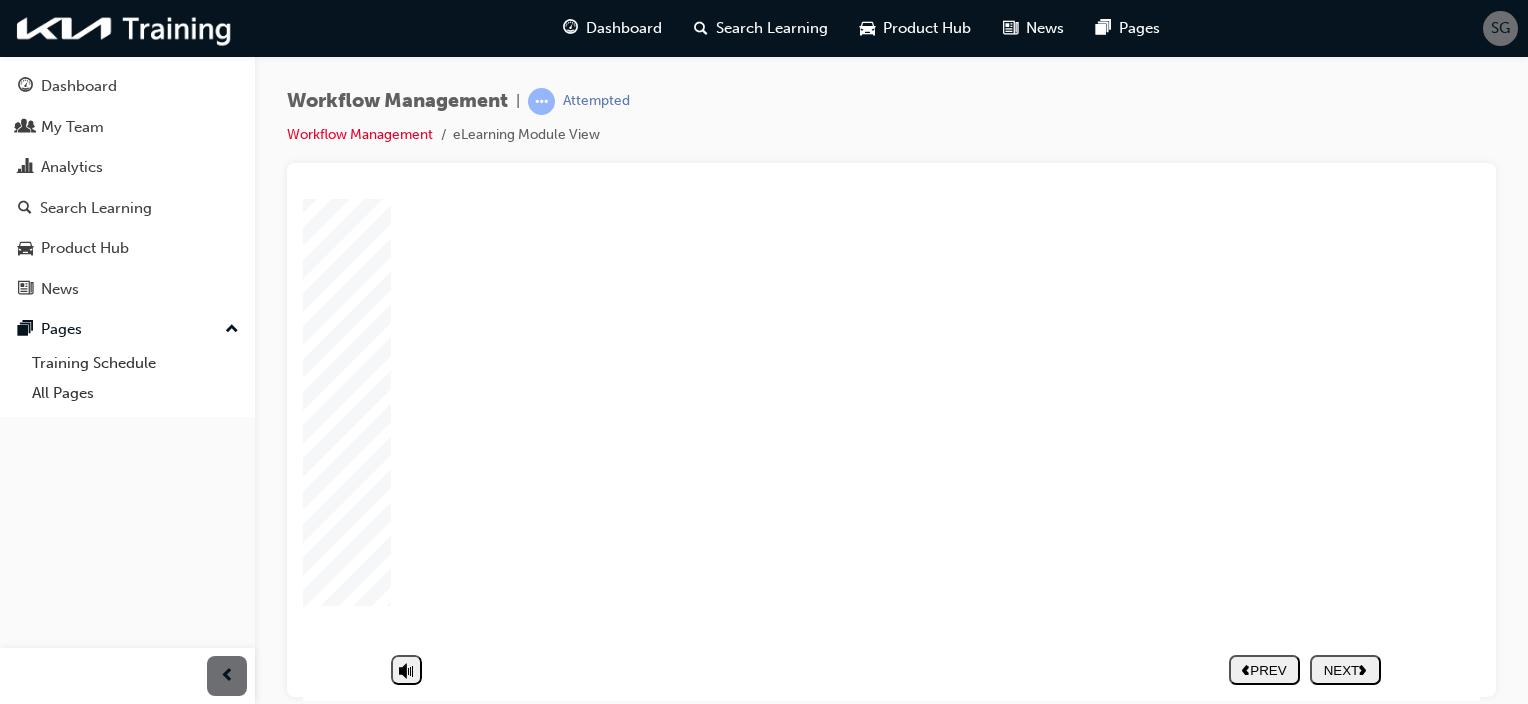 click 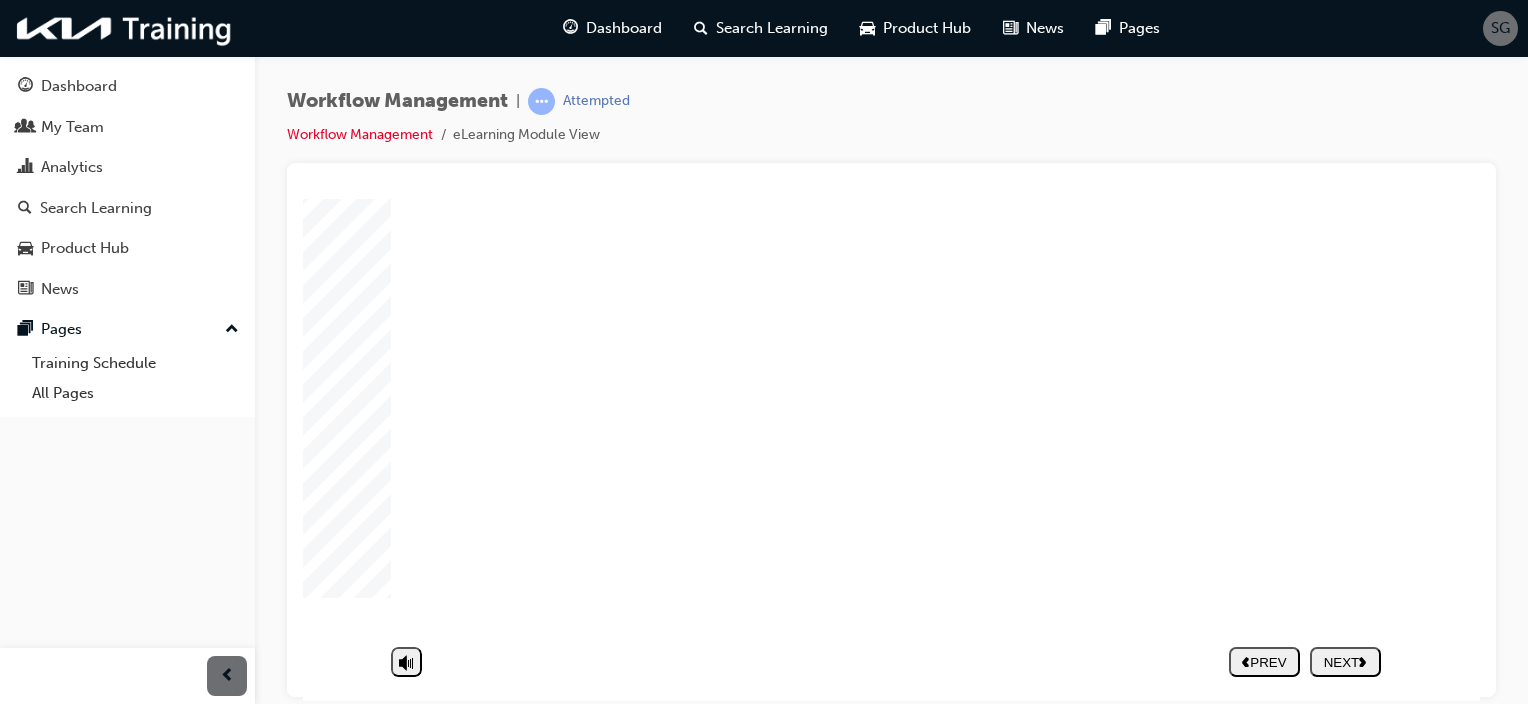 click 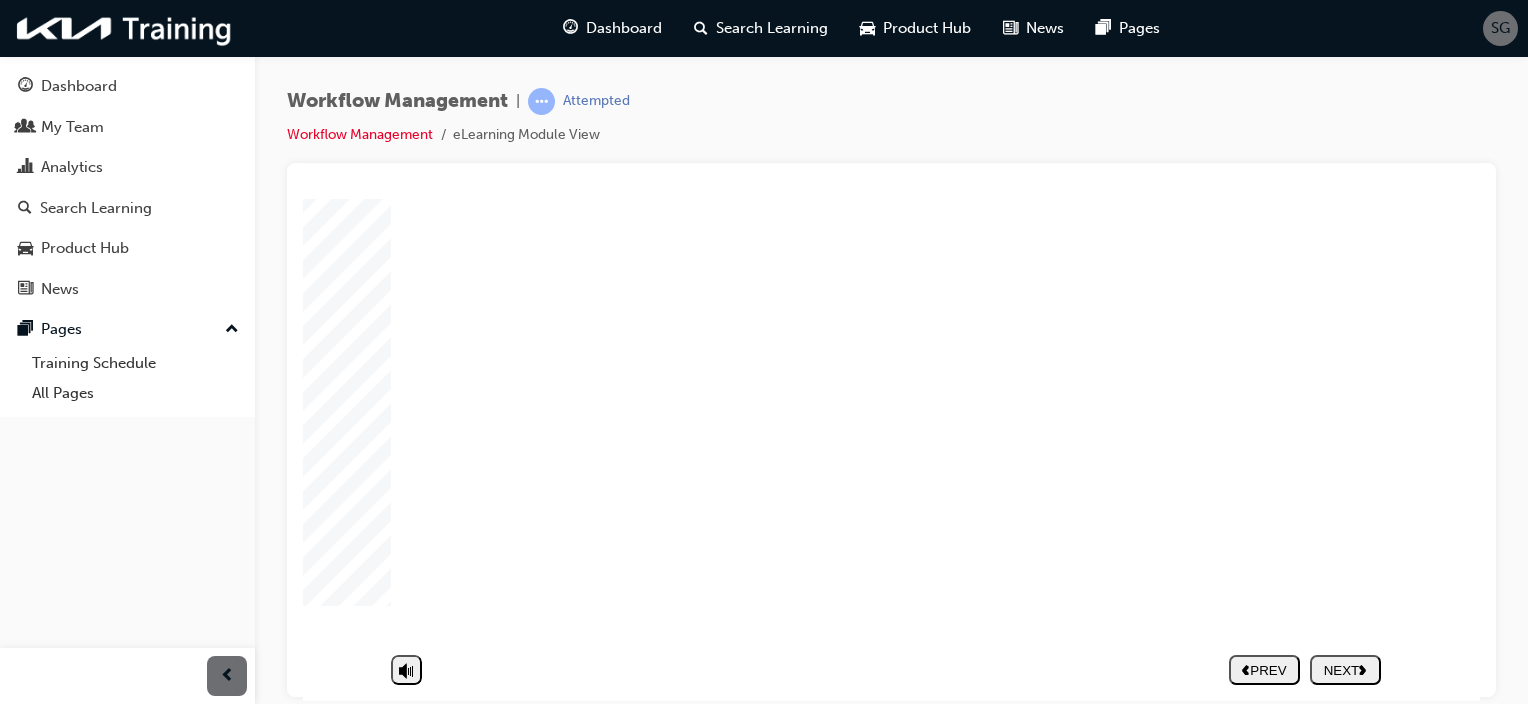 click at bounding box center [1100, 4984] 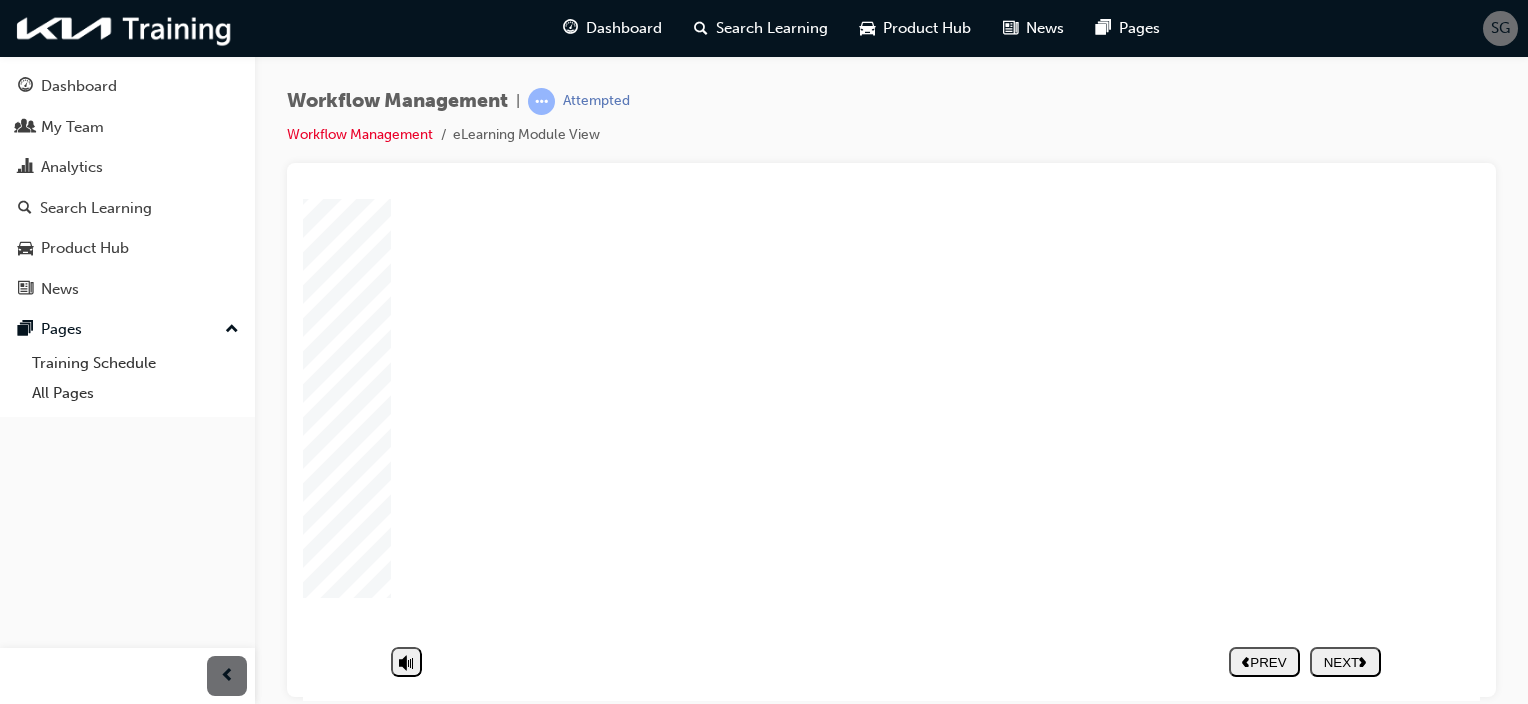 click 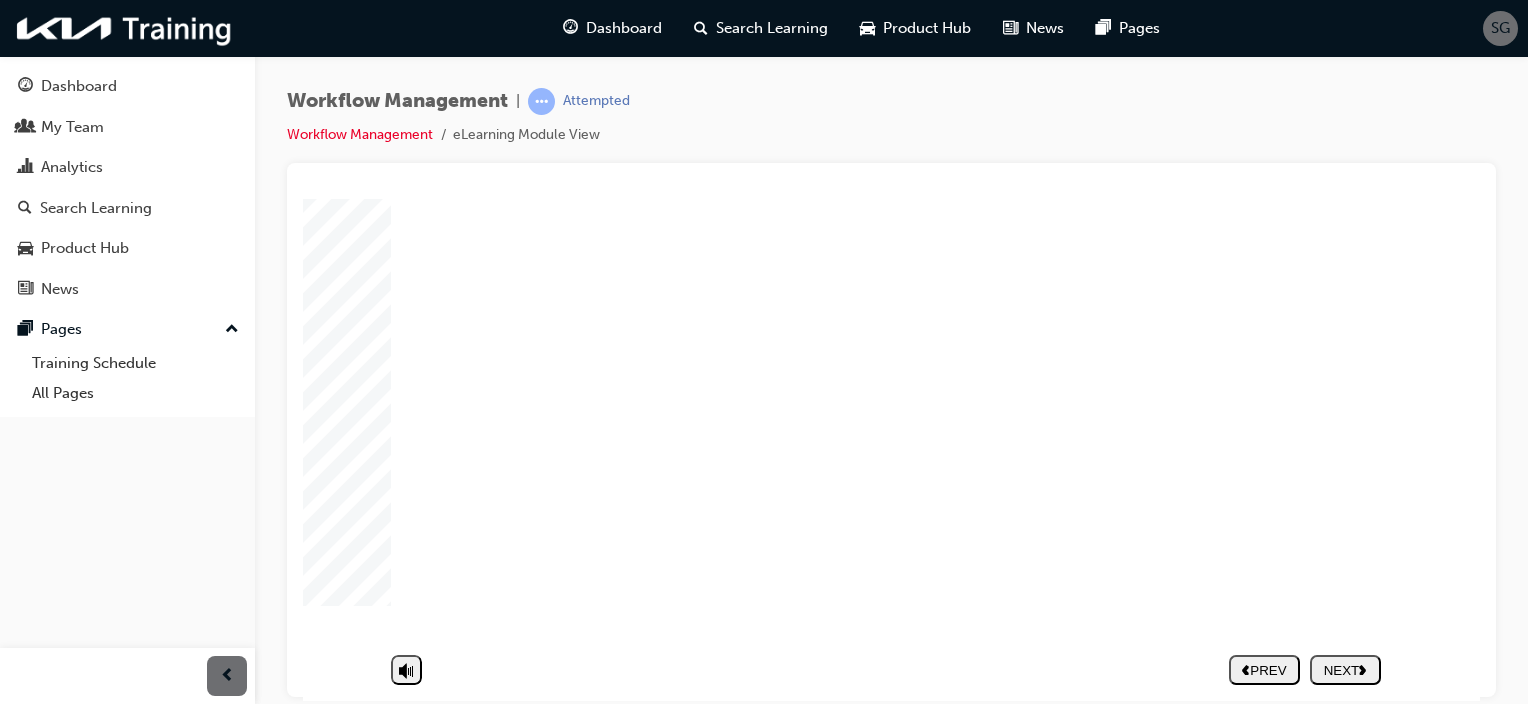 click 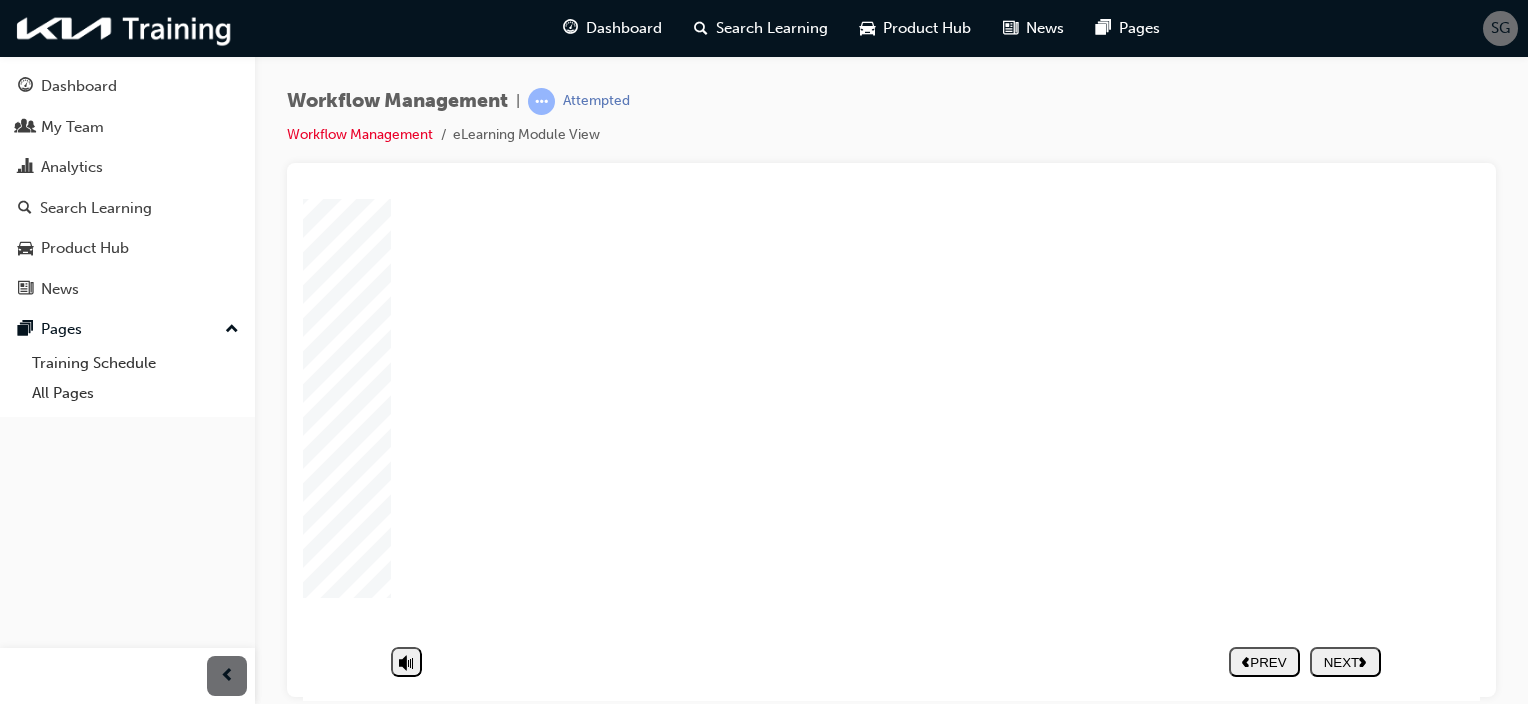 click 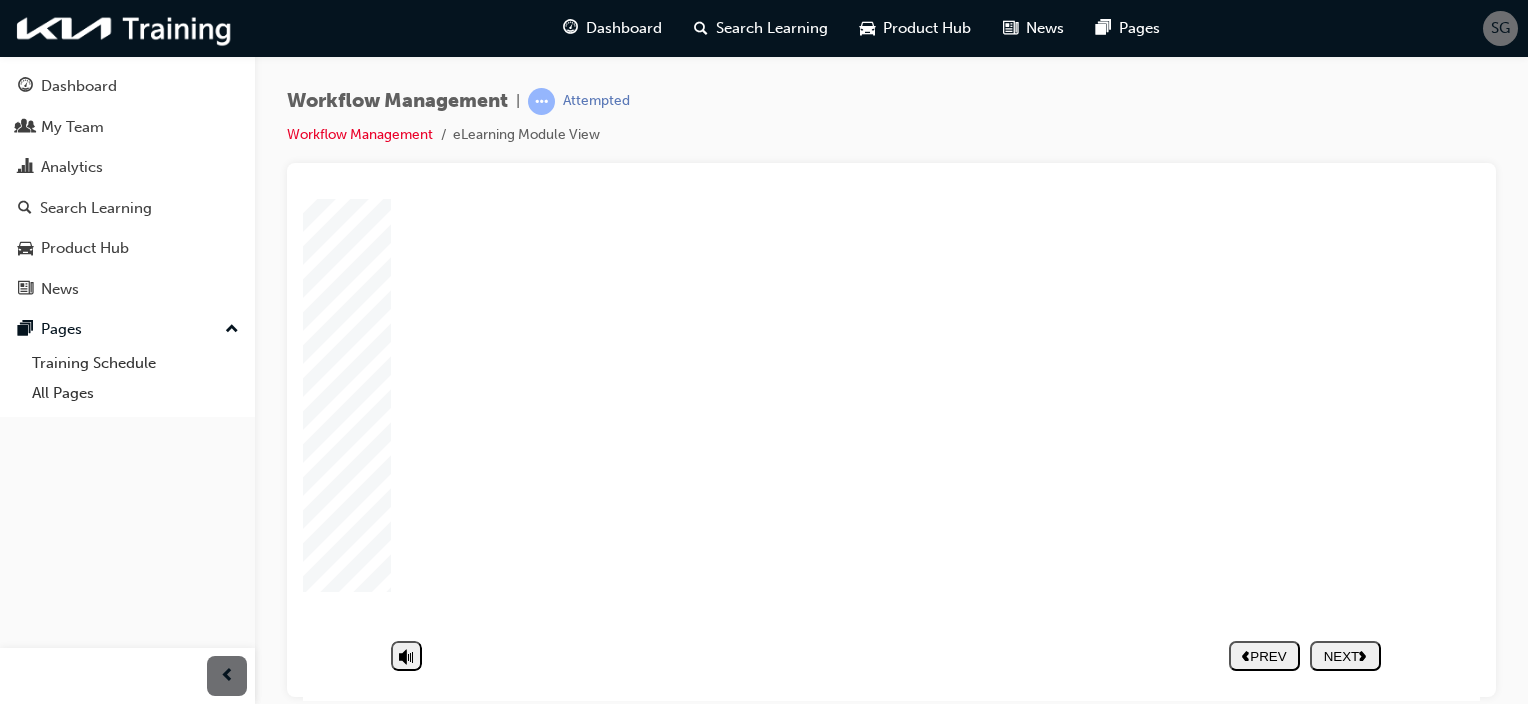 scroll, scrollTop: 73, scrollLeft: 0, axis: vertical 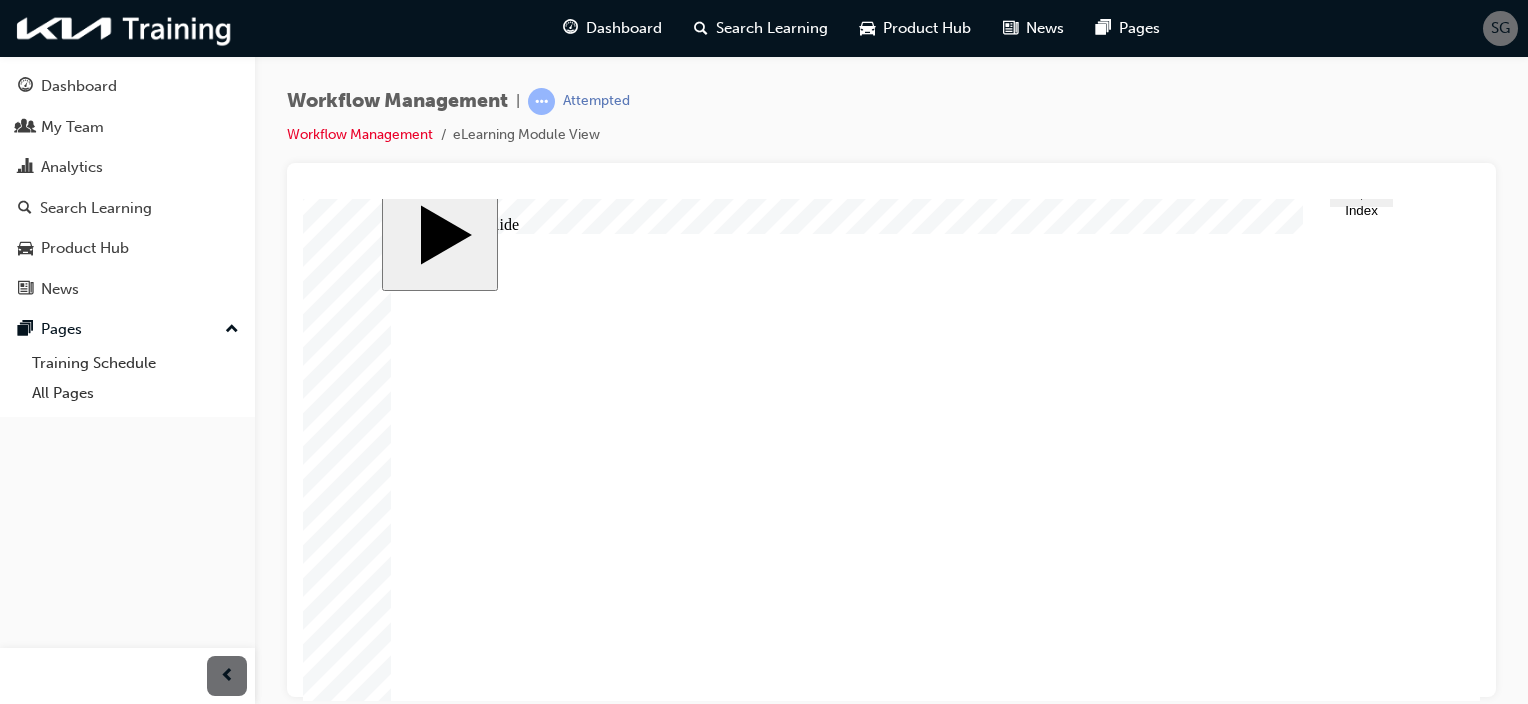 click at bounding box center (879, 8271) 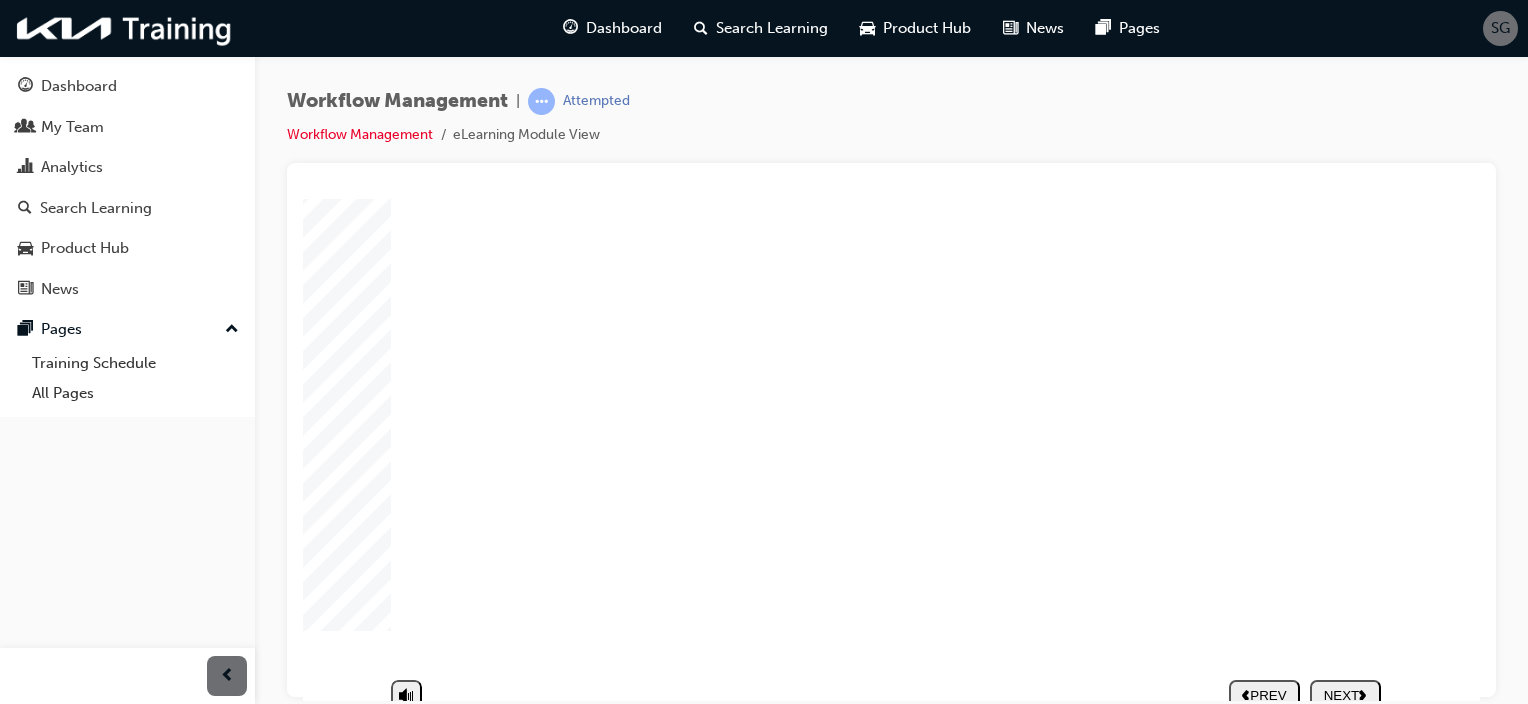 scroll, scrollTop: 180, scrollLeft: 0, axis: vertical 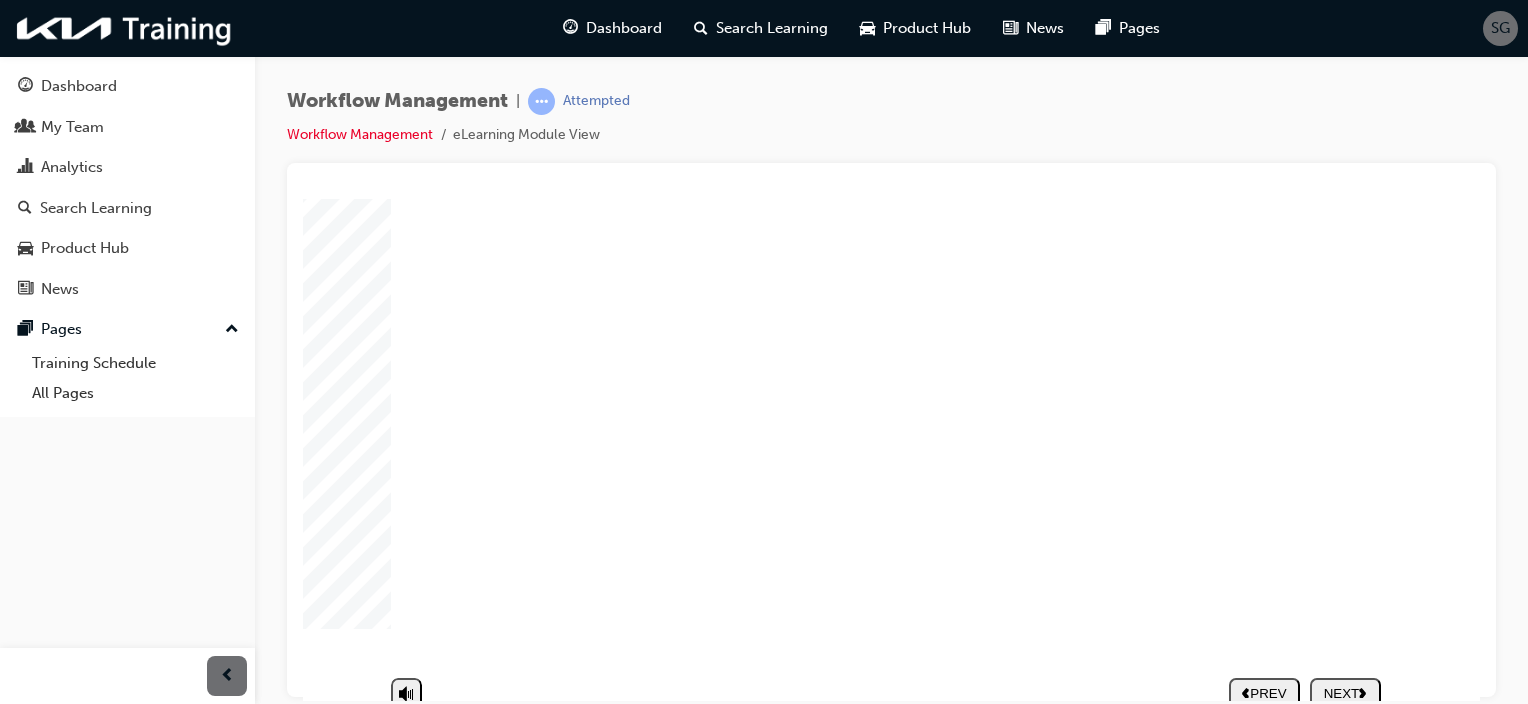 click at bounding box center (879, 8108) 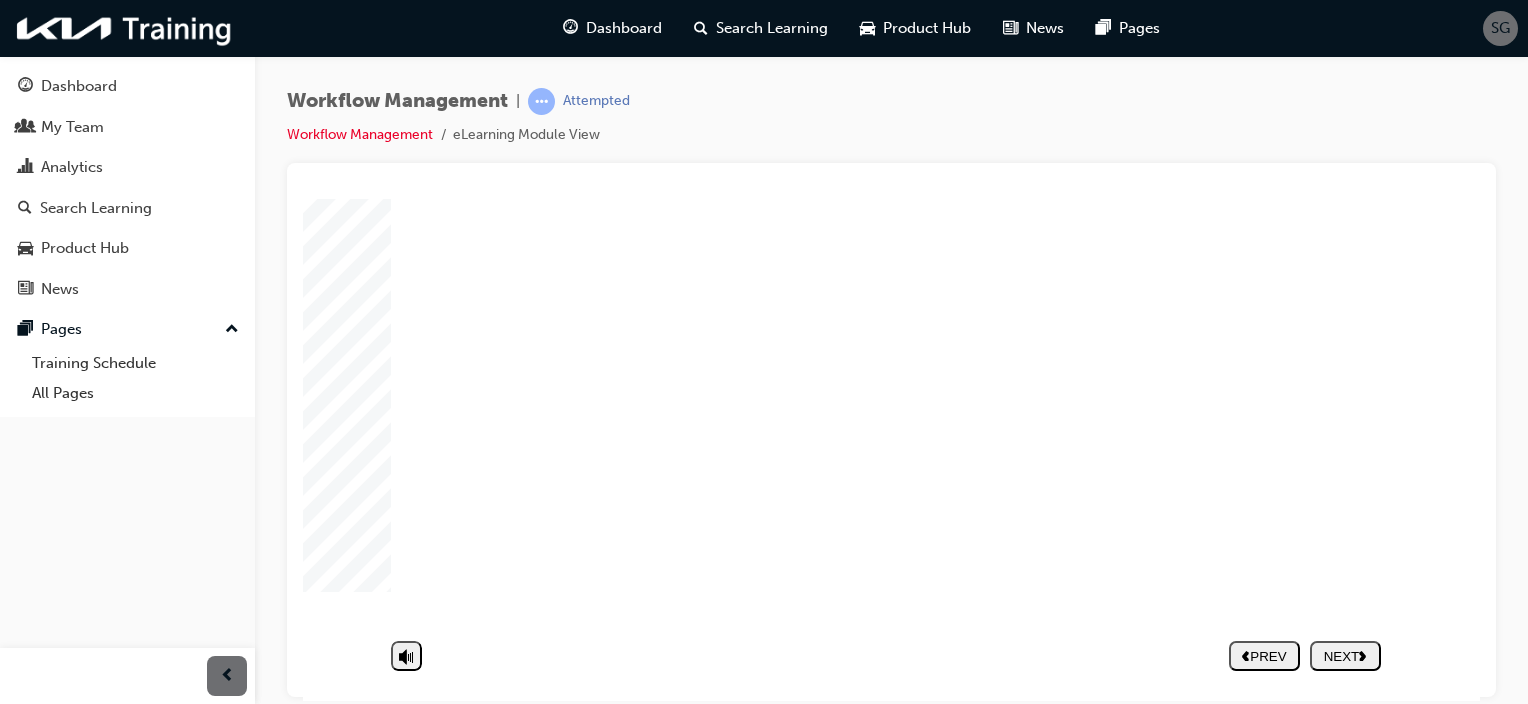 scroll, scrollTop: 0, scrollLeft: 0, axis: both 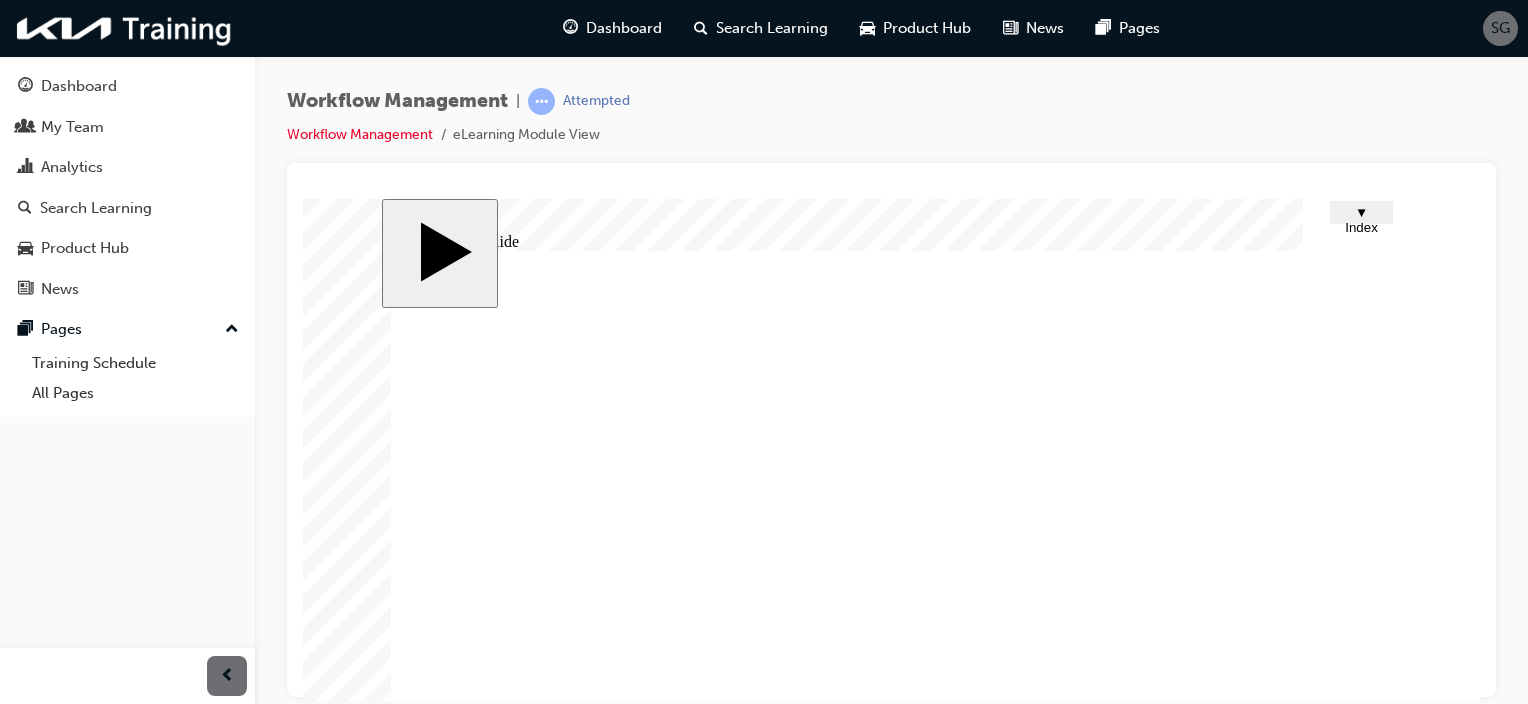 click 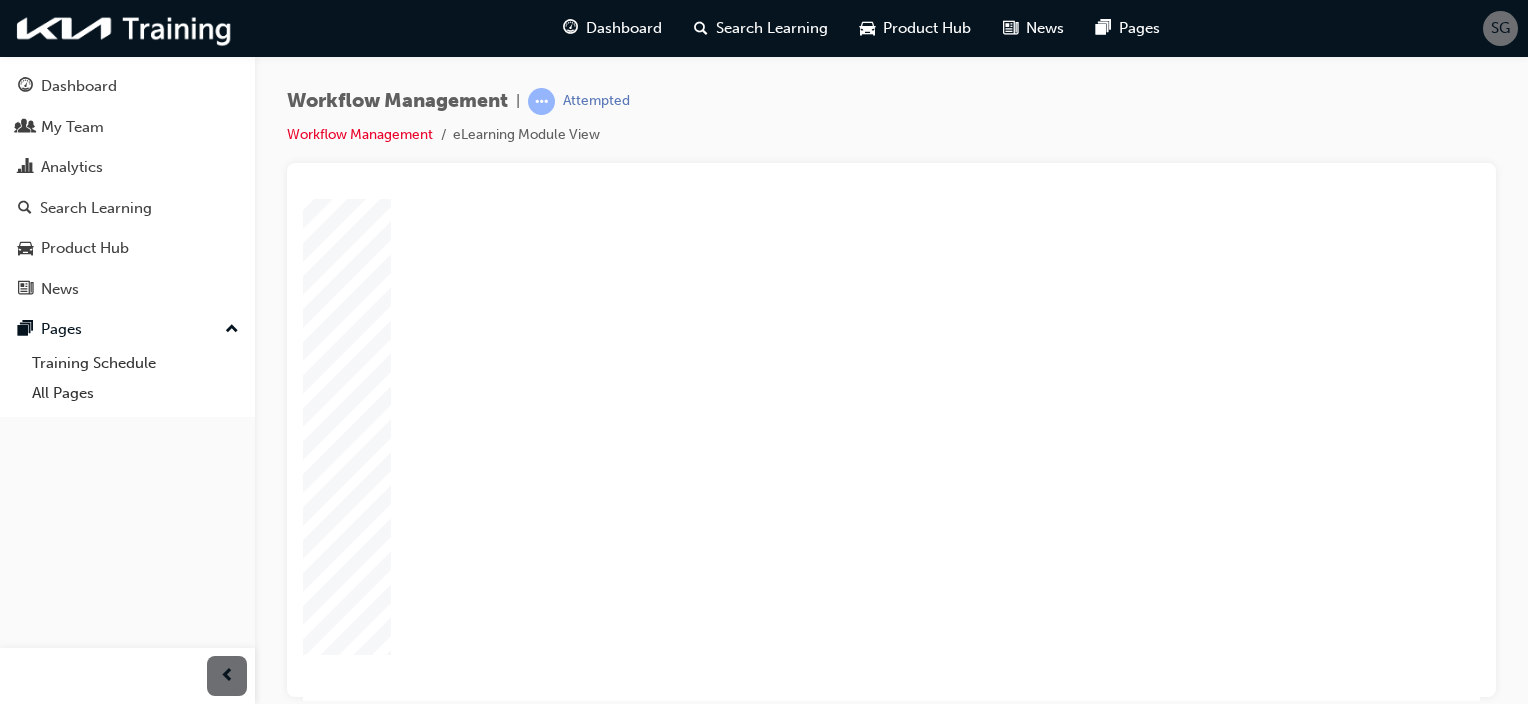 scroll, scrollTop: 155, scrollLeft: 0, axis: vertical 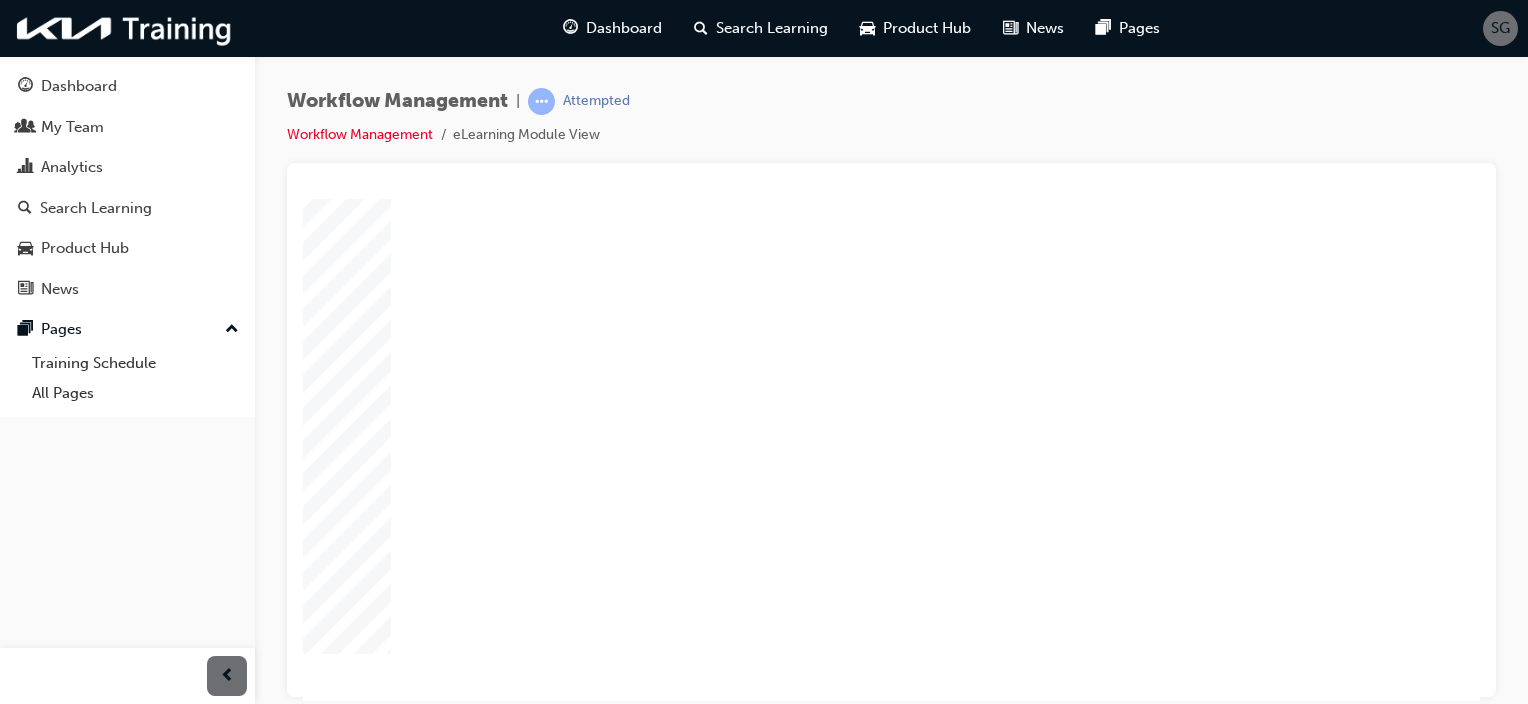 click 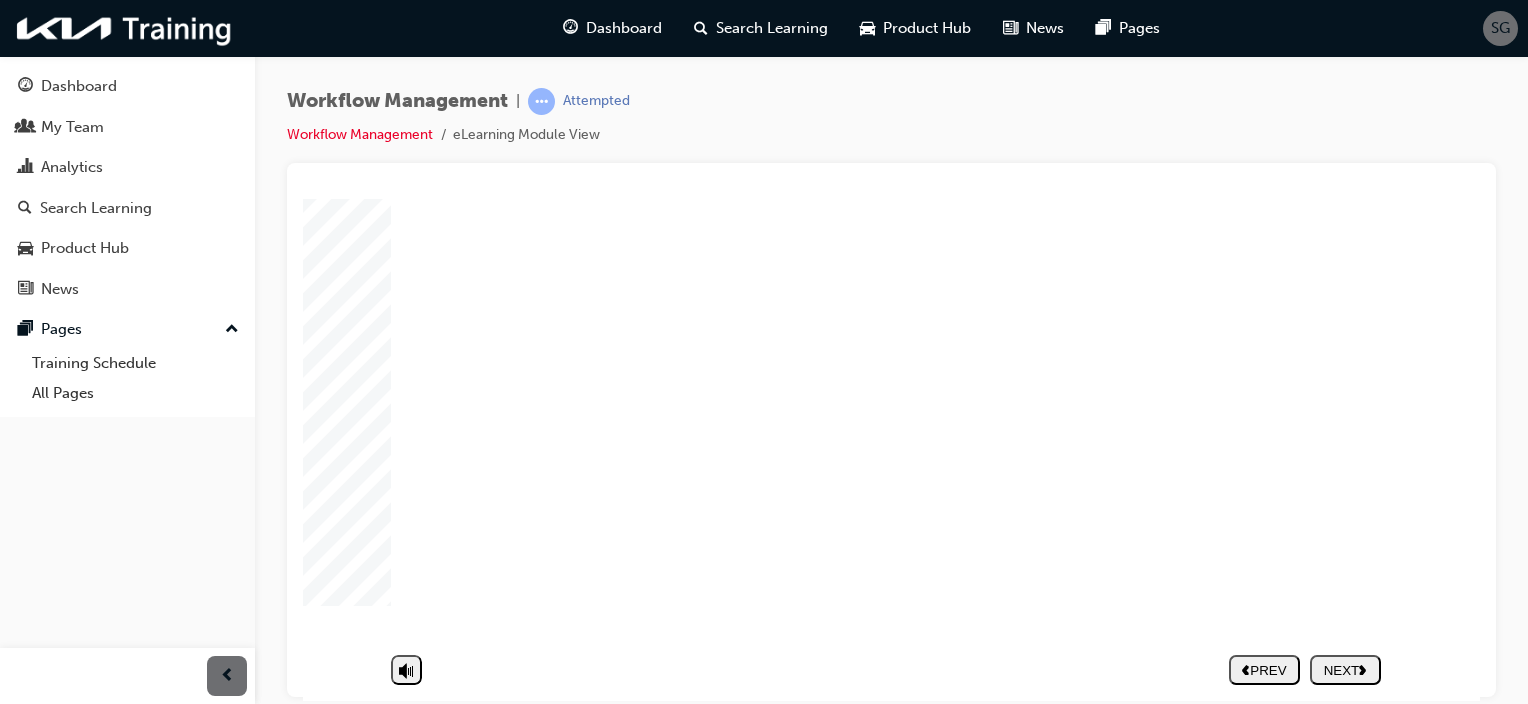 scroll, scrollTop: 217, scrollLeft: 0, axis: vertical 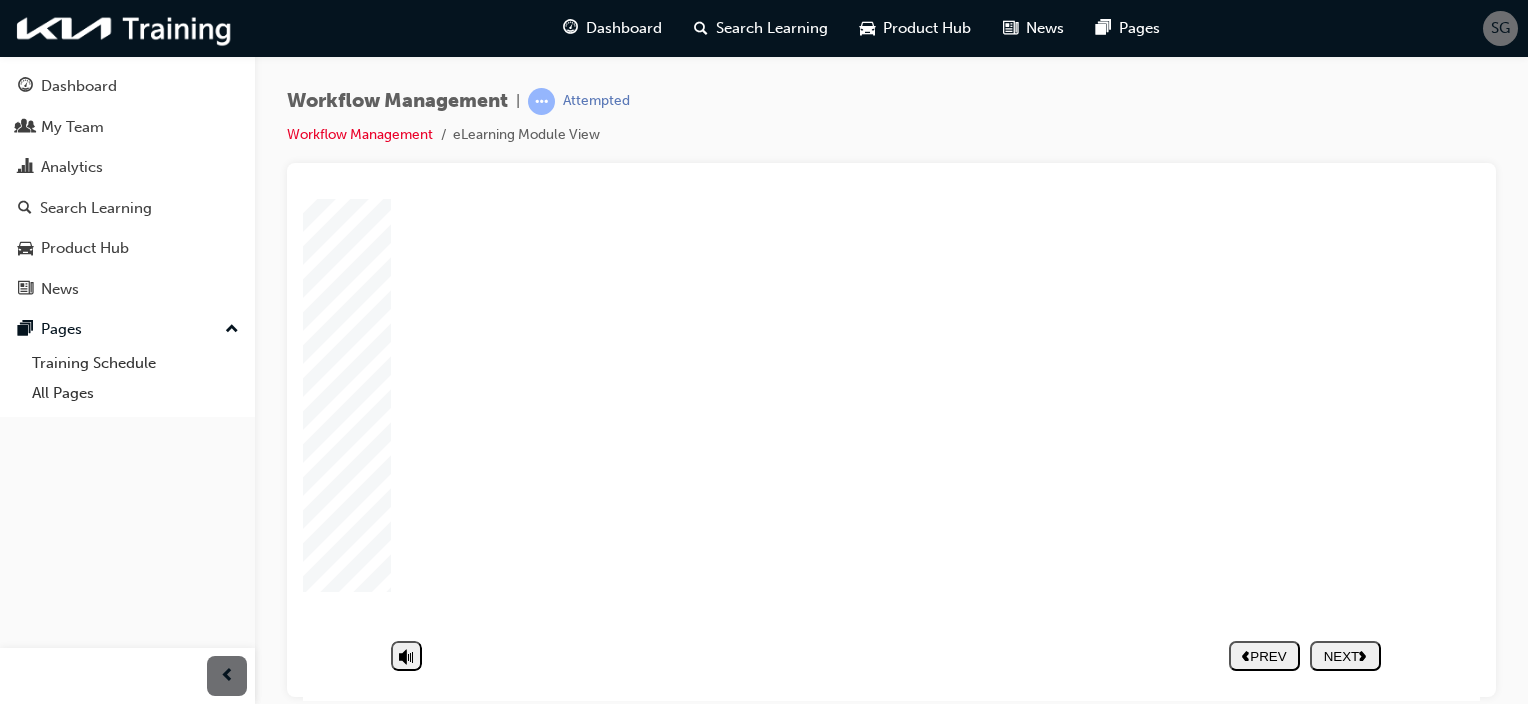 click 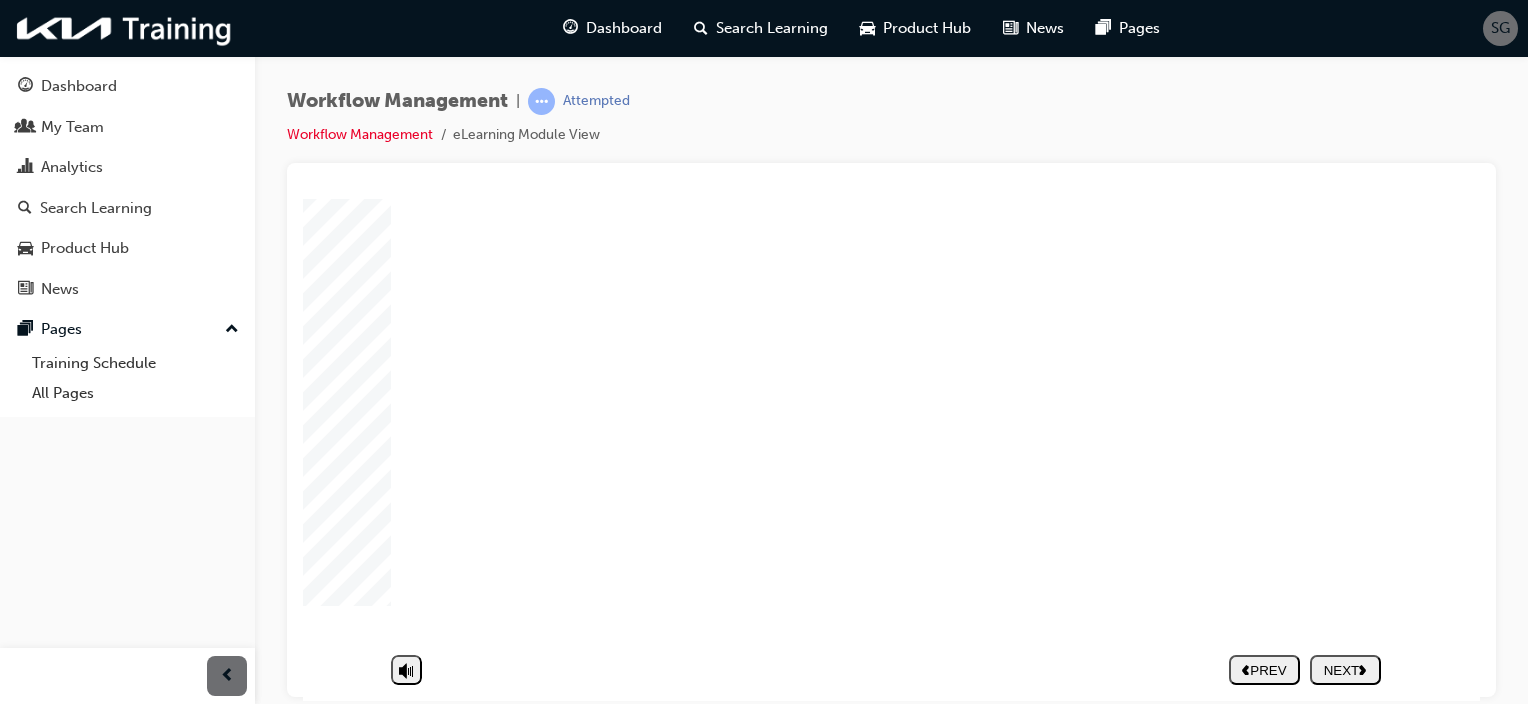 click on "NEXT" at bounding box center [1345, 669] 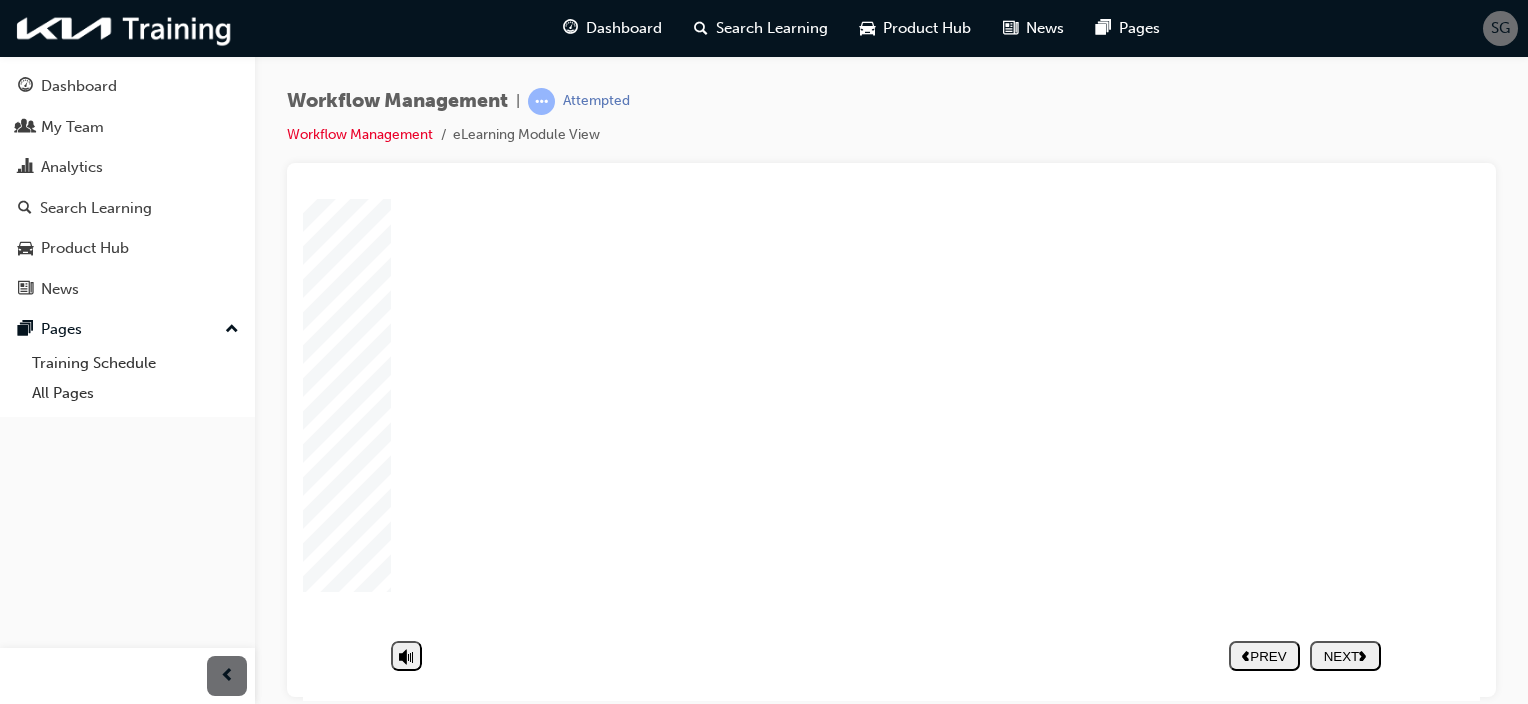 click 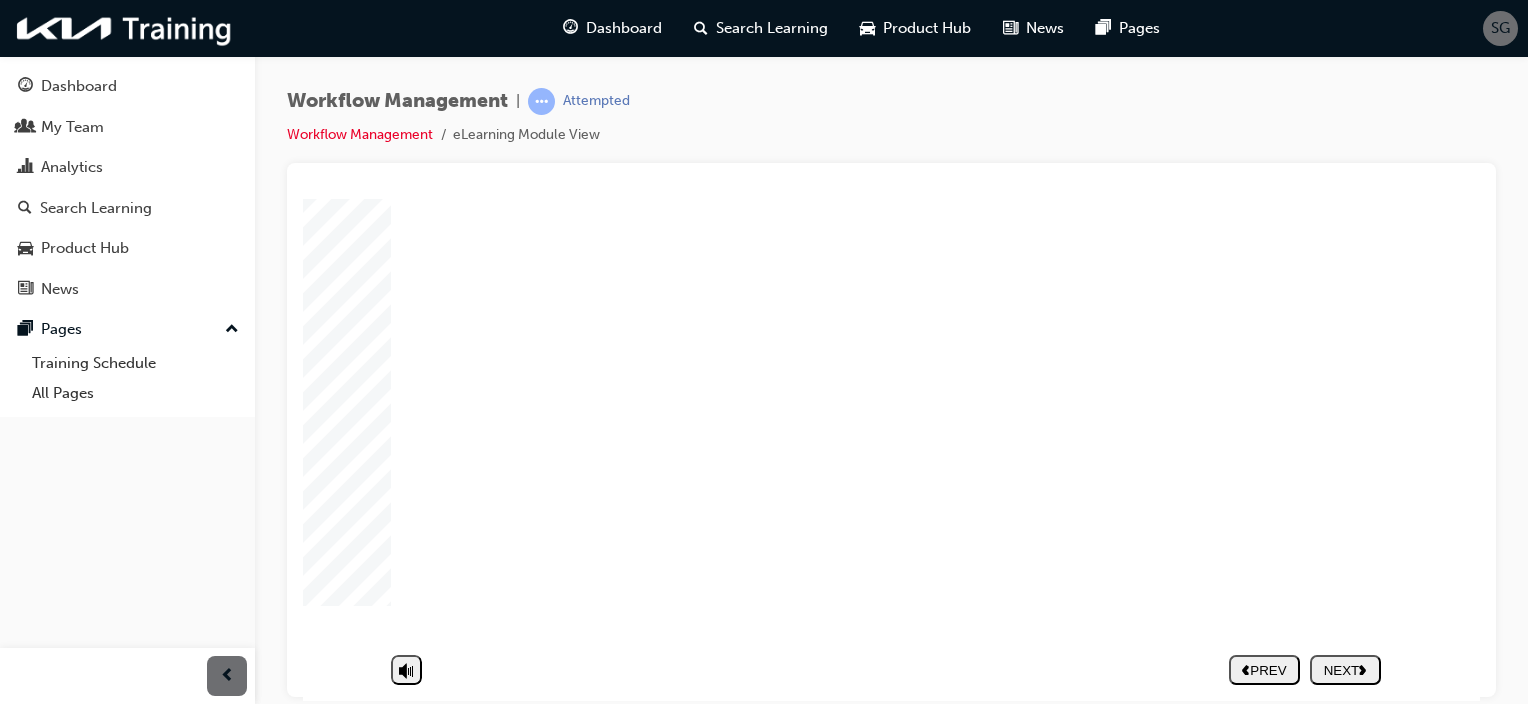 click at bounding box center [949, 10366] 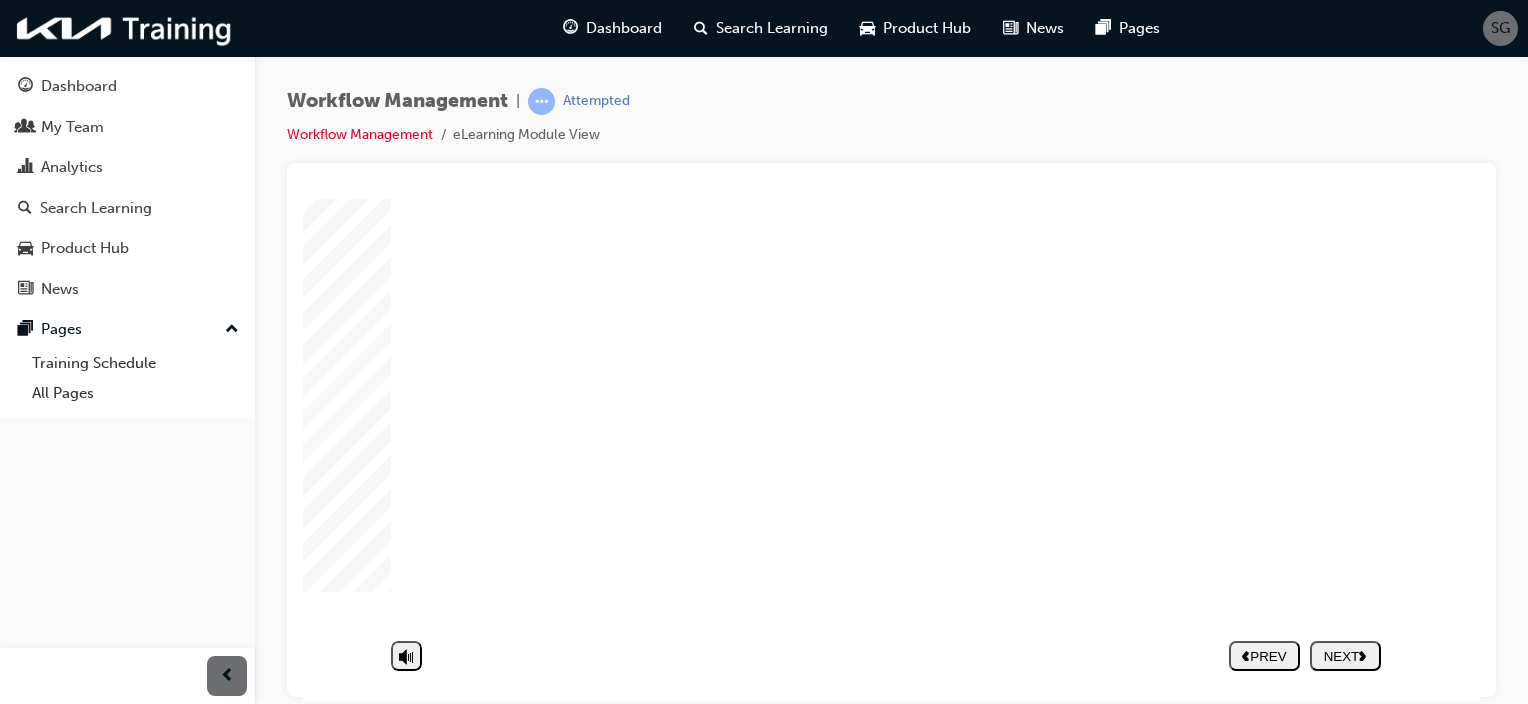 click 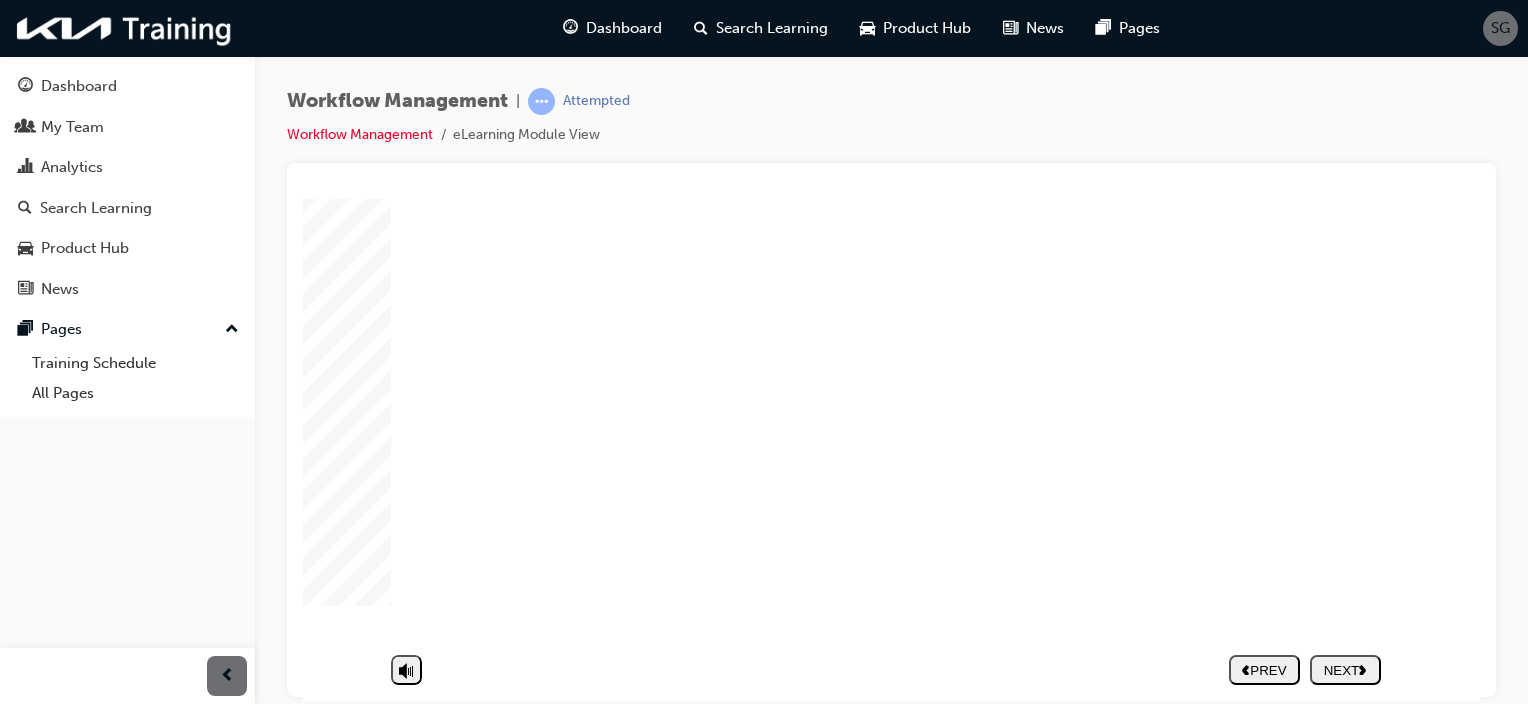 click on "NEXT" at bounding box center [1345, 669] 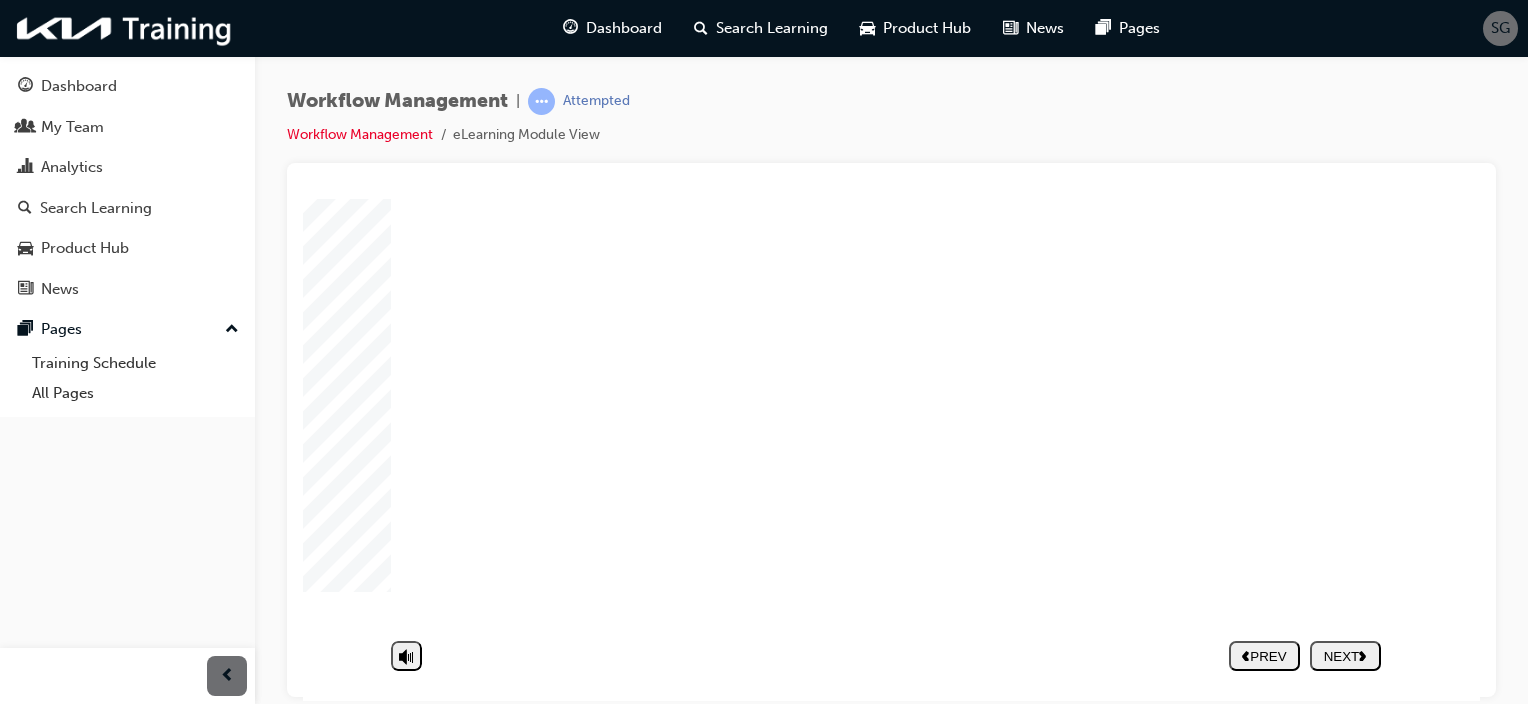 click 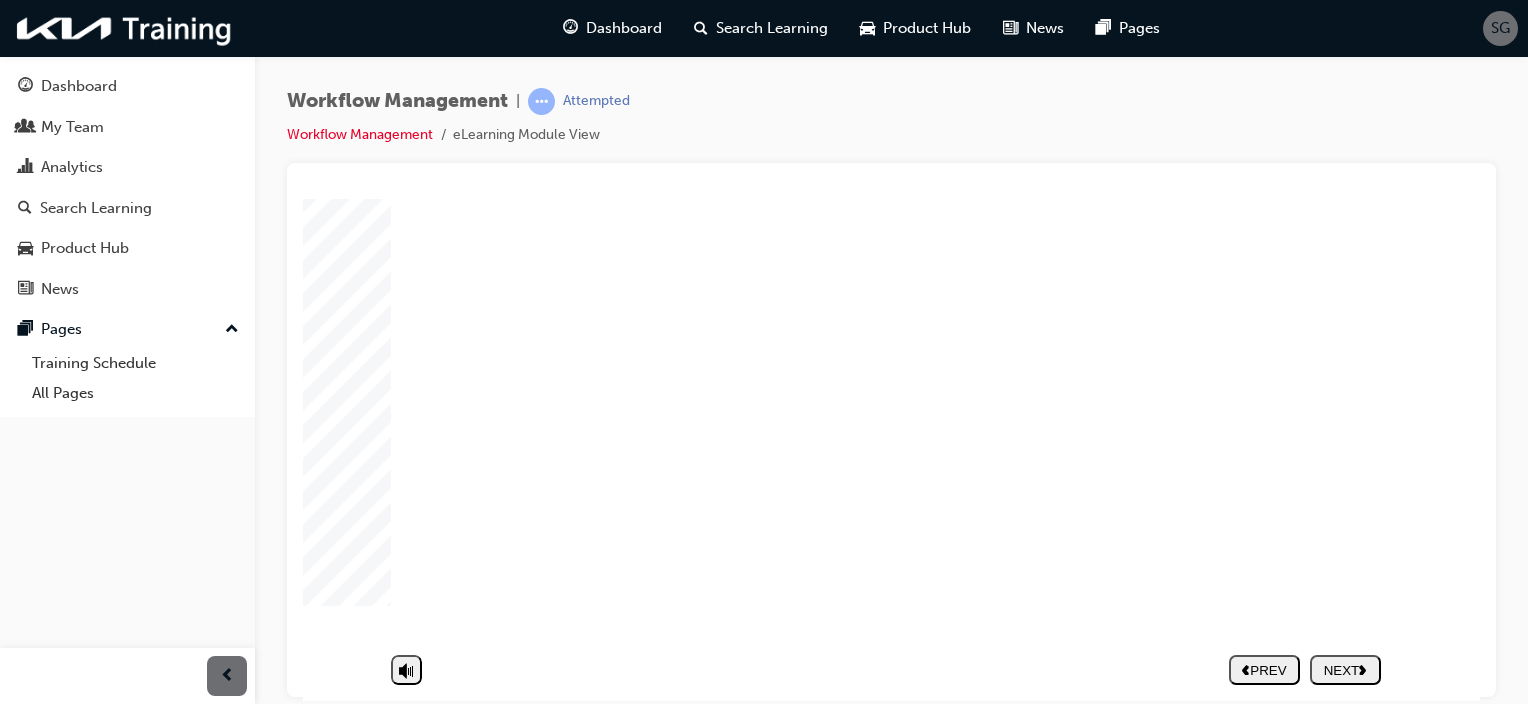 click at bounding box center (949, 10366) 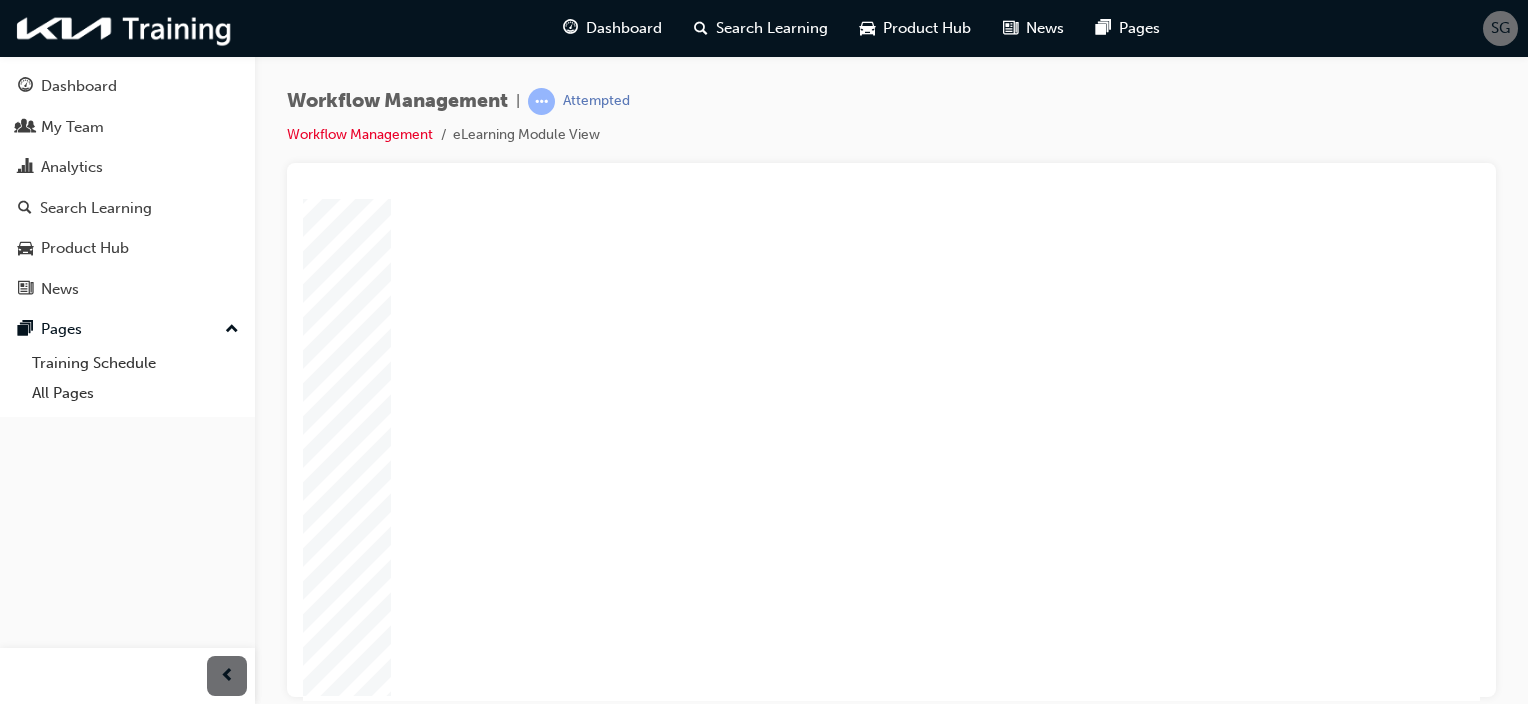 scroll, scrollTop: 0, scrollLeft: 0, axis: both 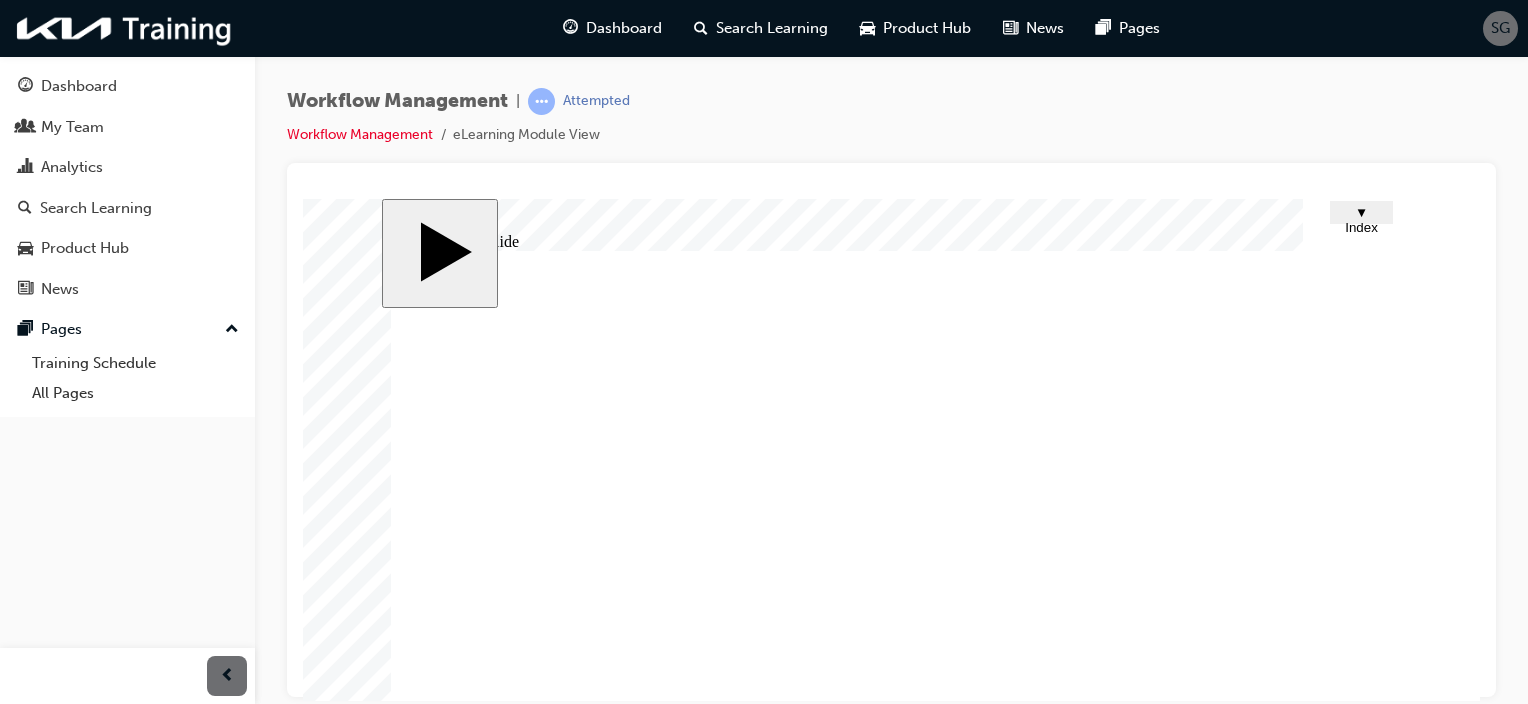 click 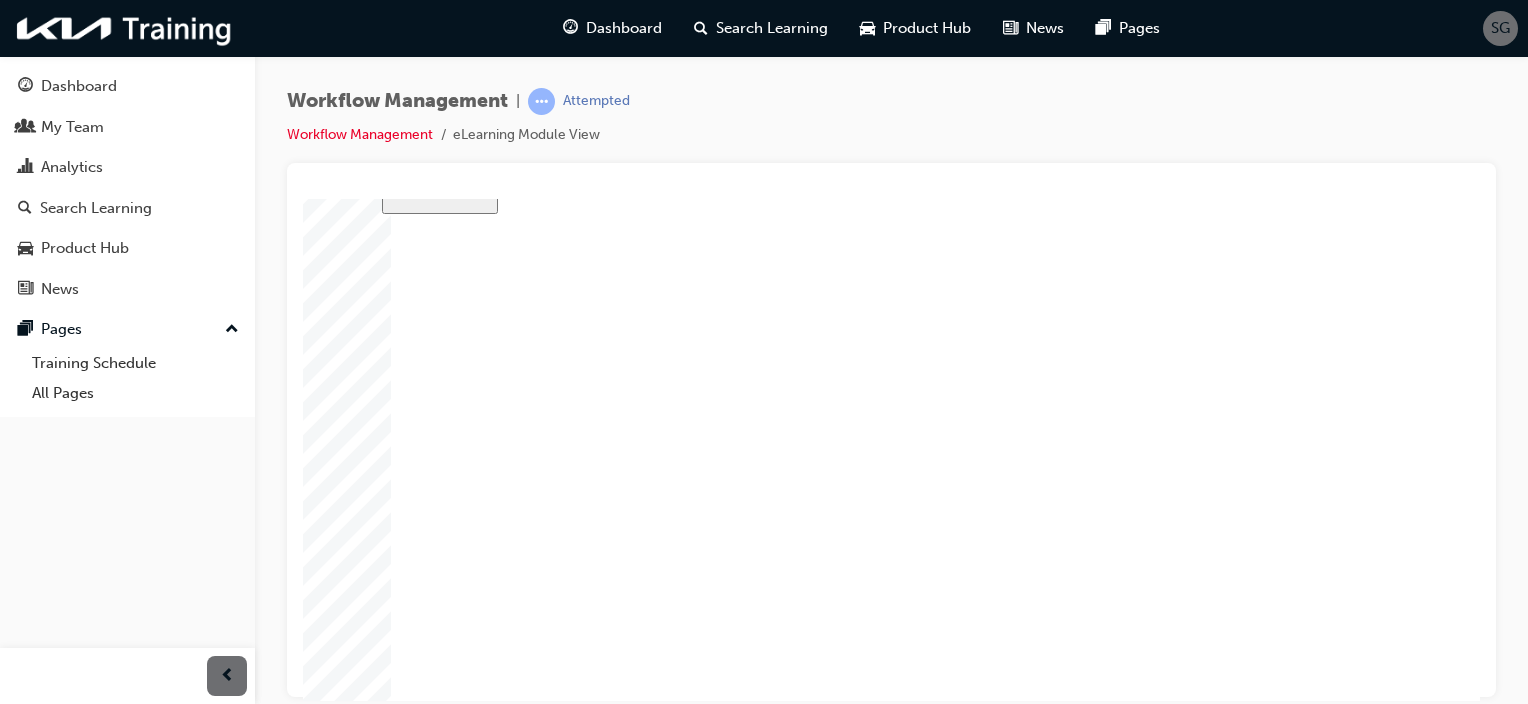 scroll, scrollTop: 159, scrollLeft: 0, axis: vertical 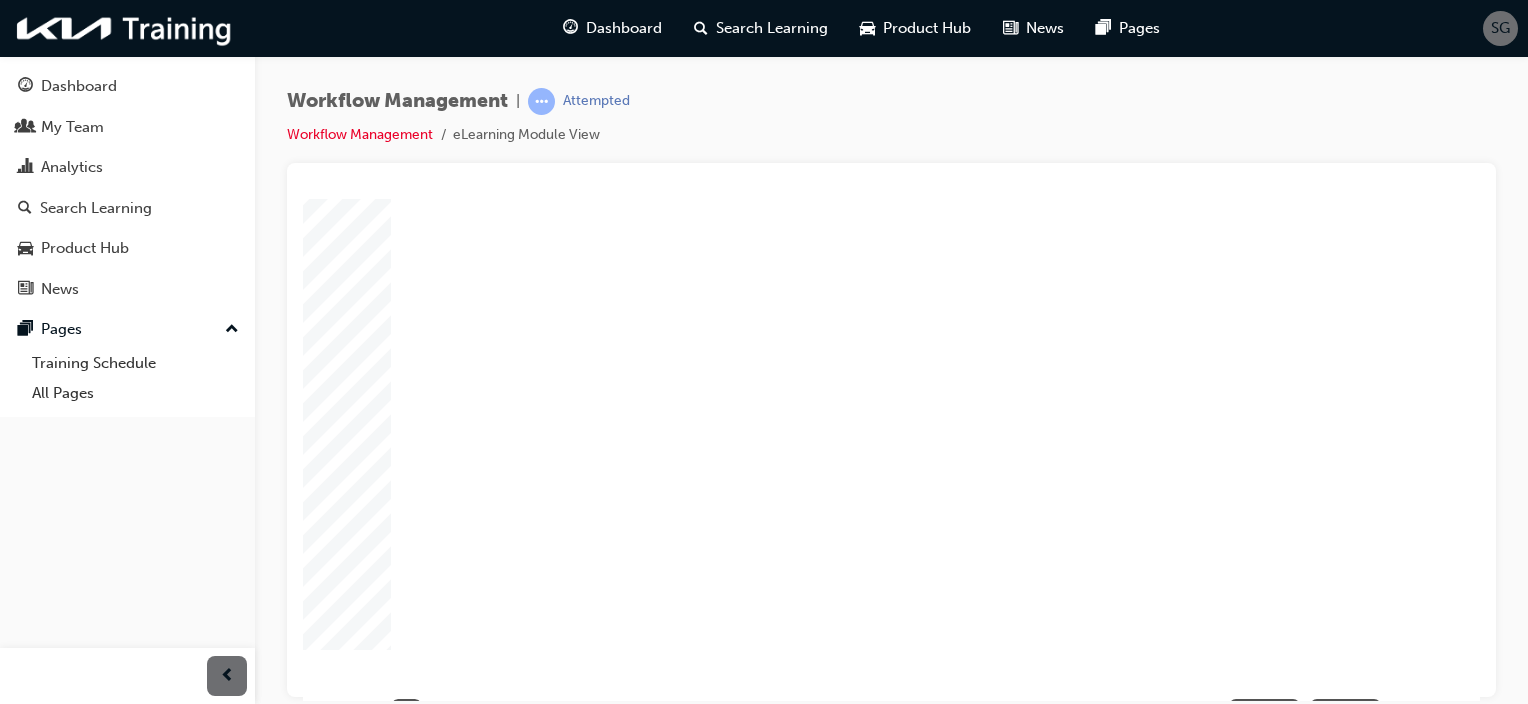 click 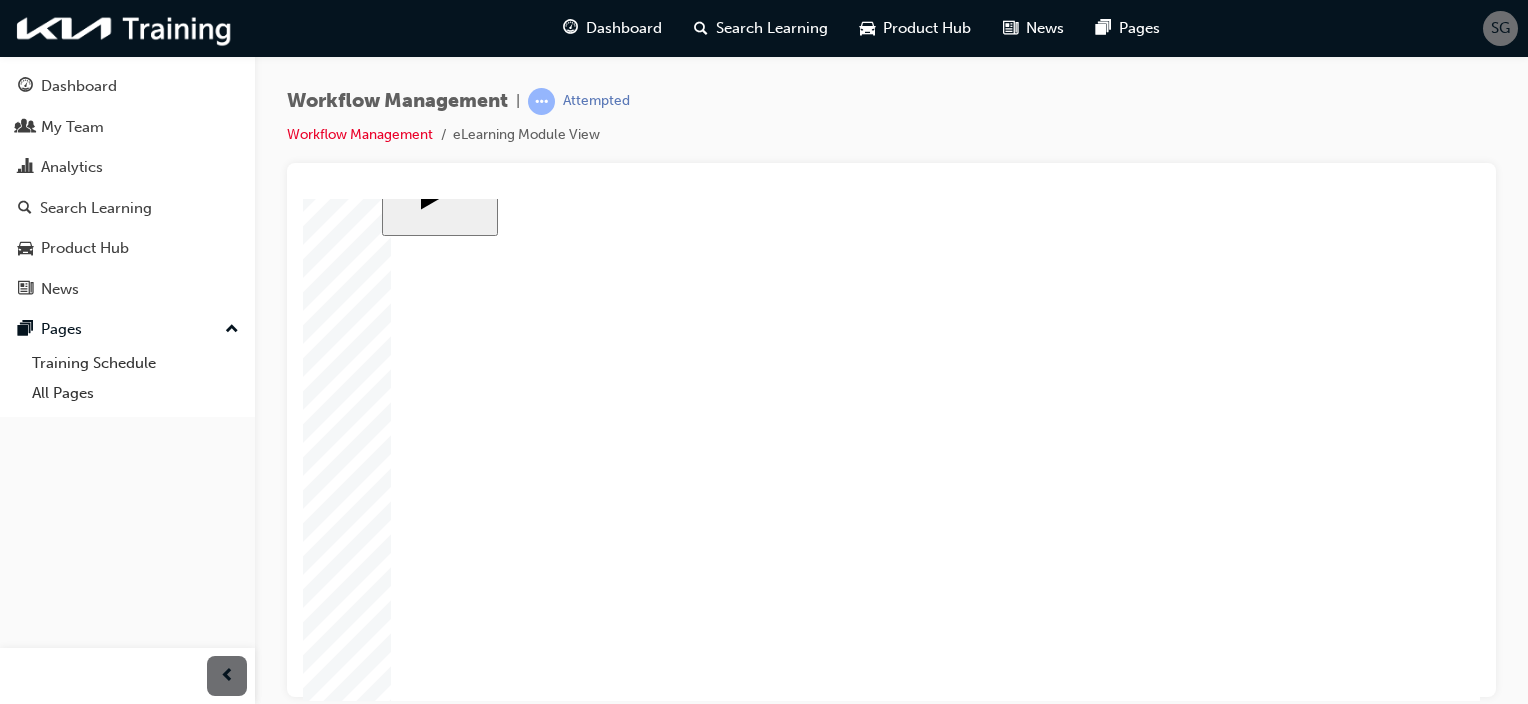 scroll, scrollTop: 39, scrollLeft: 0, axis: vertical 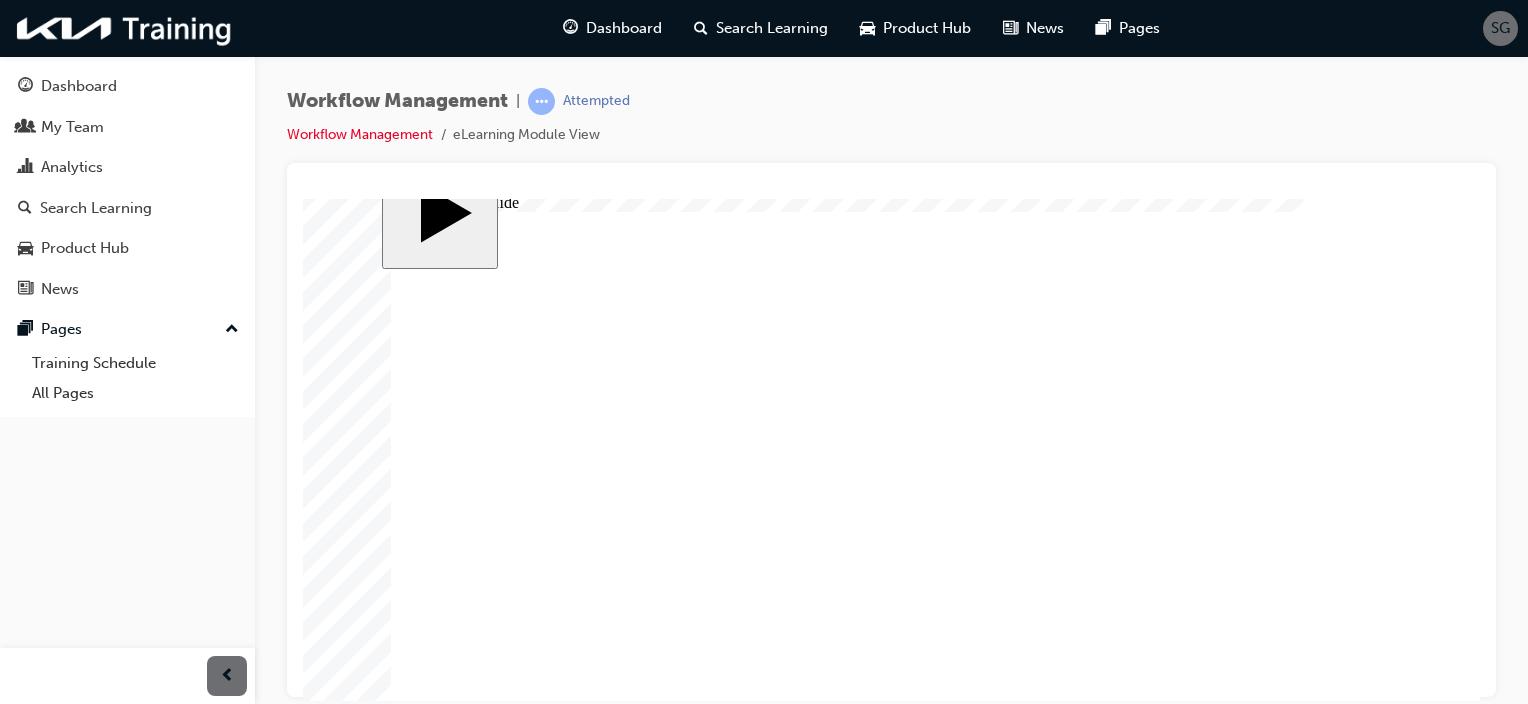 click 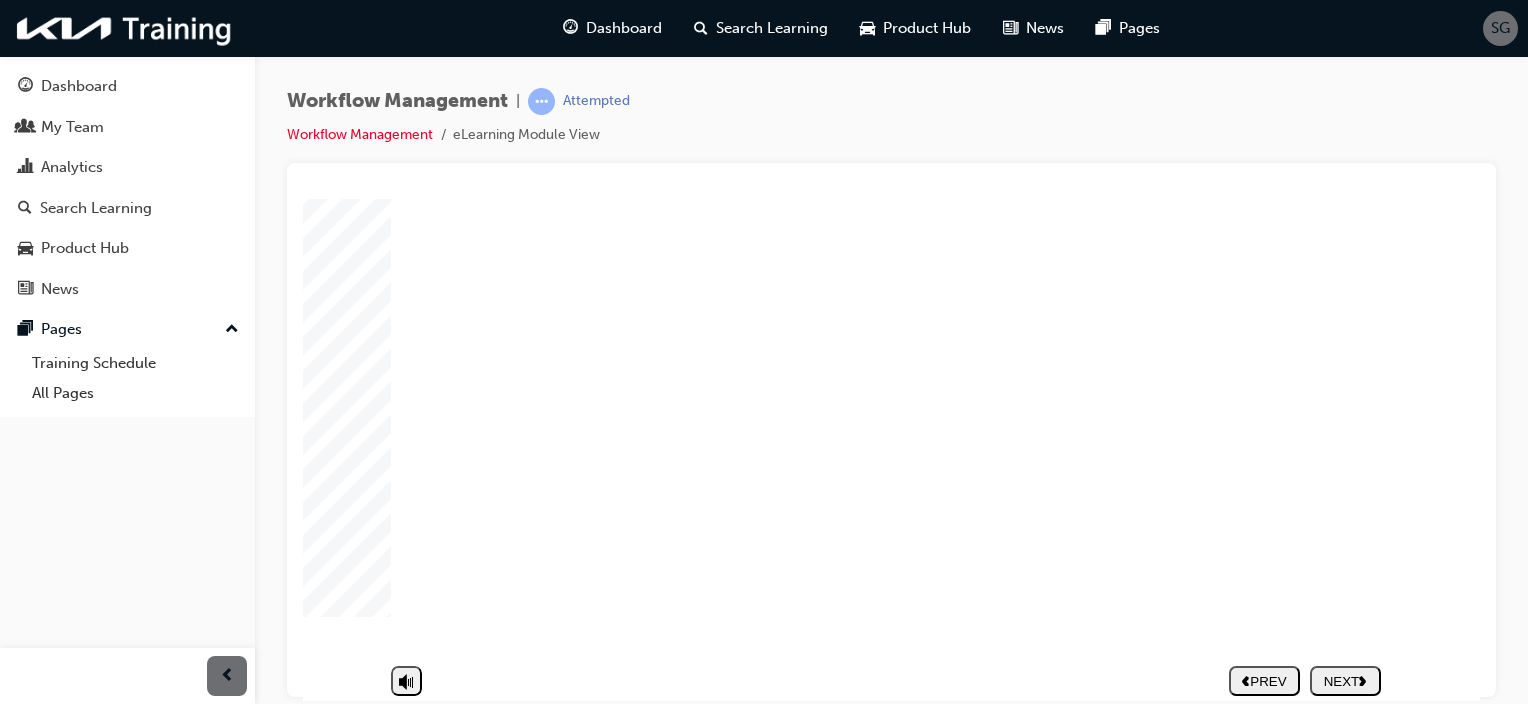 scroll, scrollTop: 217, scrollLeft: 0, axis: vertical 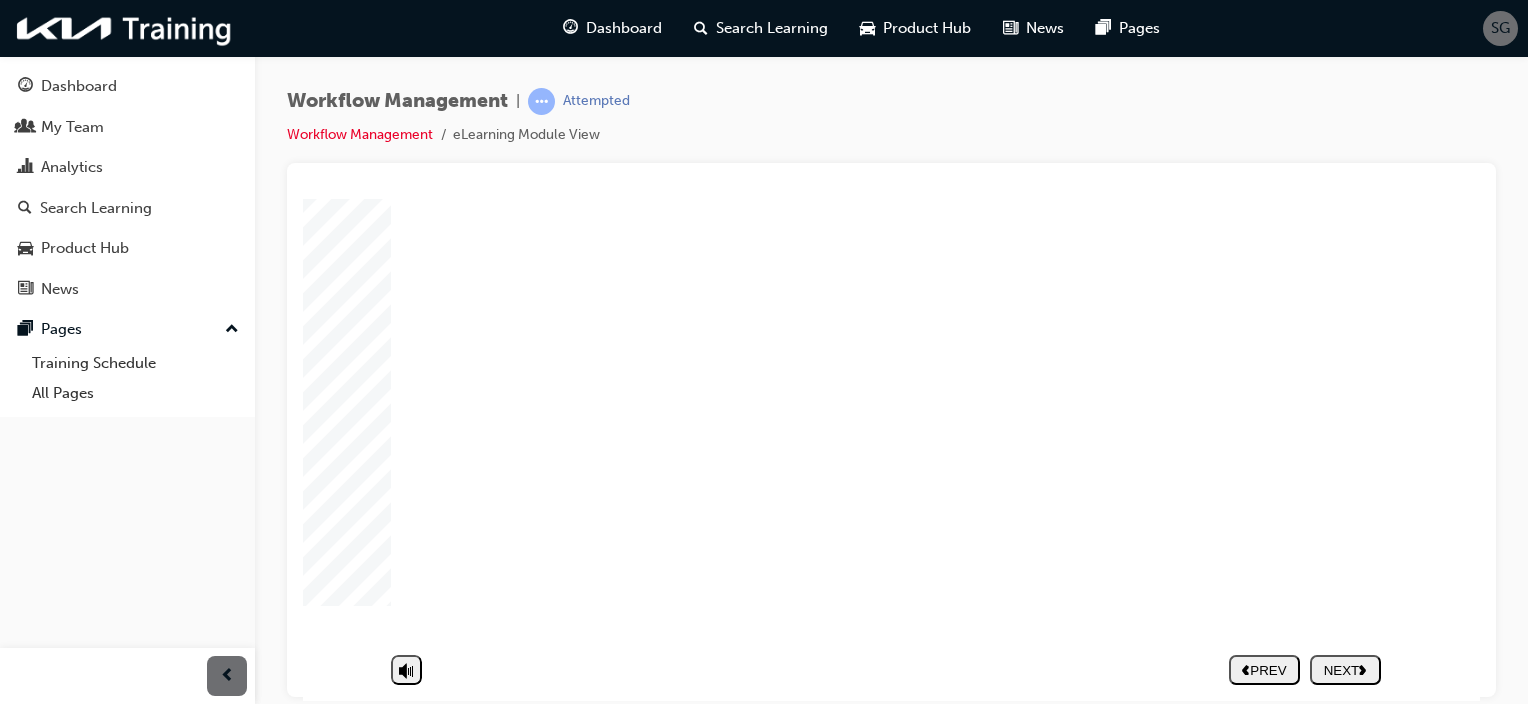 click on "NEXT" at bounding box center [1345, 669] 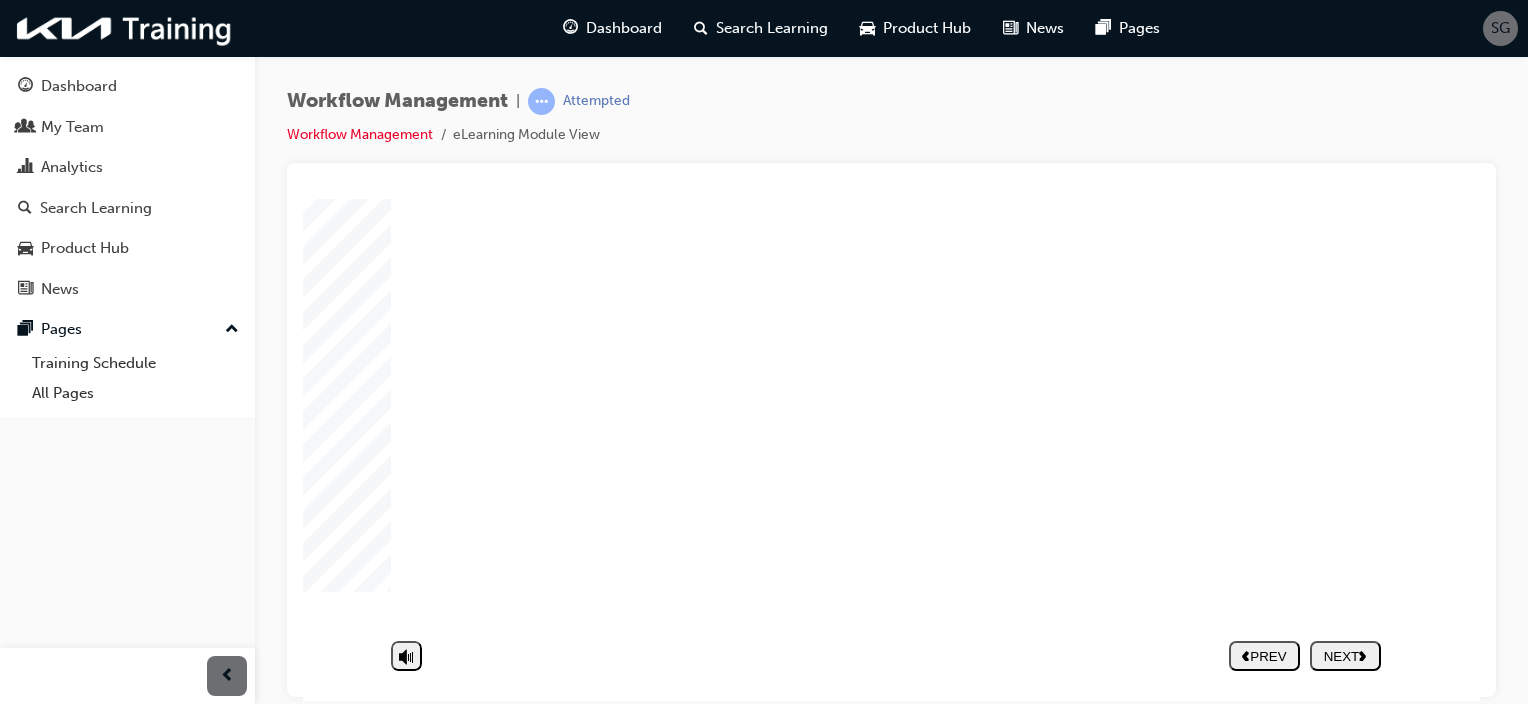 click 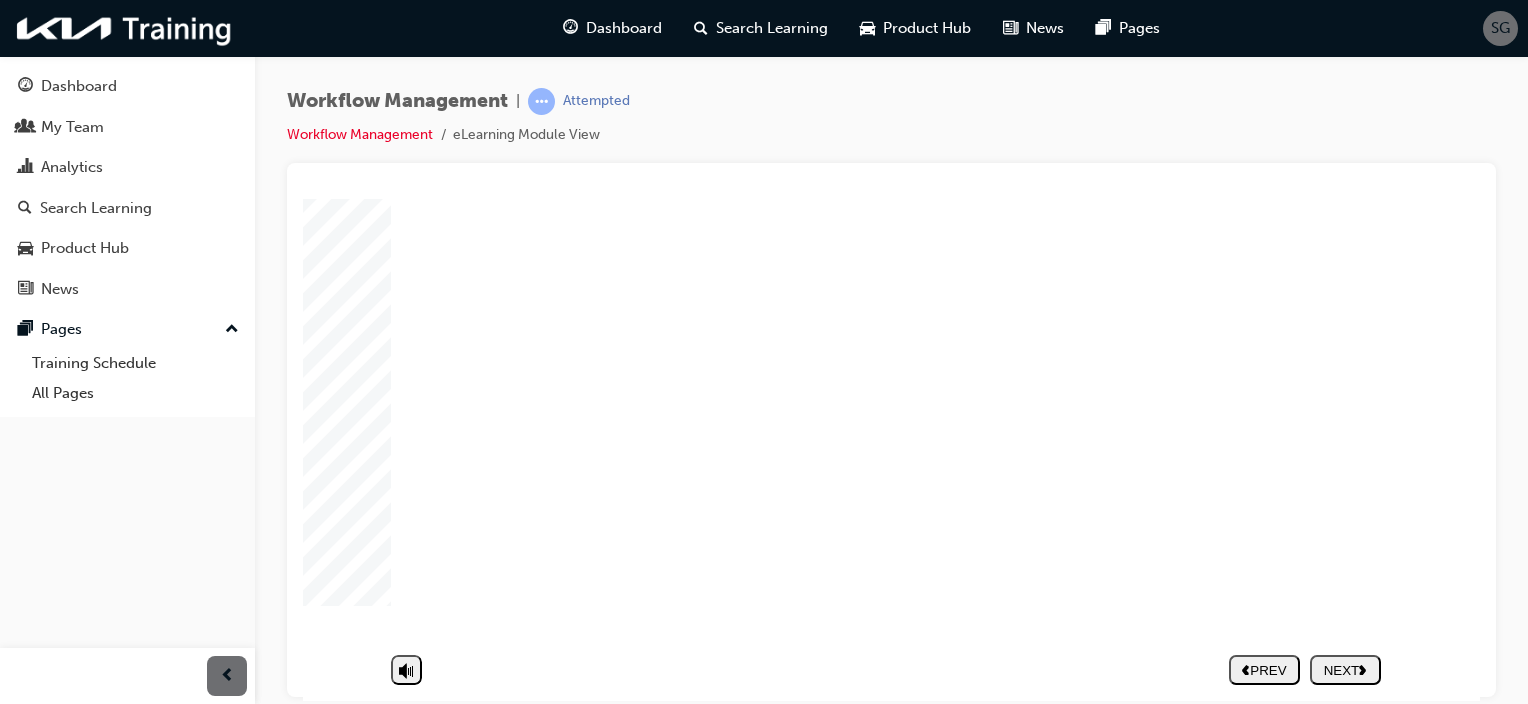 click on "NEXT" at bounding box center [1345, 669] 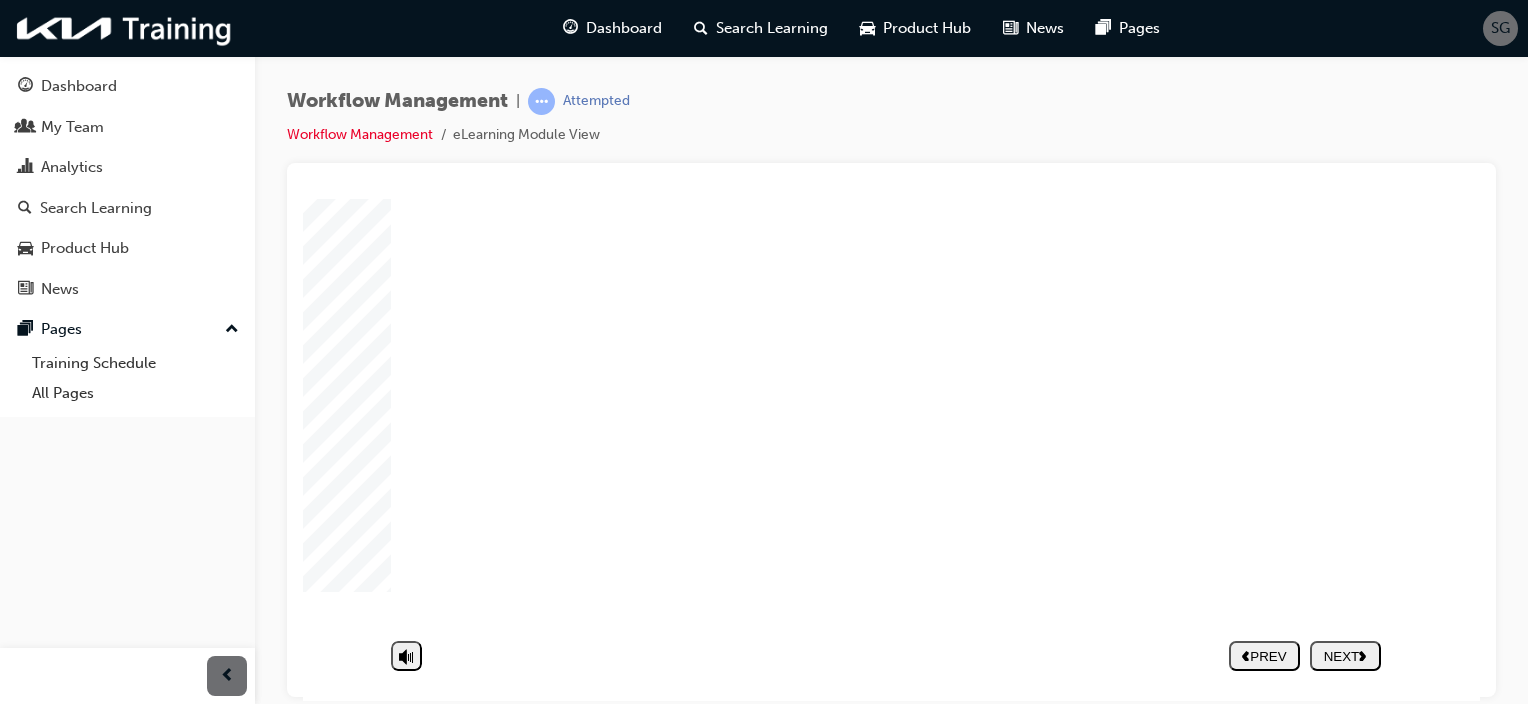 click 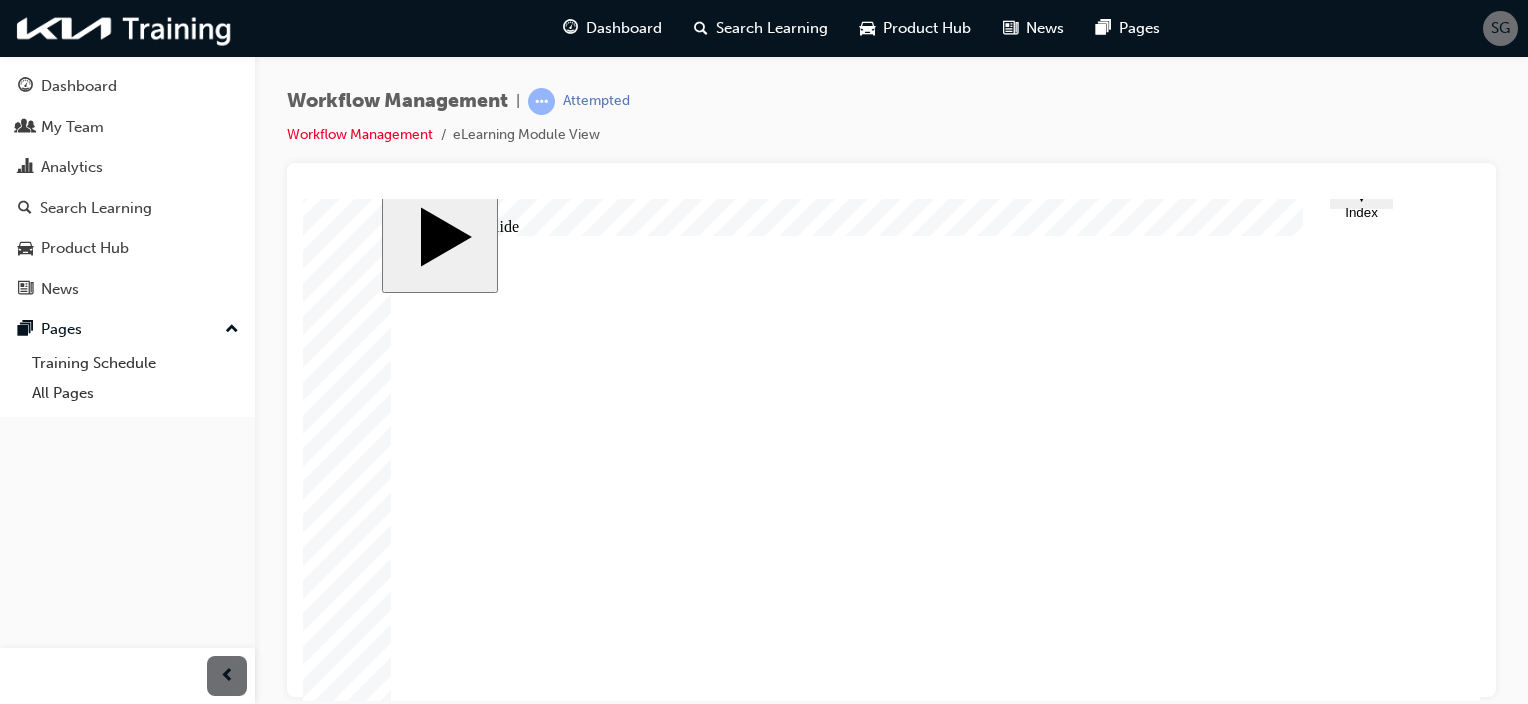 scroll, scrollTop: 3, scrollLeft: 0, axis: vertical 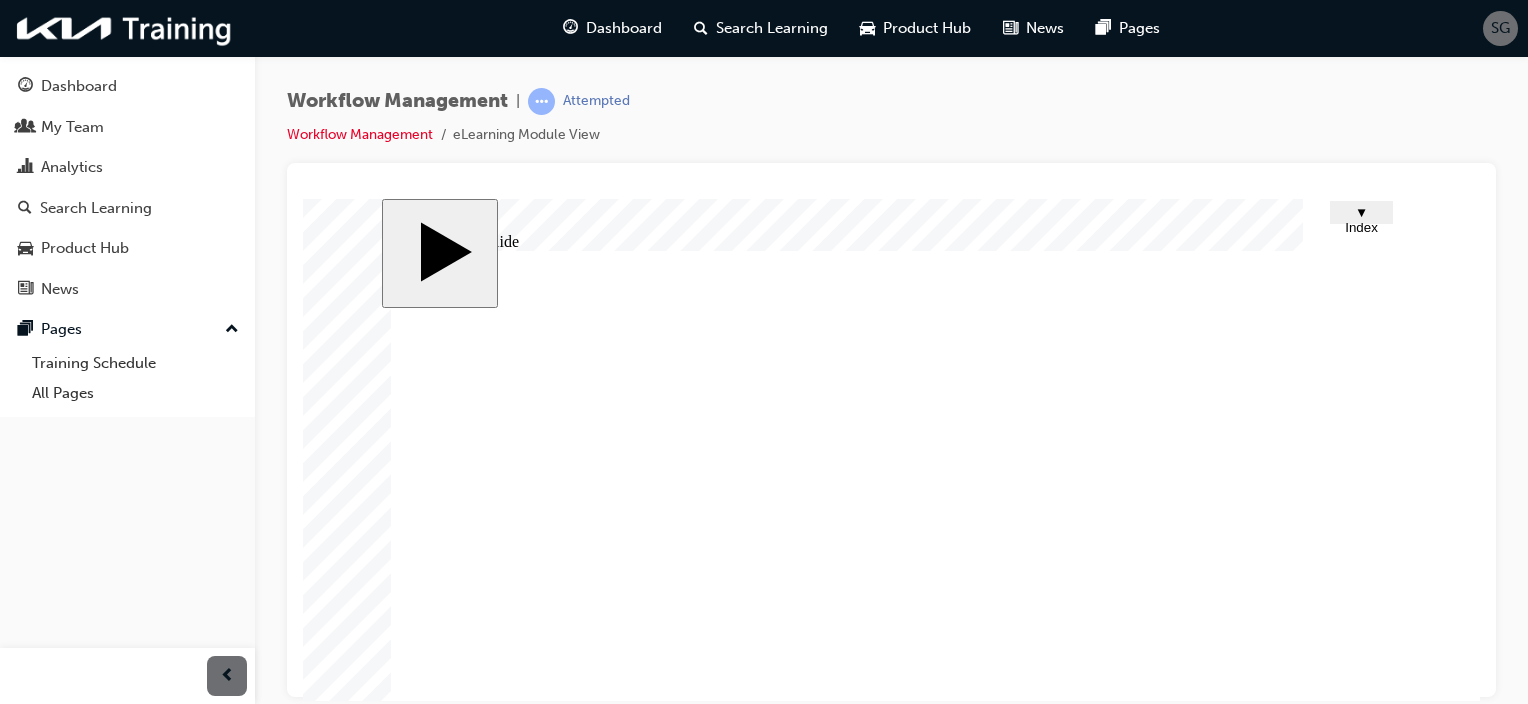 click 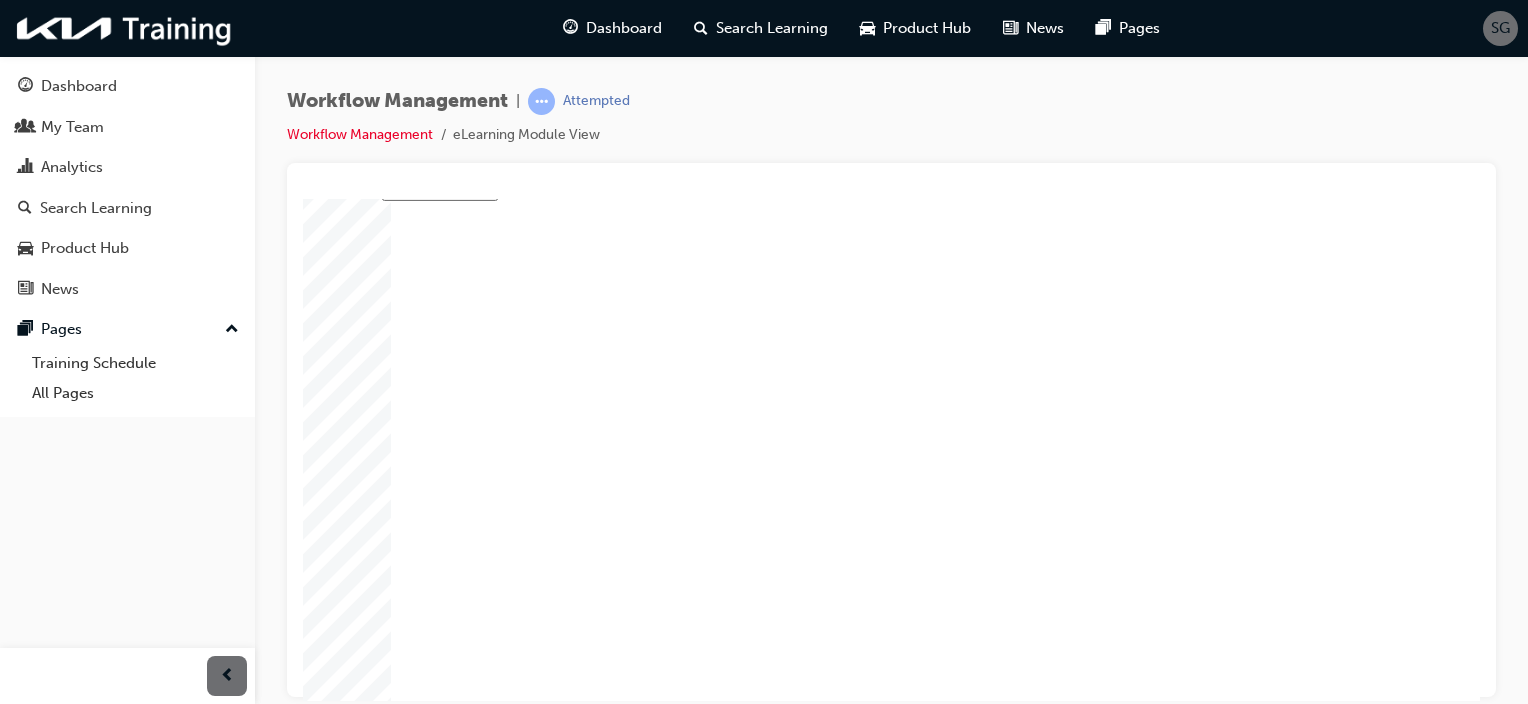 scroll, scrollTop: 120, scrollLeft: 0, axis: vertical 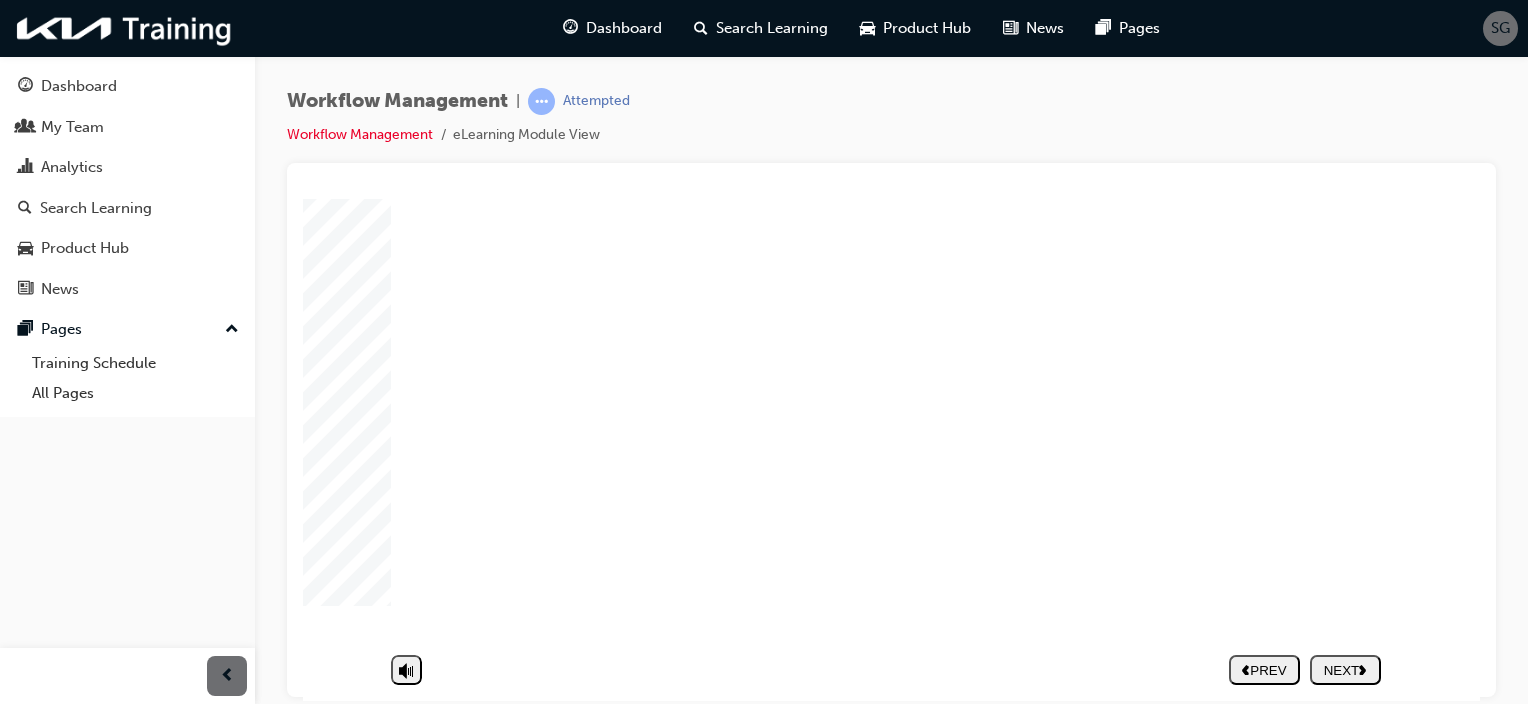 click on "NEXT" at bounding box center (1345, 669) 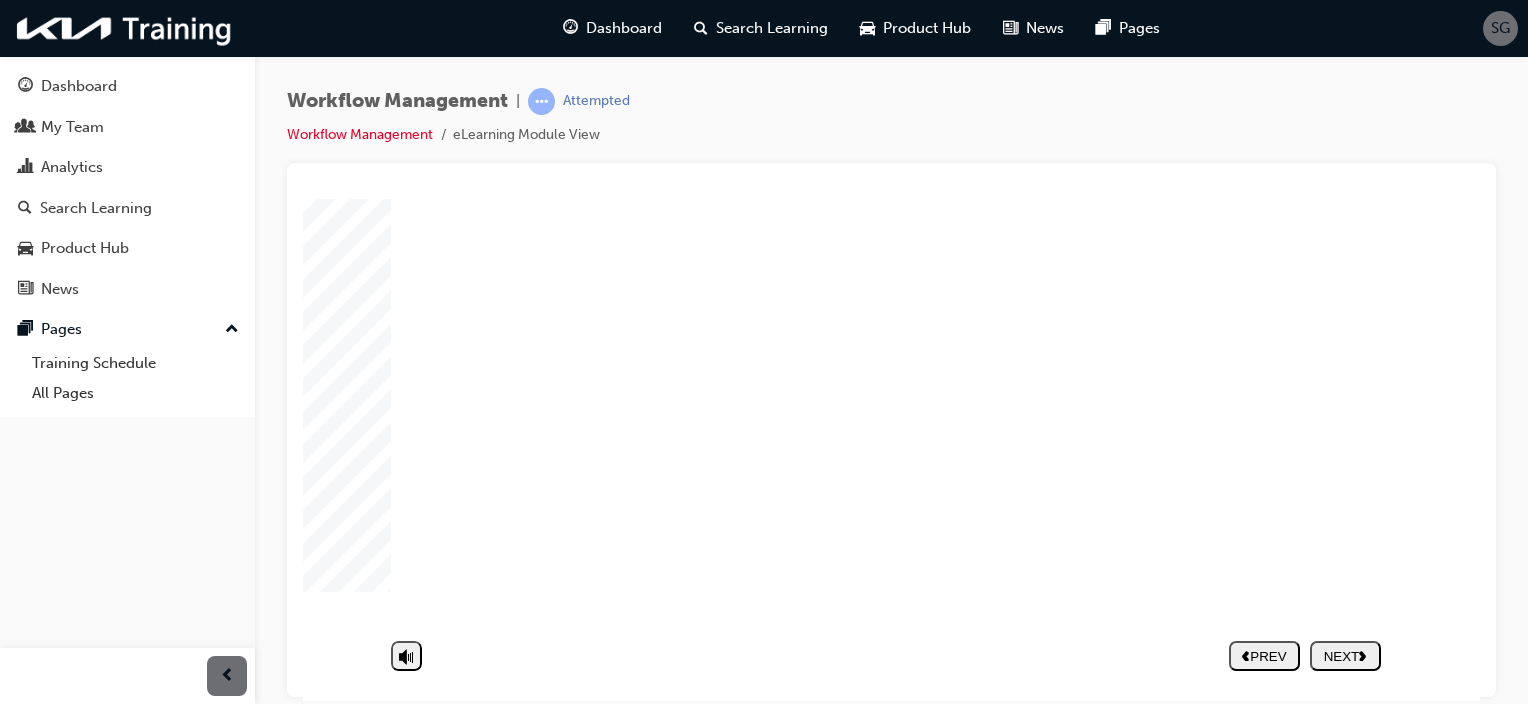 click 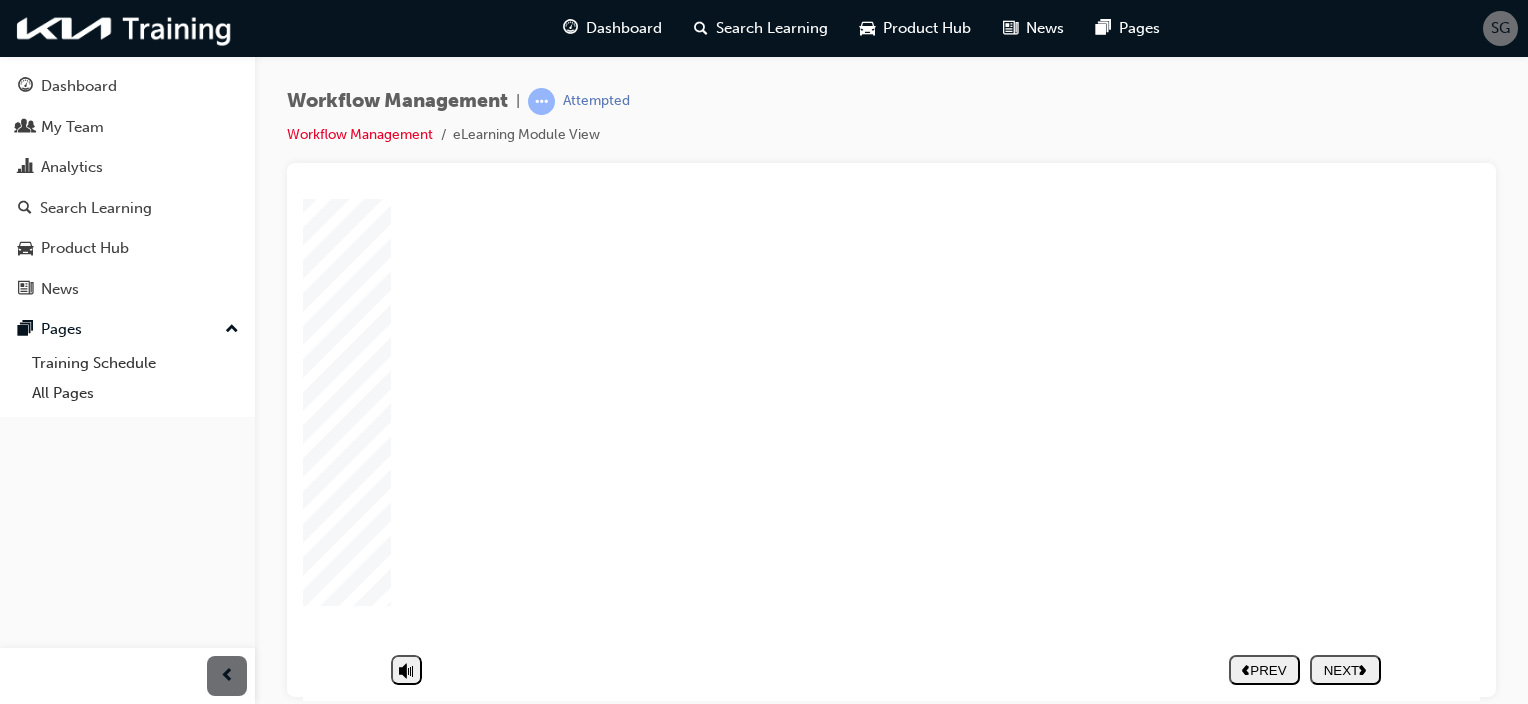 click on "NEXT" at bounding box center [1345, 669] 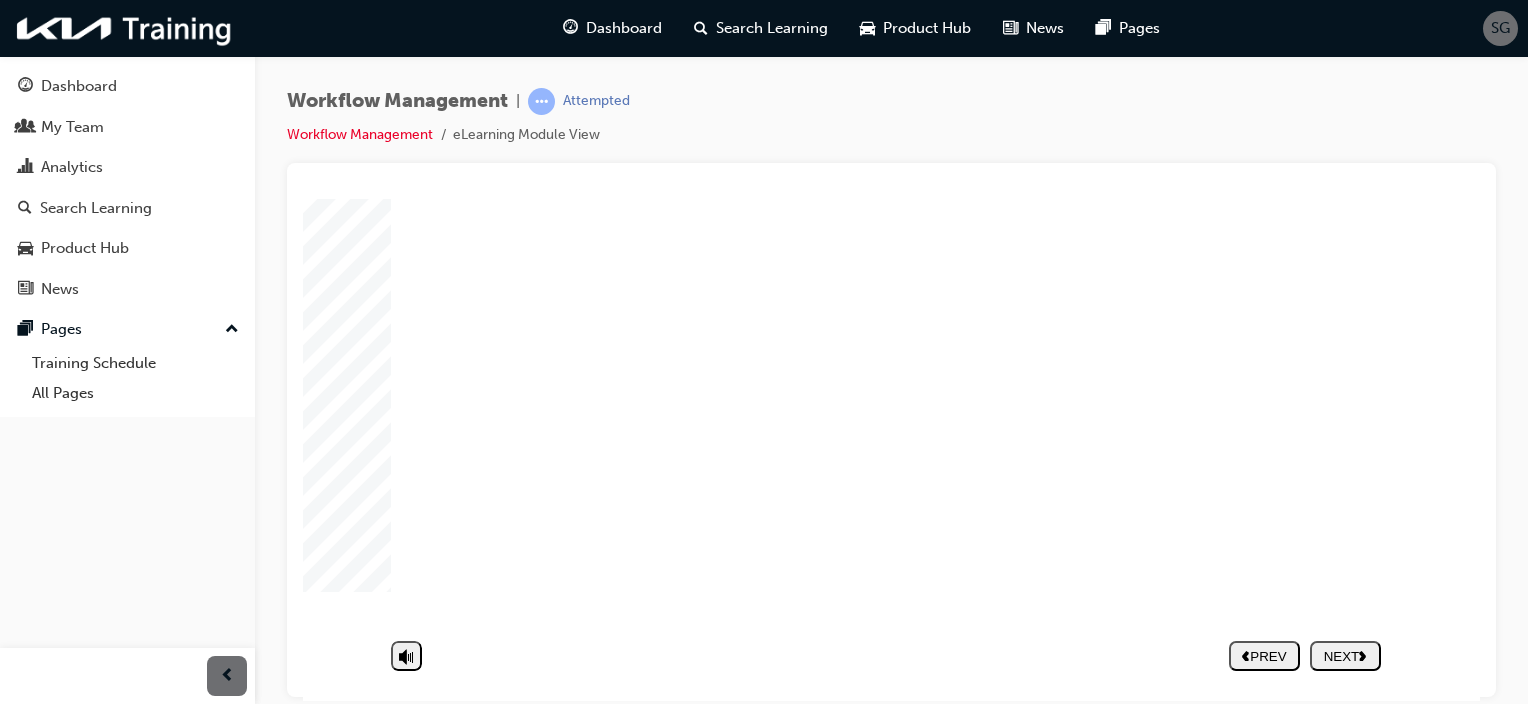 click 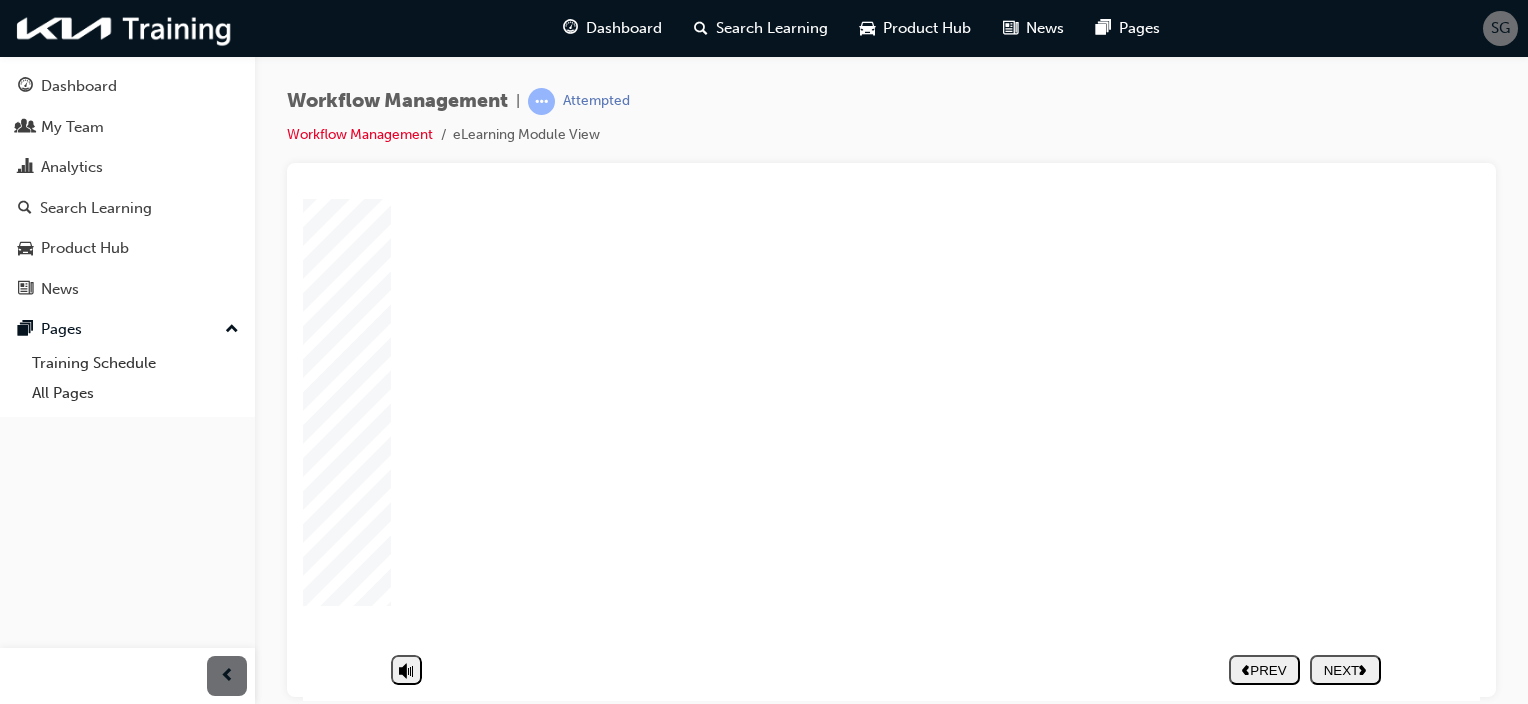 click on "NEXT" at bounding box center (1345, 669) 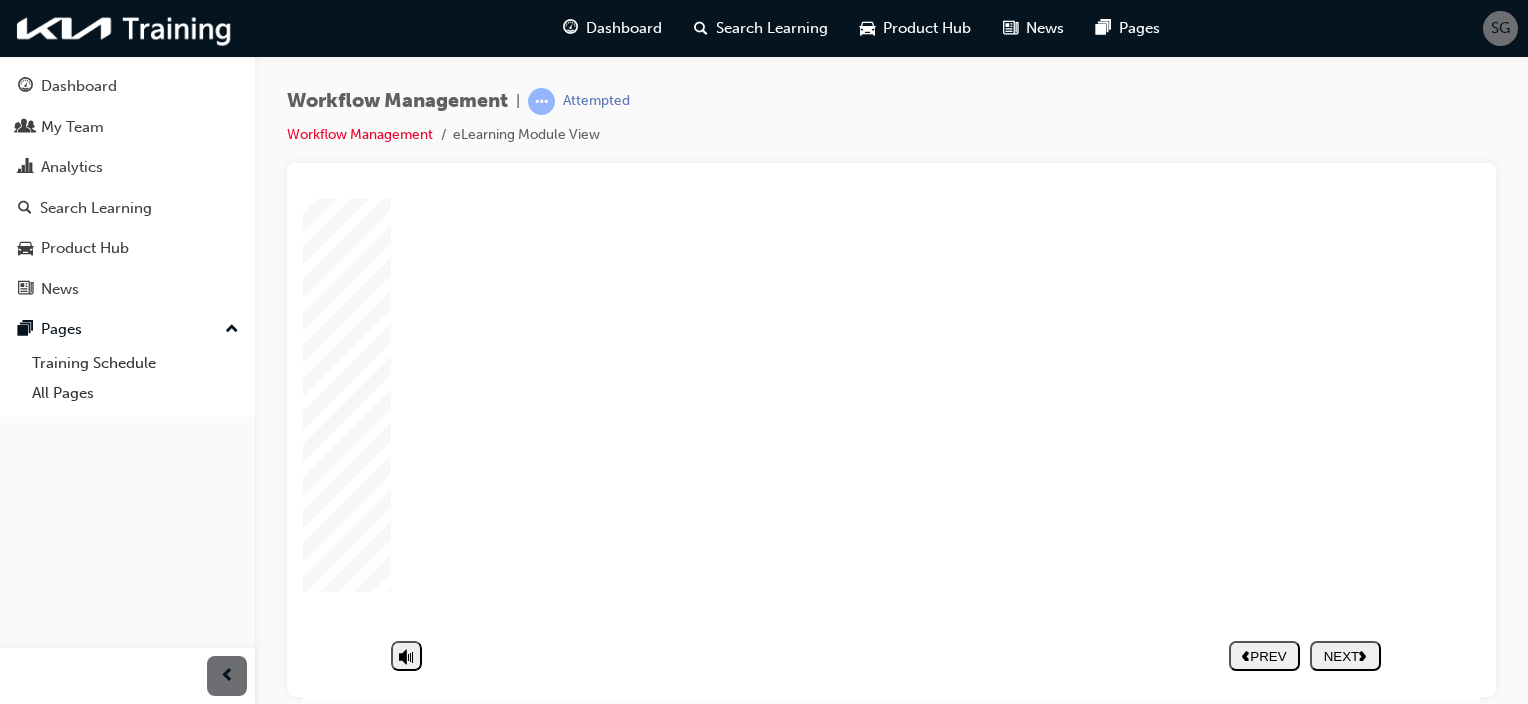 click 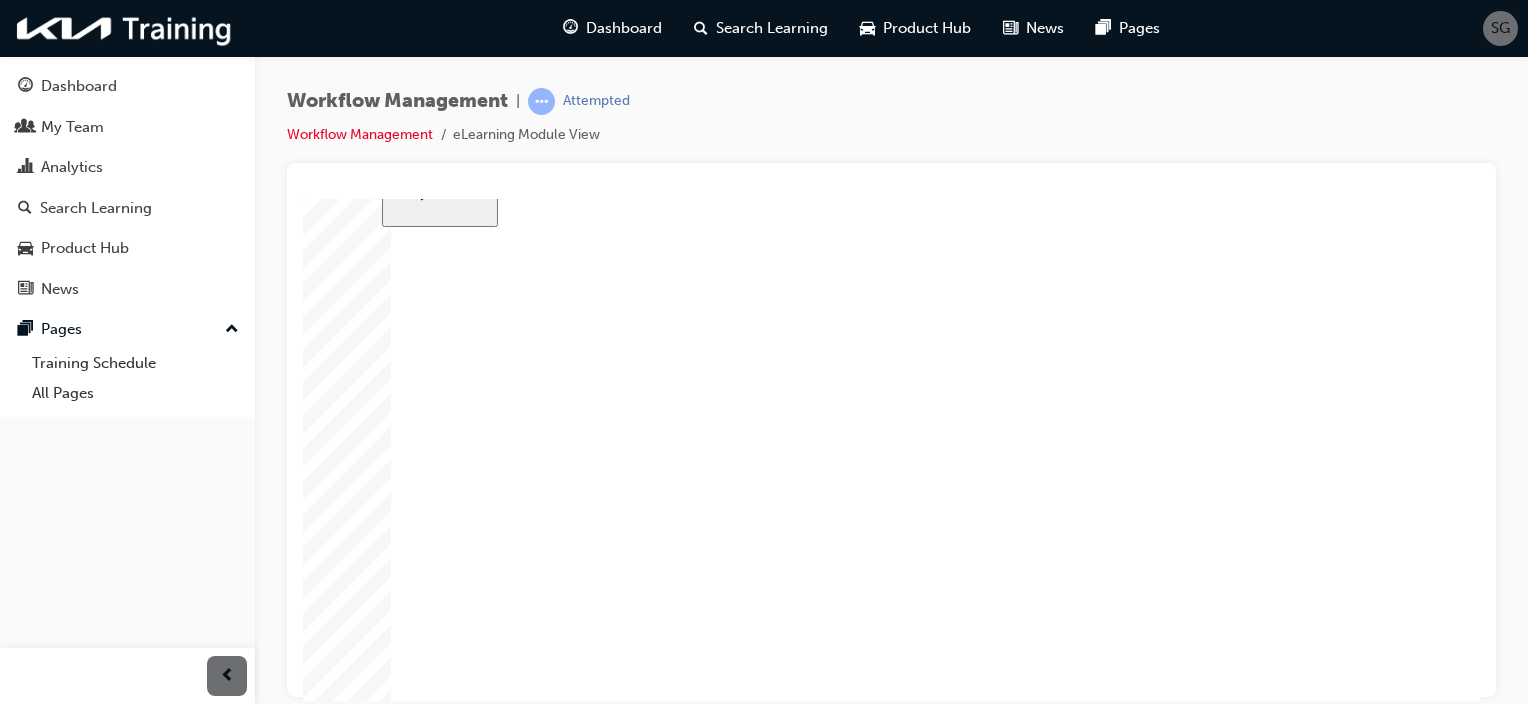 scroll, scrollTop: 80, scrollLeft: 0, axis: vertical 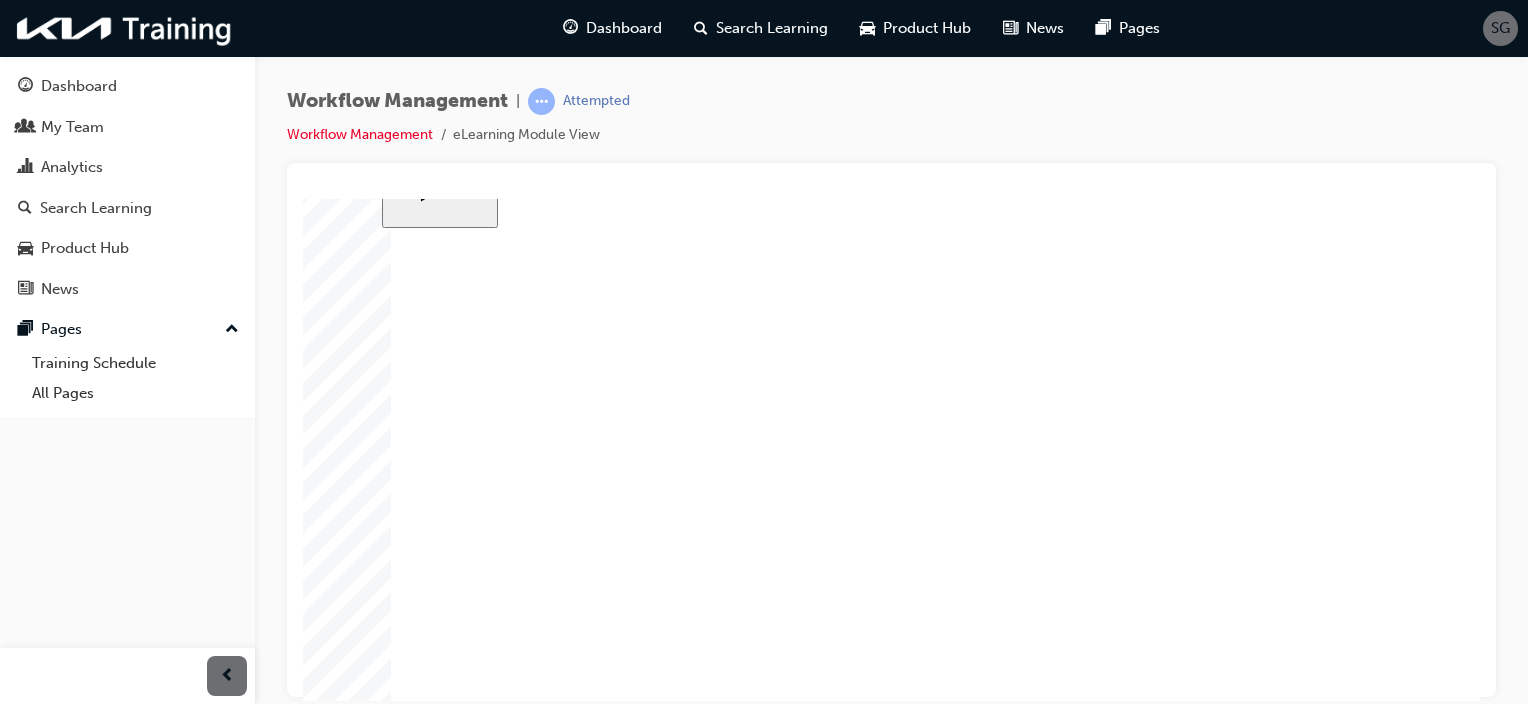 click 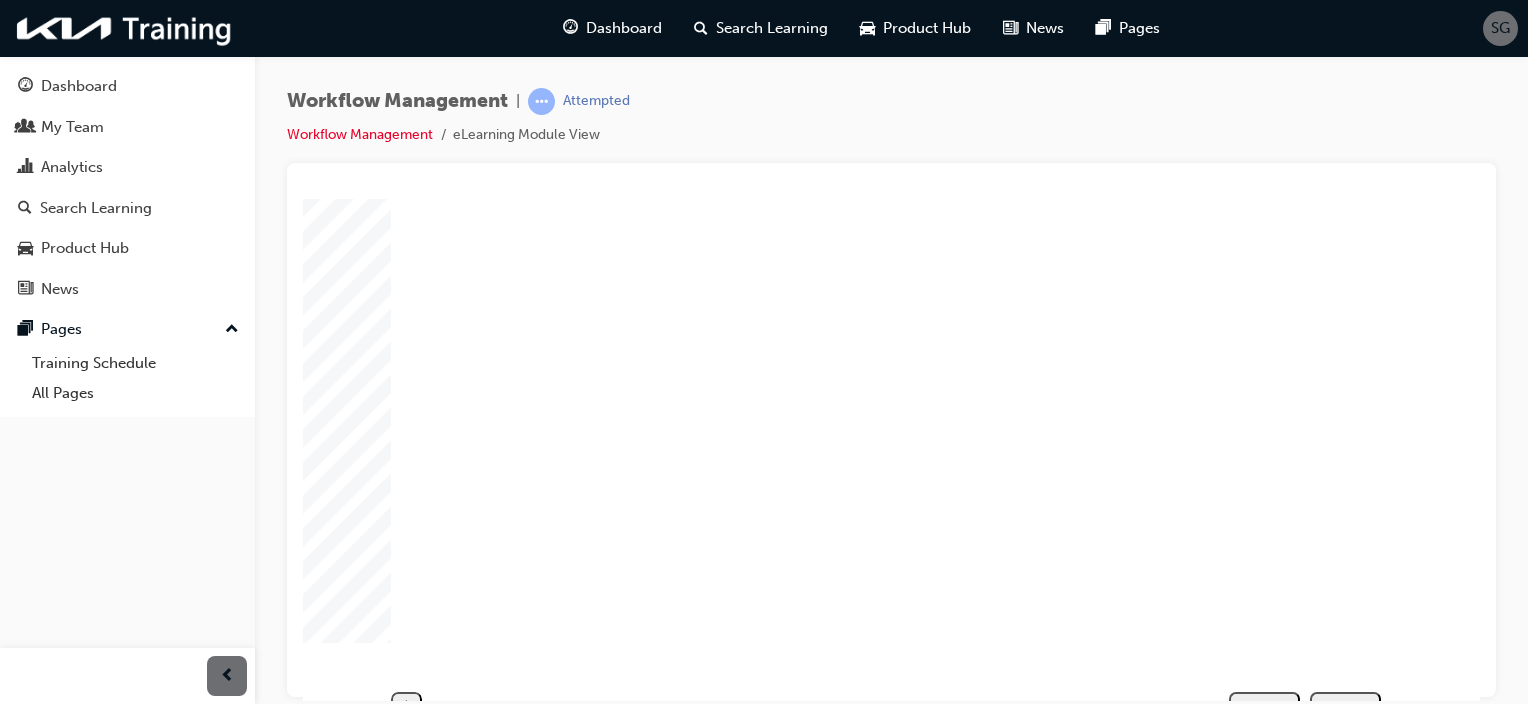 scroll, scrollTop: 168, scrollLeft: 0, axis: vertical 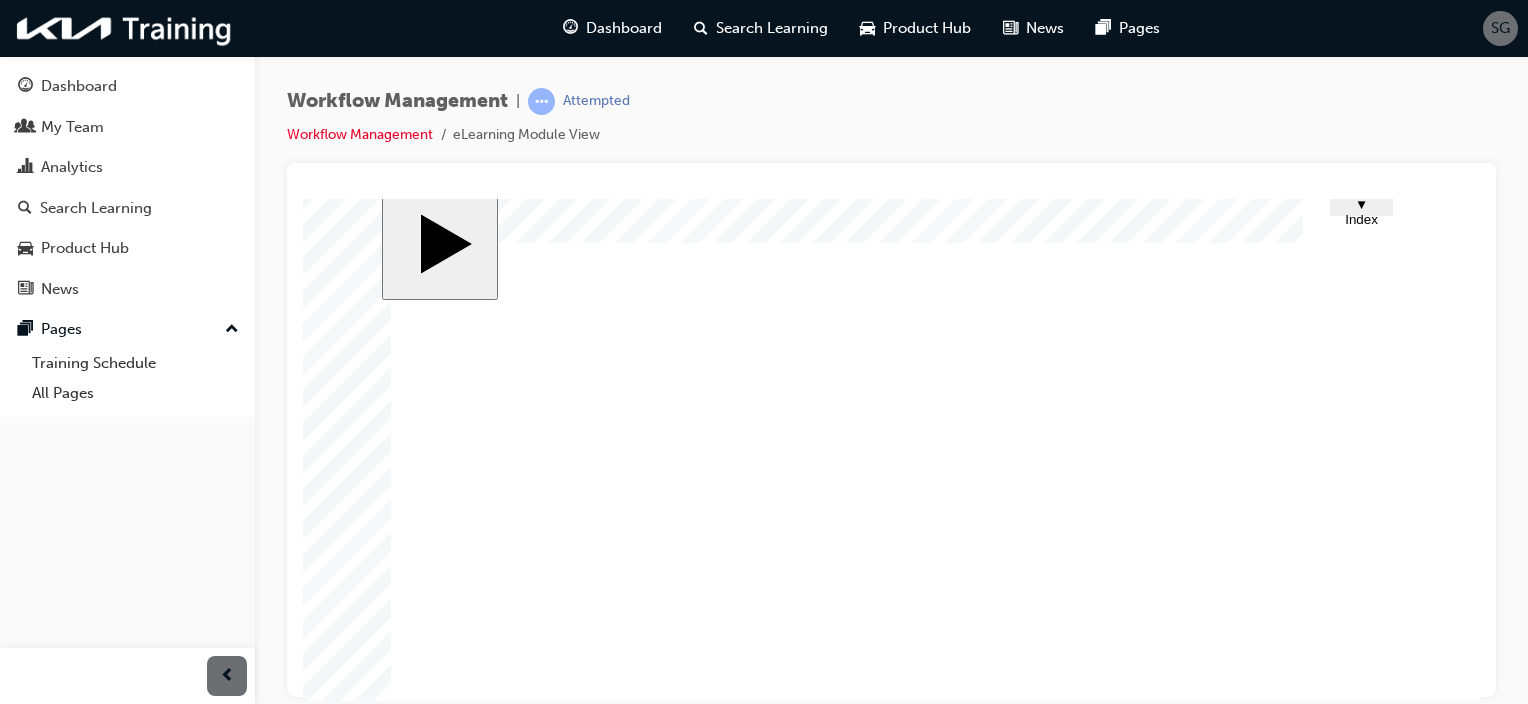 click 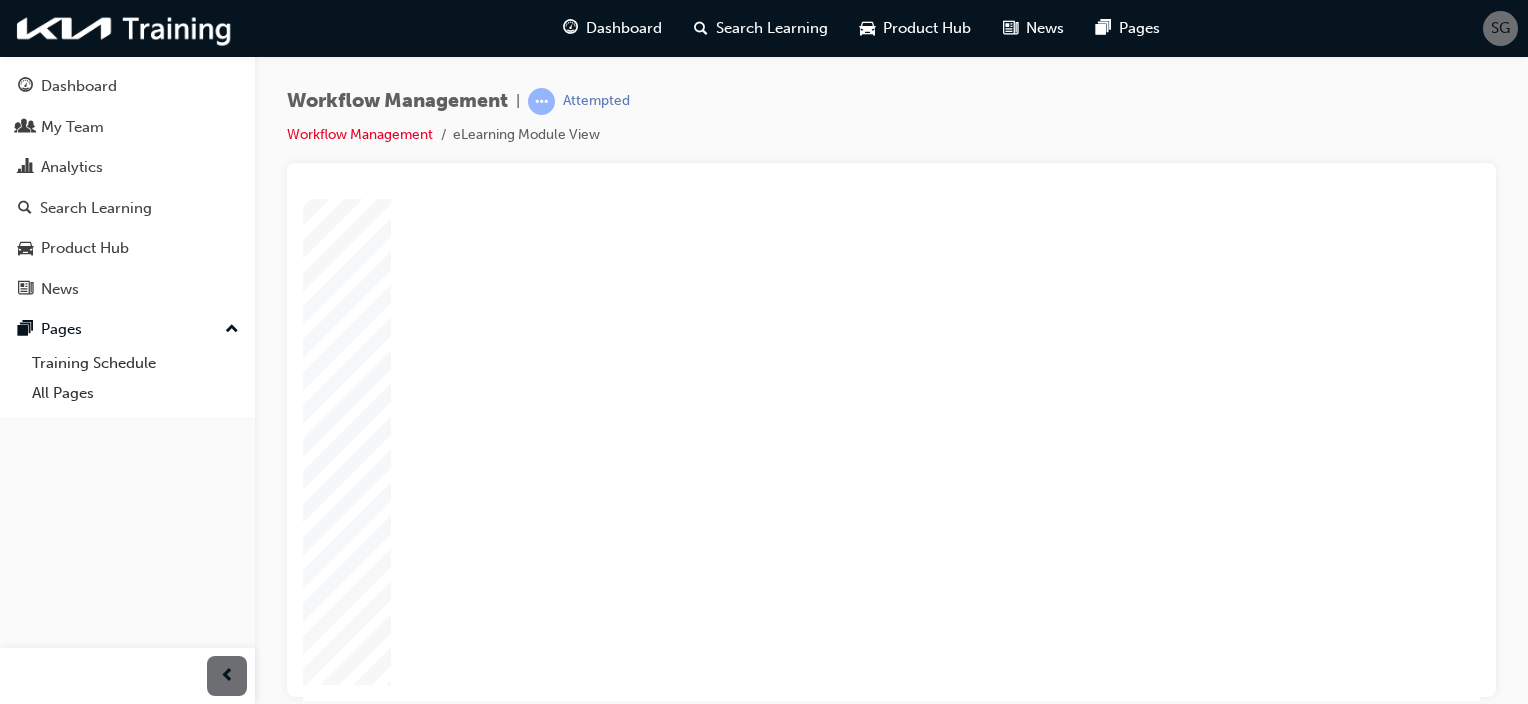 scroll, scrollTop: 136, scrollLeft: 0, axis: vertical 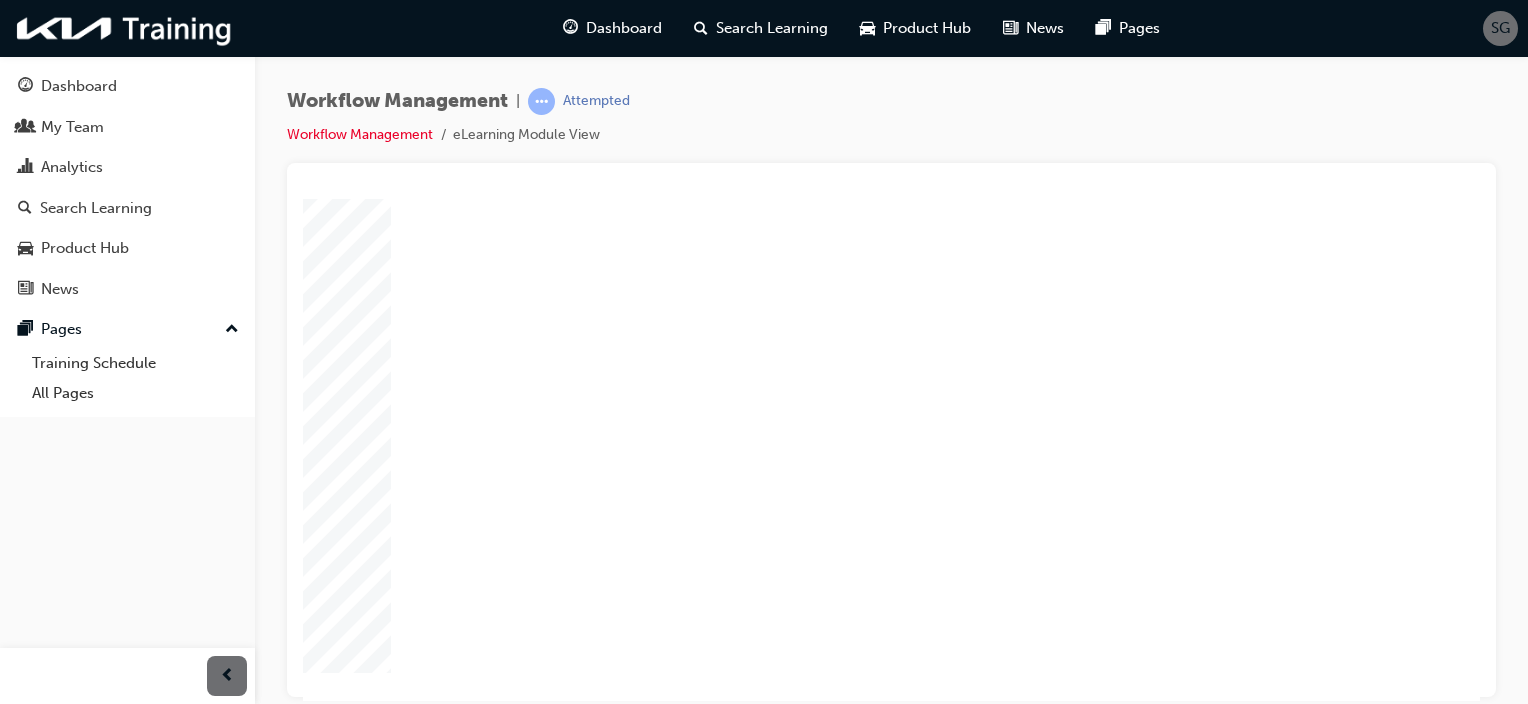 click 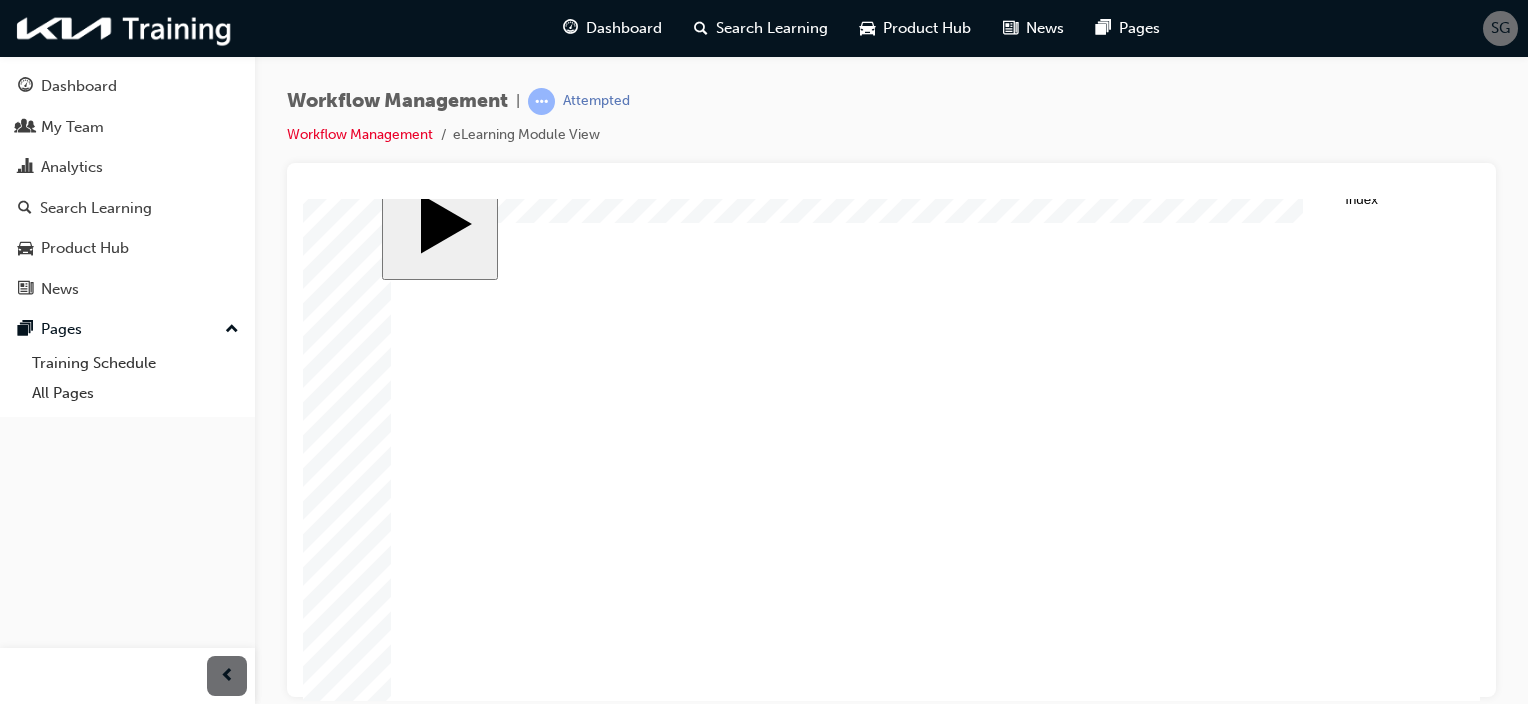 scroll, scrollTop: 24, scrollLeft: 0, axis: vertical 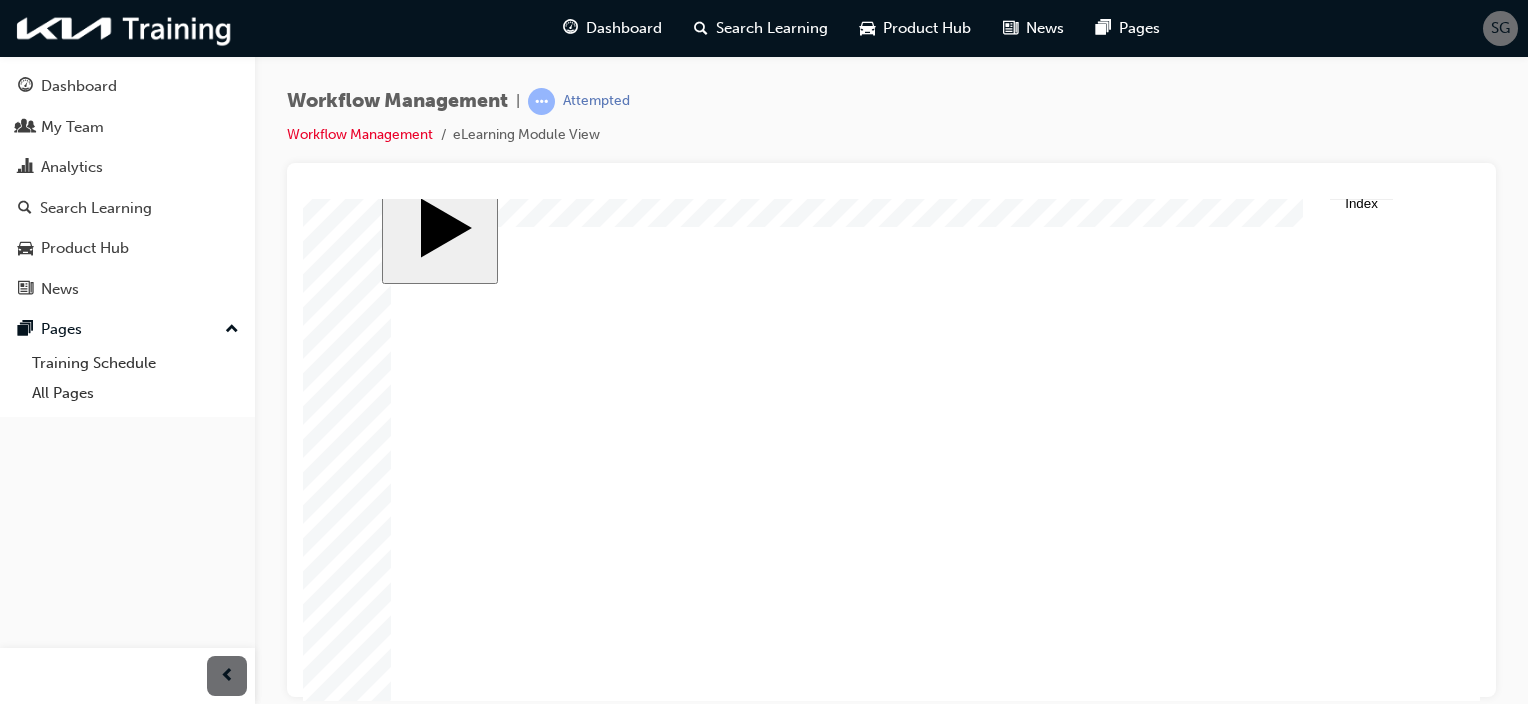click 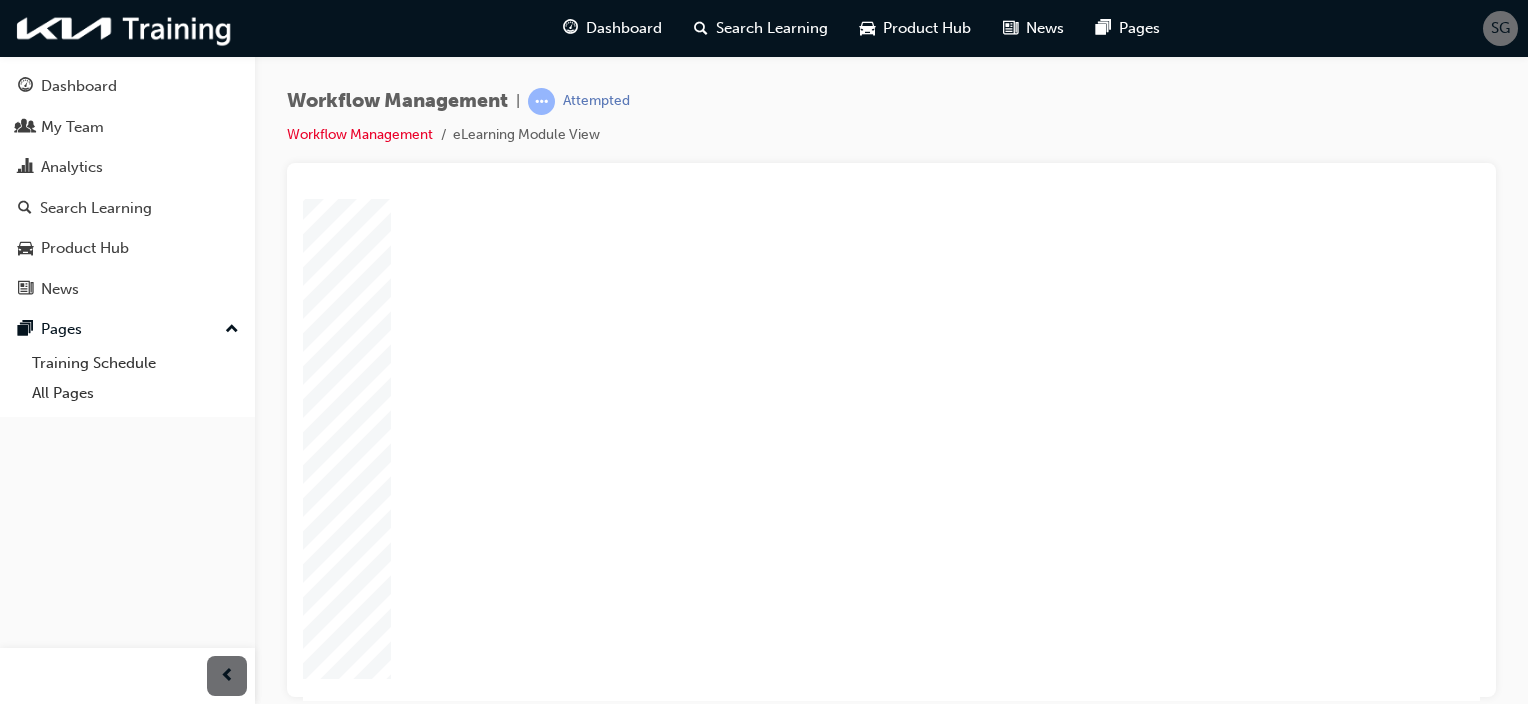 scroll, scrollTop: 132, scrollLeft: 0, axis: vertical 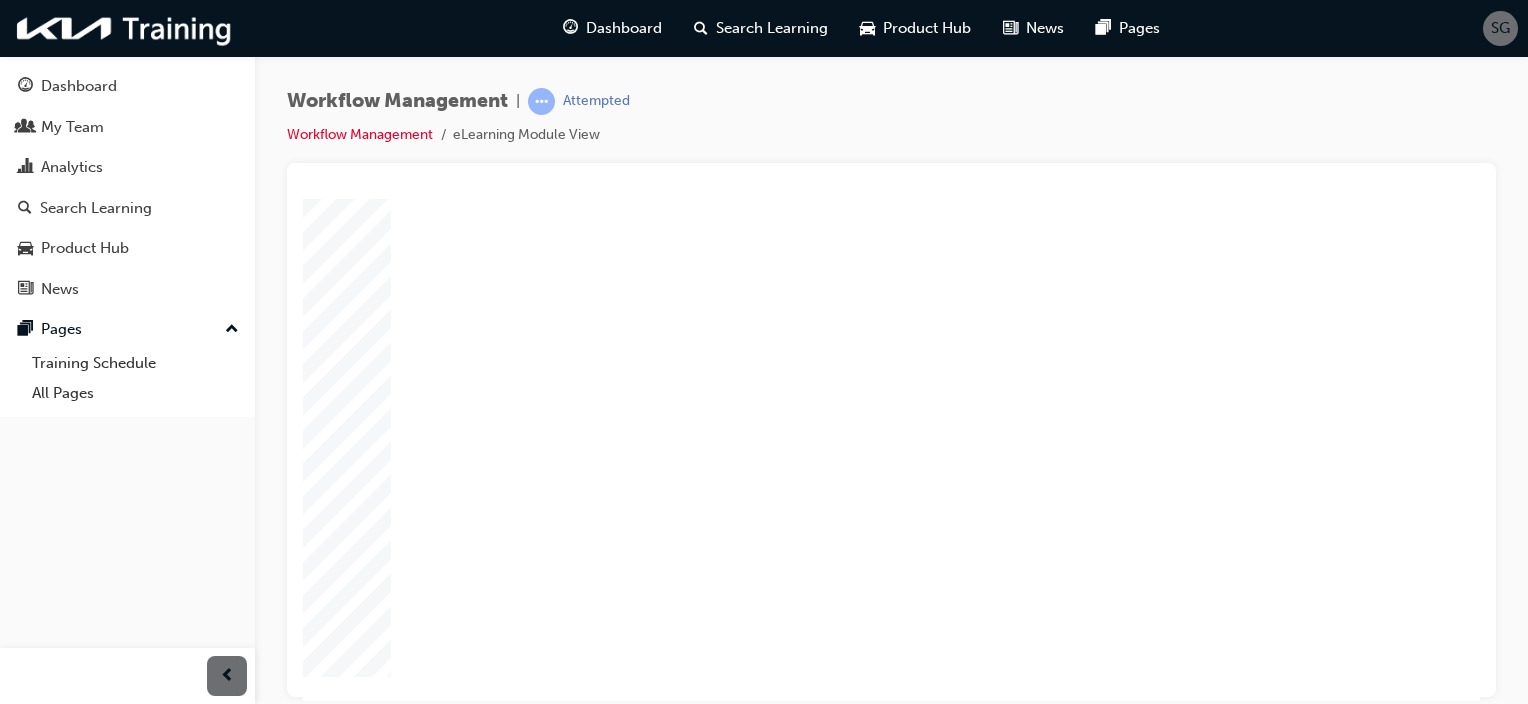 click 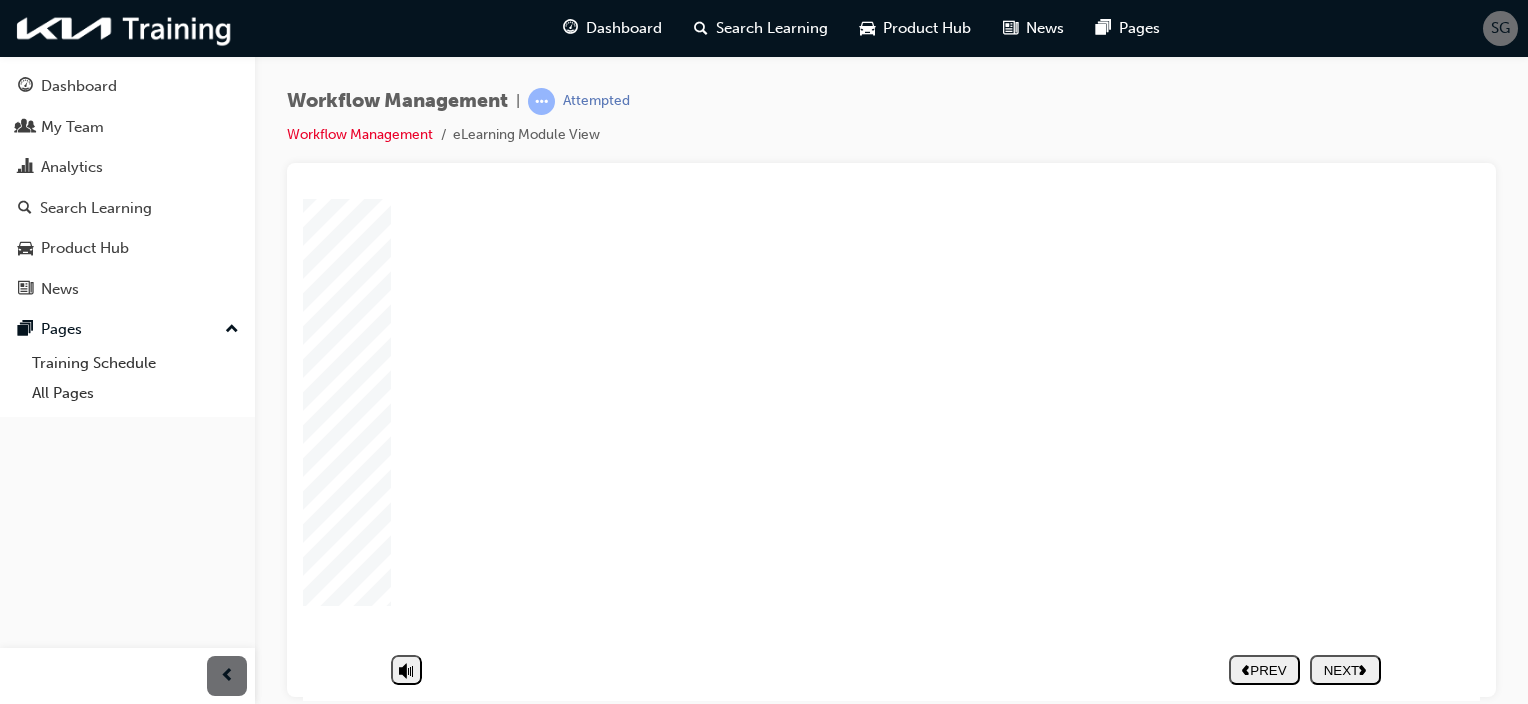 click 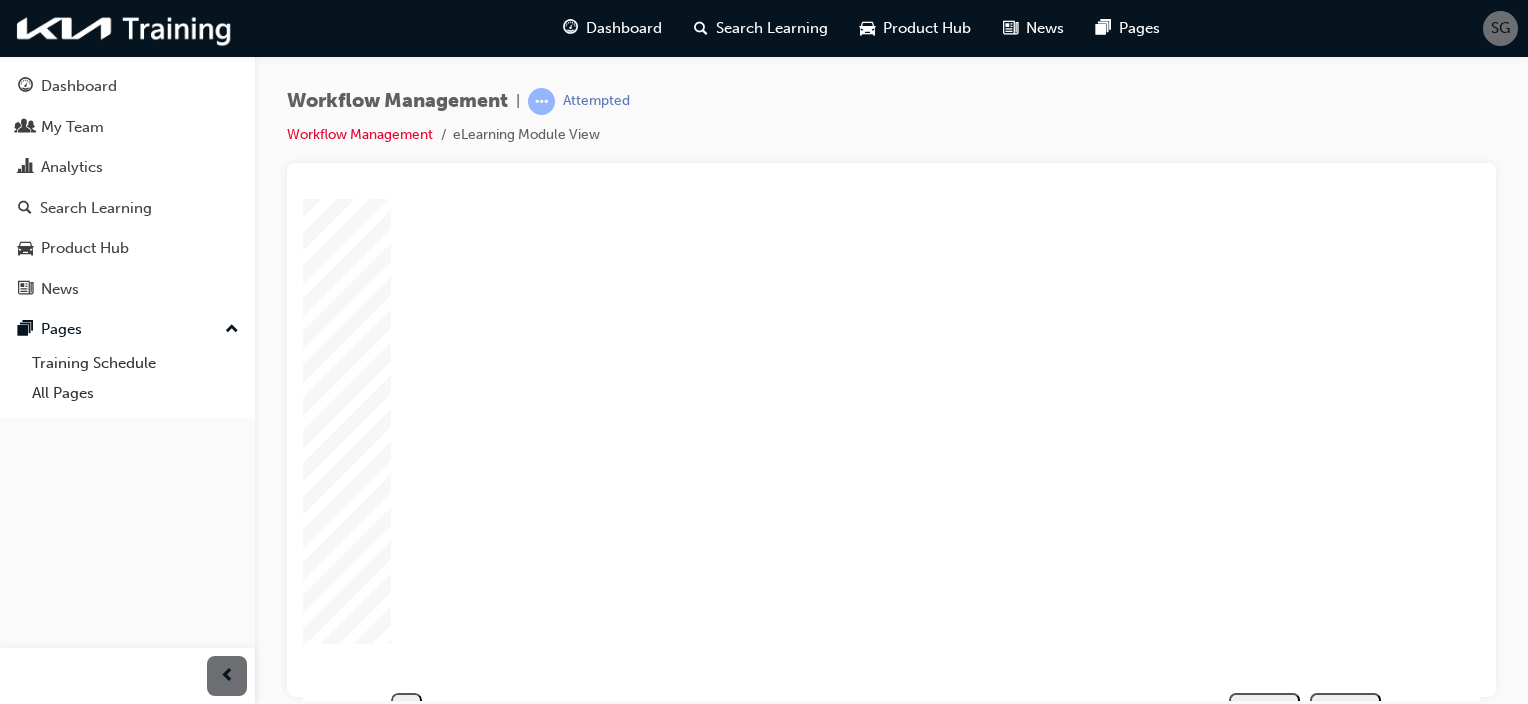 scroll, scrollTop: 137, scrollLeft: 0, axis: vertical 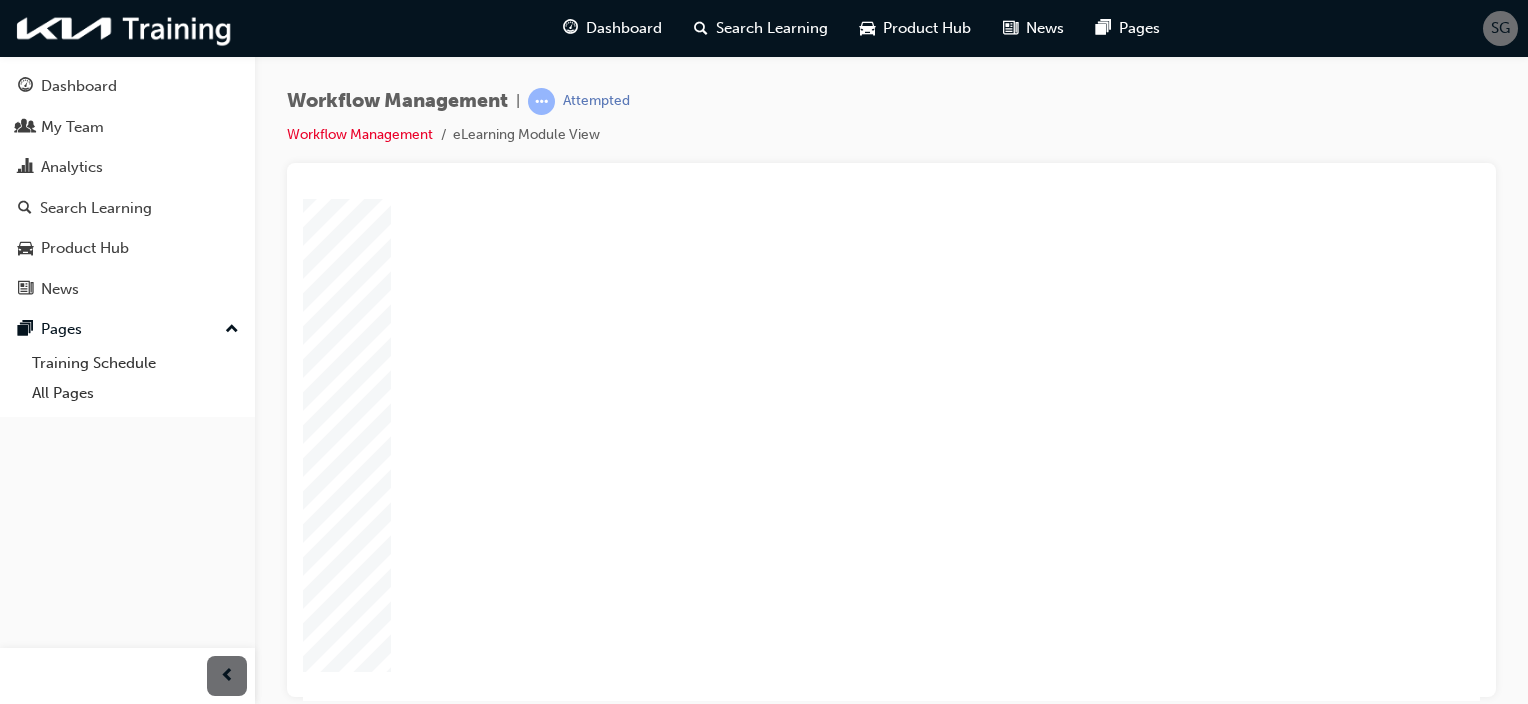 click 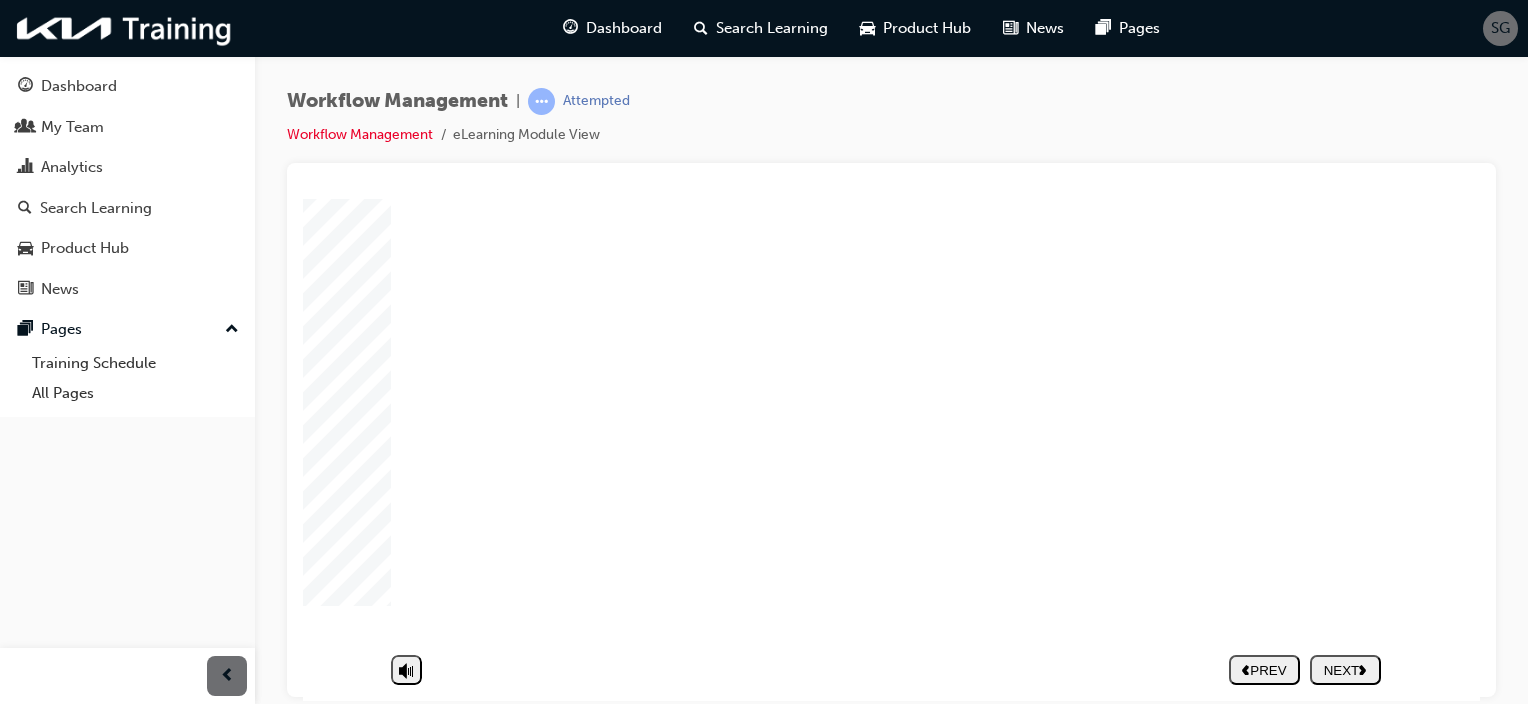 click 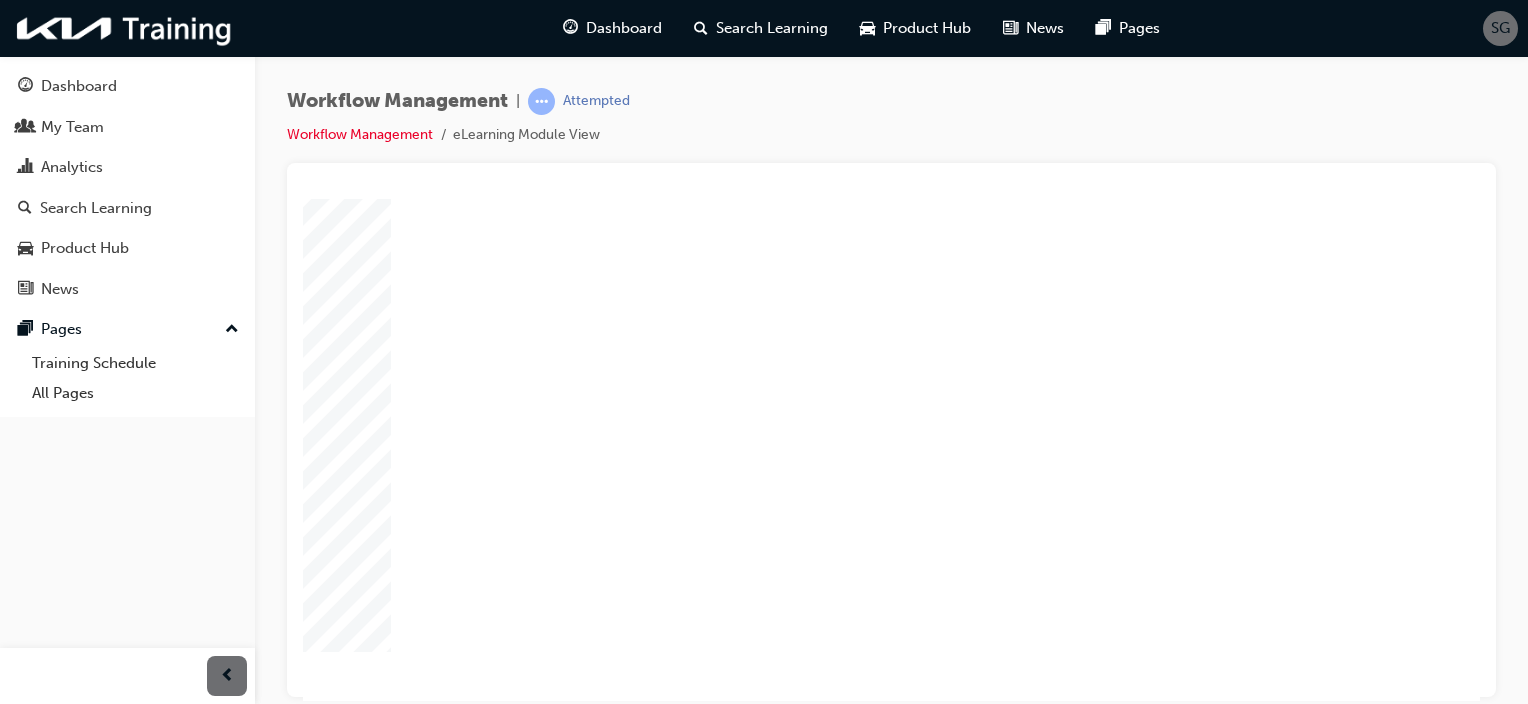scroll, scrollTop: 156, scrollLeft: 0, axis: vertical 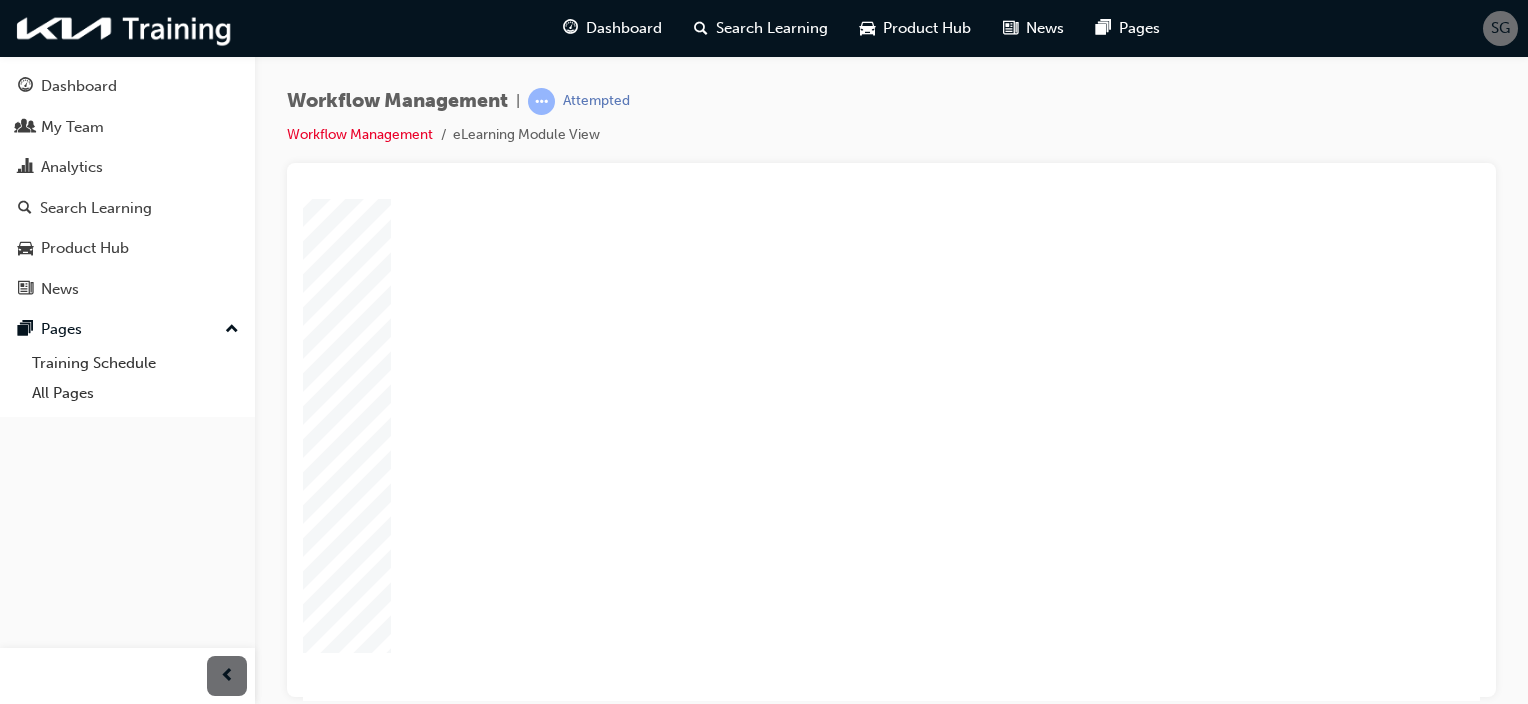 click 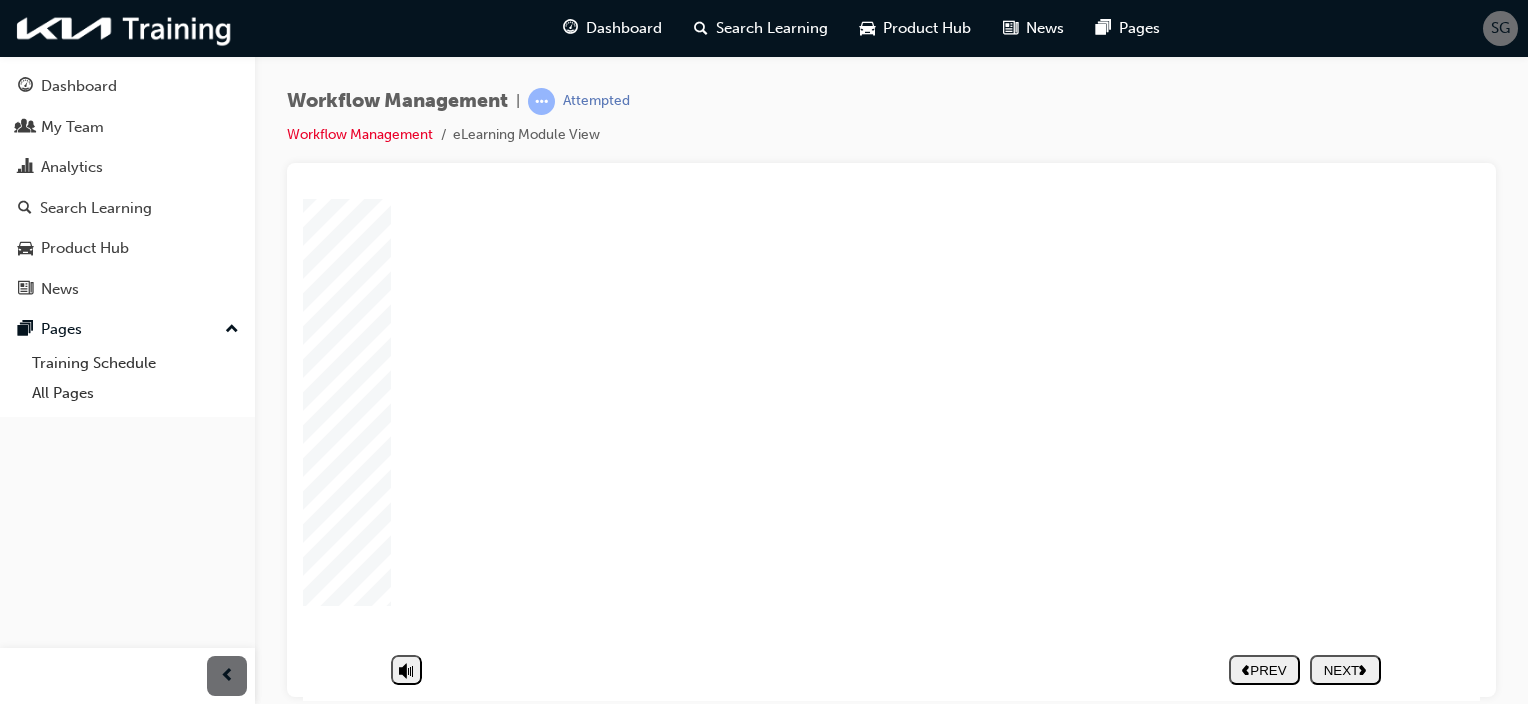 click on "PREV NEXT
SUBMIT" at bounding box center (886, 669) 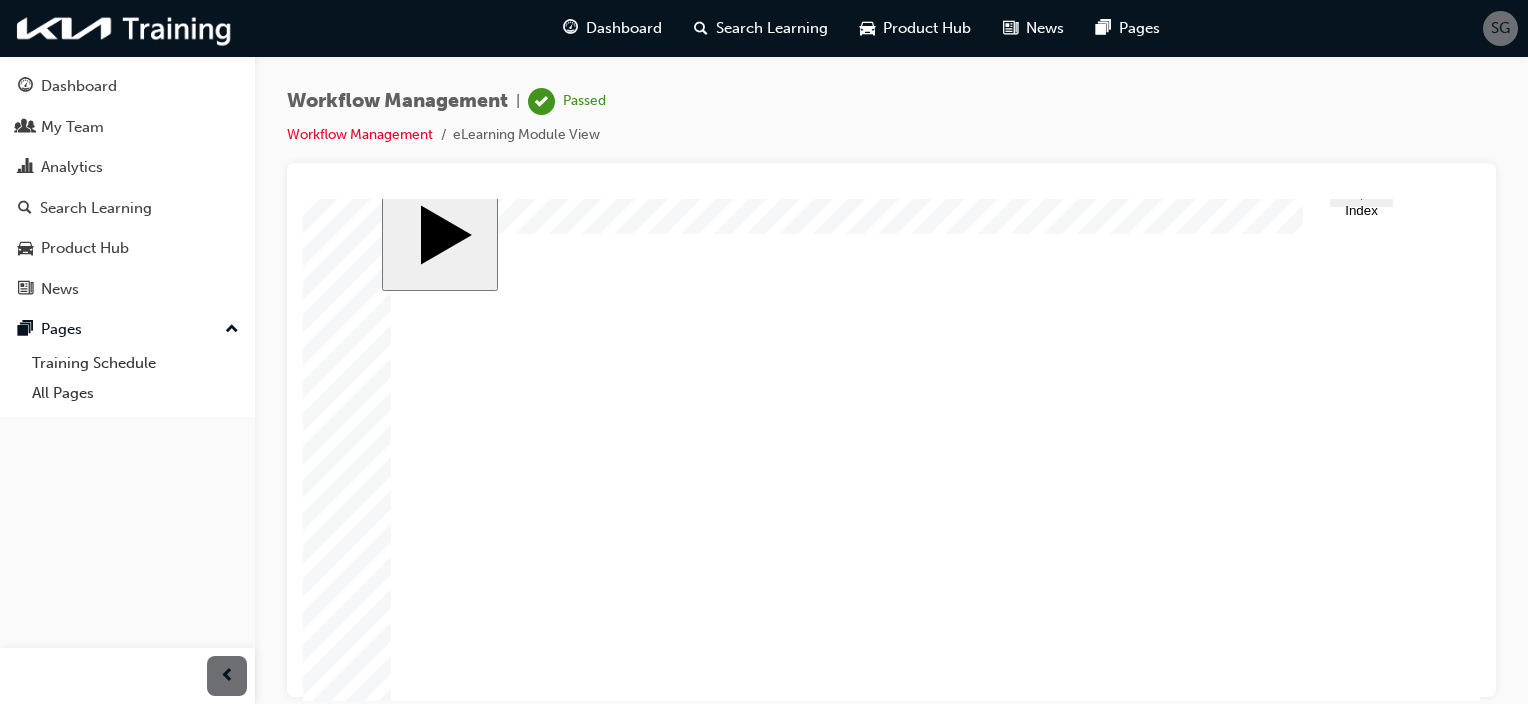 scroll, scrollTop: 3, scrollLeft: 0, axis: vertical 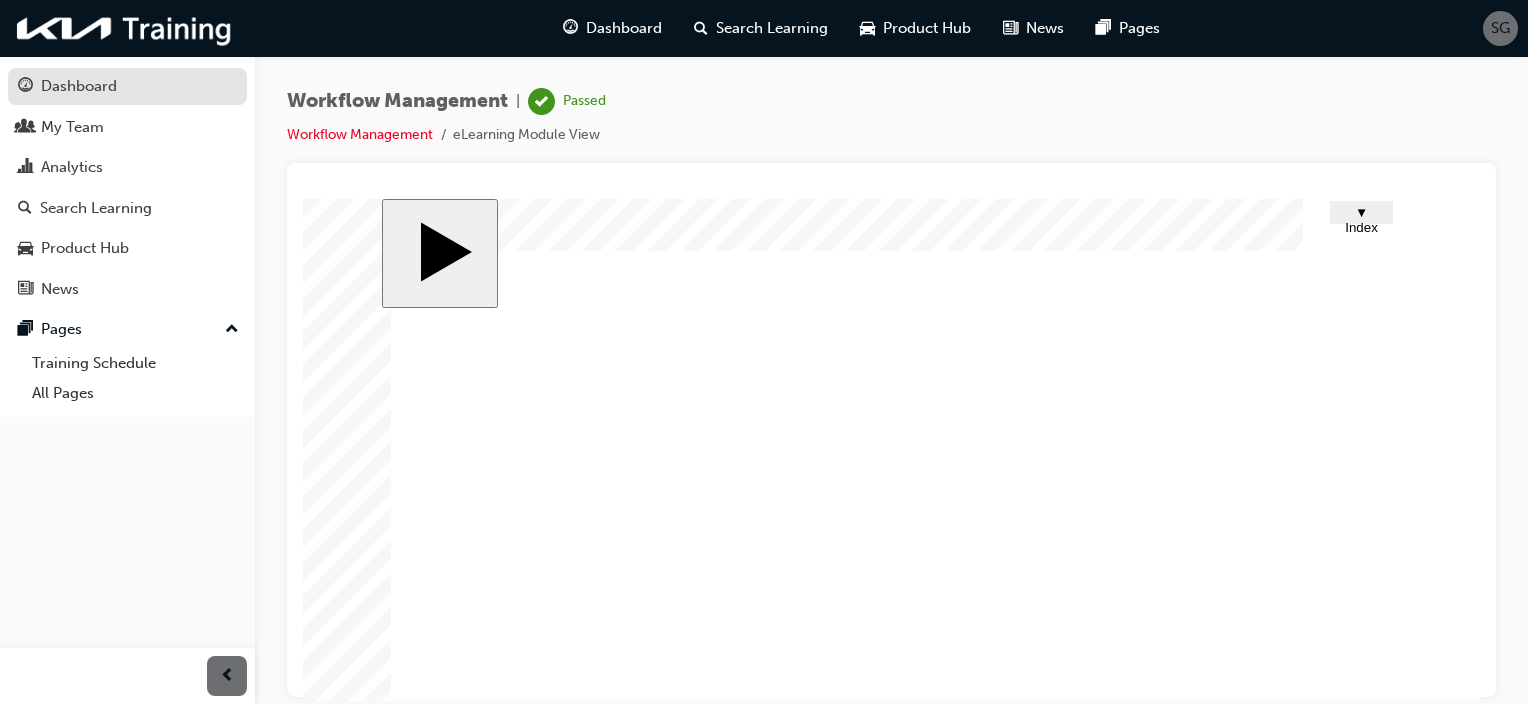 click on "Dashboard" at bounding box center [79, 86] 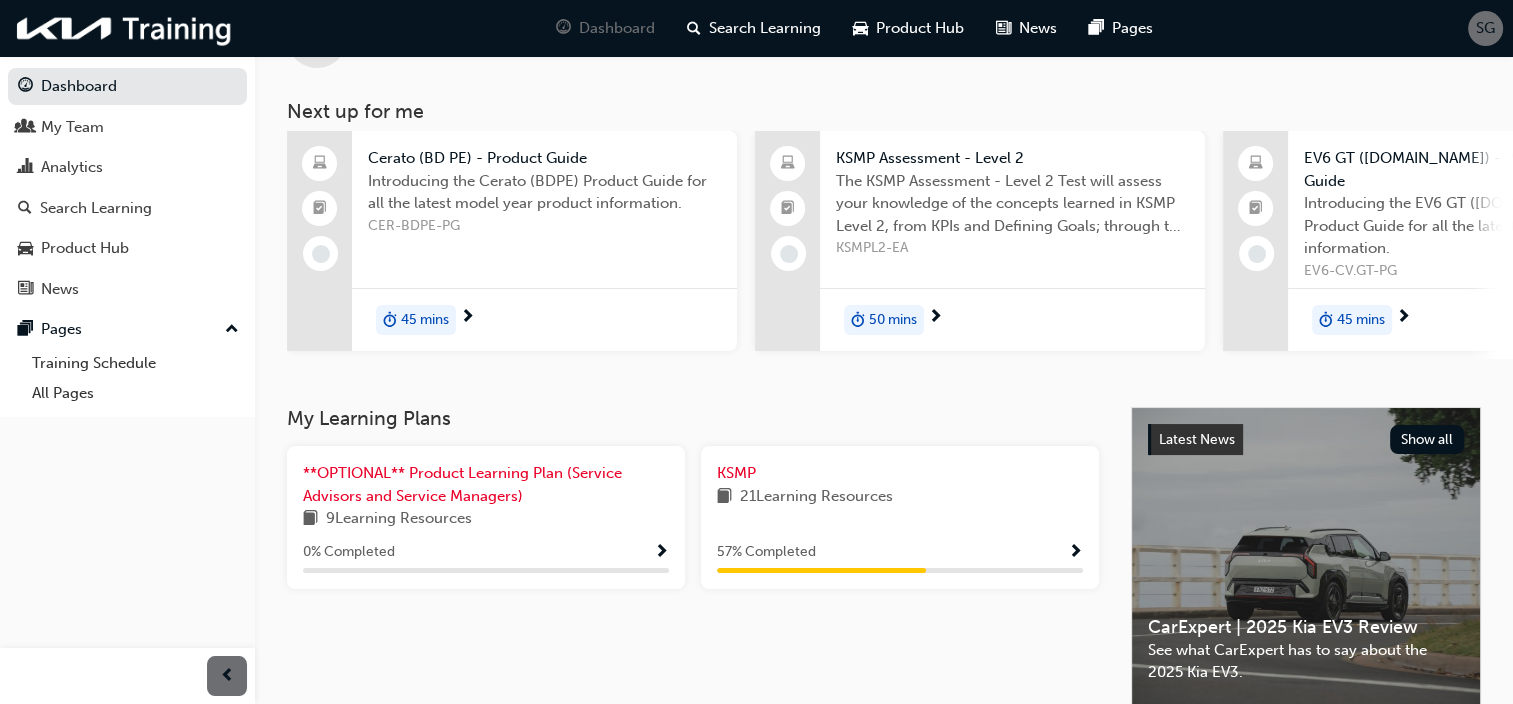 scroll, scrollTop: 80, scrollLeft: 0, axis: vertical 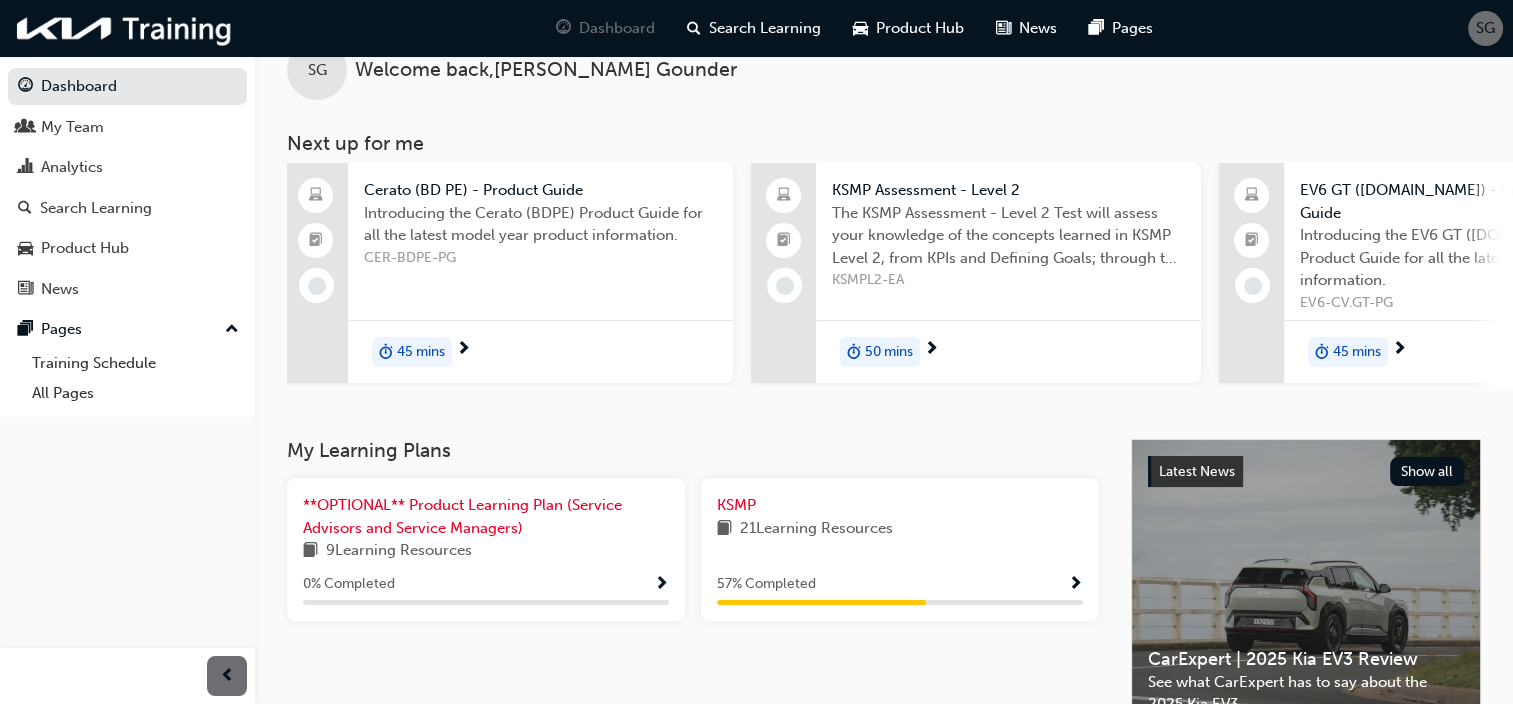 click on "50 mins" at bounding box center (889, 352) 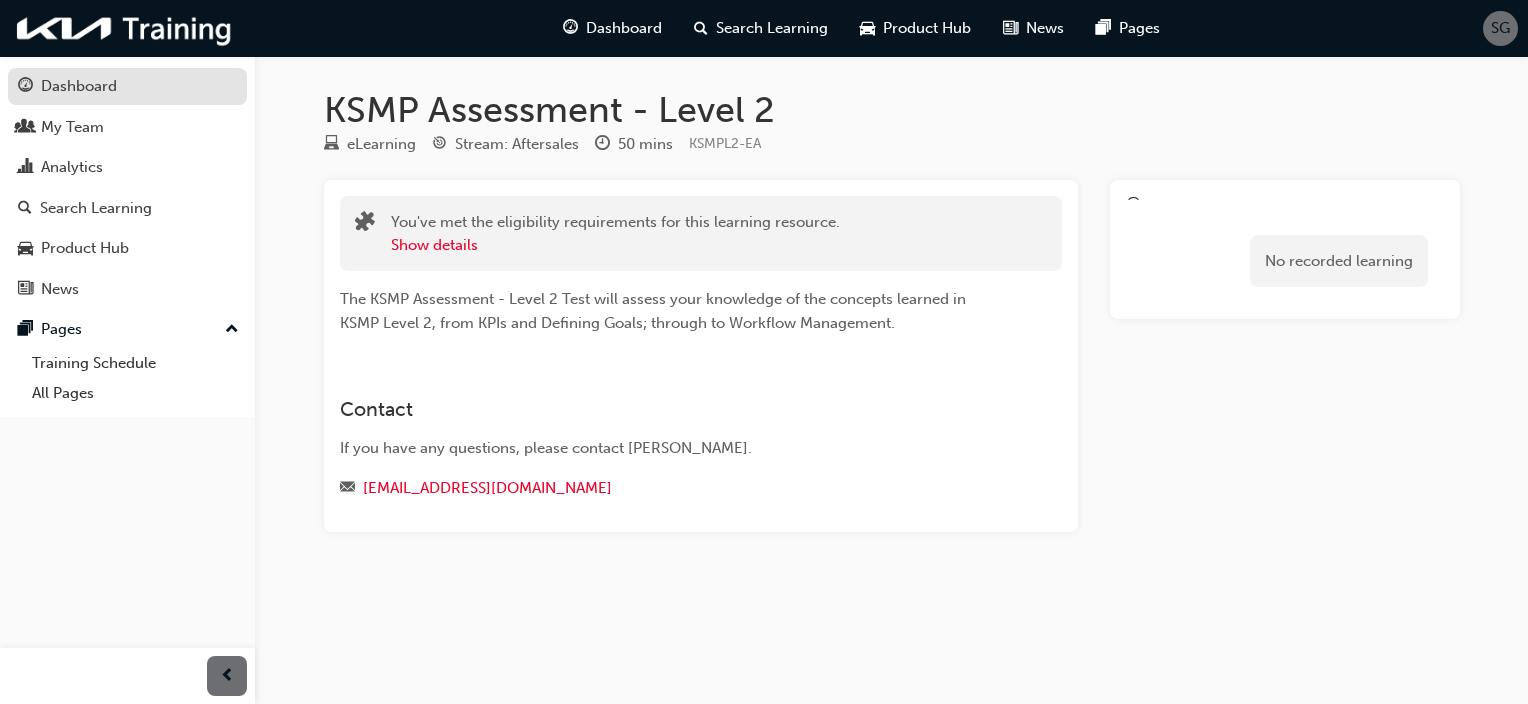 click on "Dashboard" at bounding box center [79, 86] 